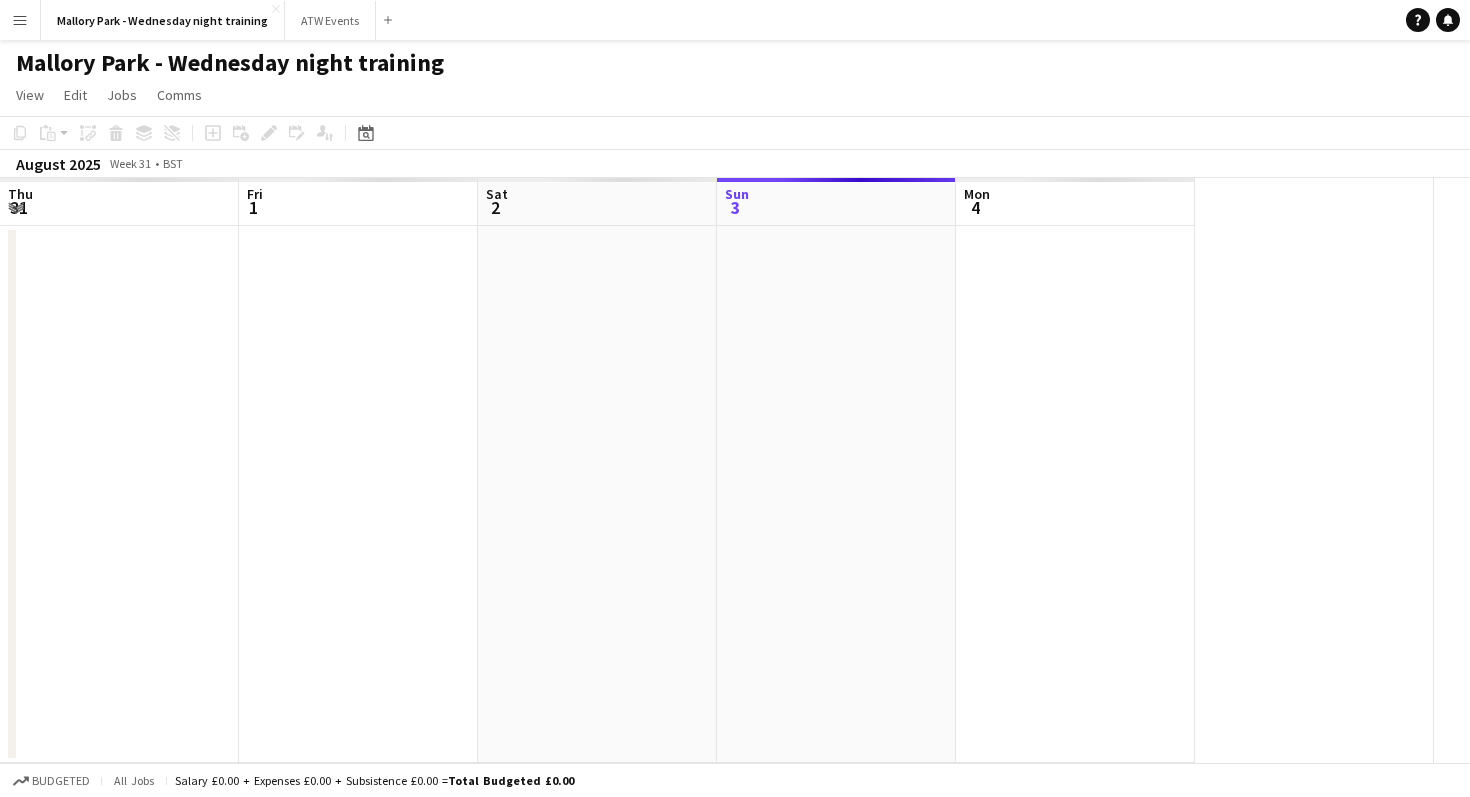 scroll, scrollTop: 0, scrollLeft: 0, axis: both 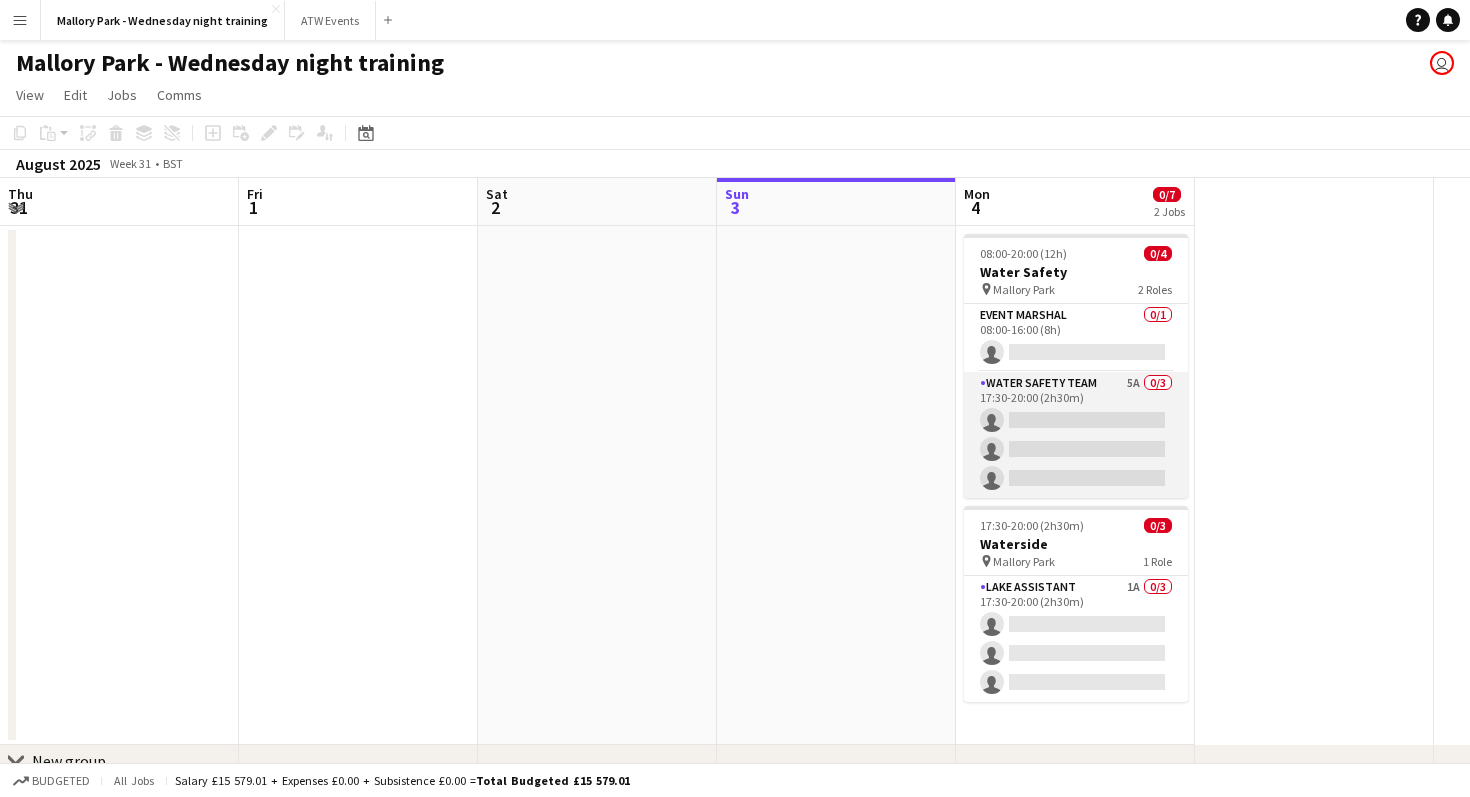 click on "Water Safety Team   5A   0/3   17:30-20:00 (2h30m)
single-neutral-actions
single-neutral-actions
single-neutral-actions" at bounding box center [1076, 435] 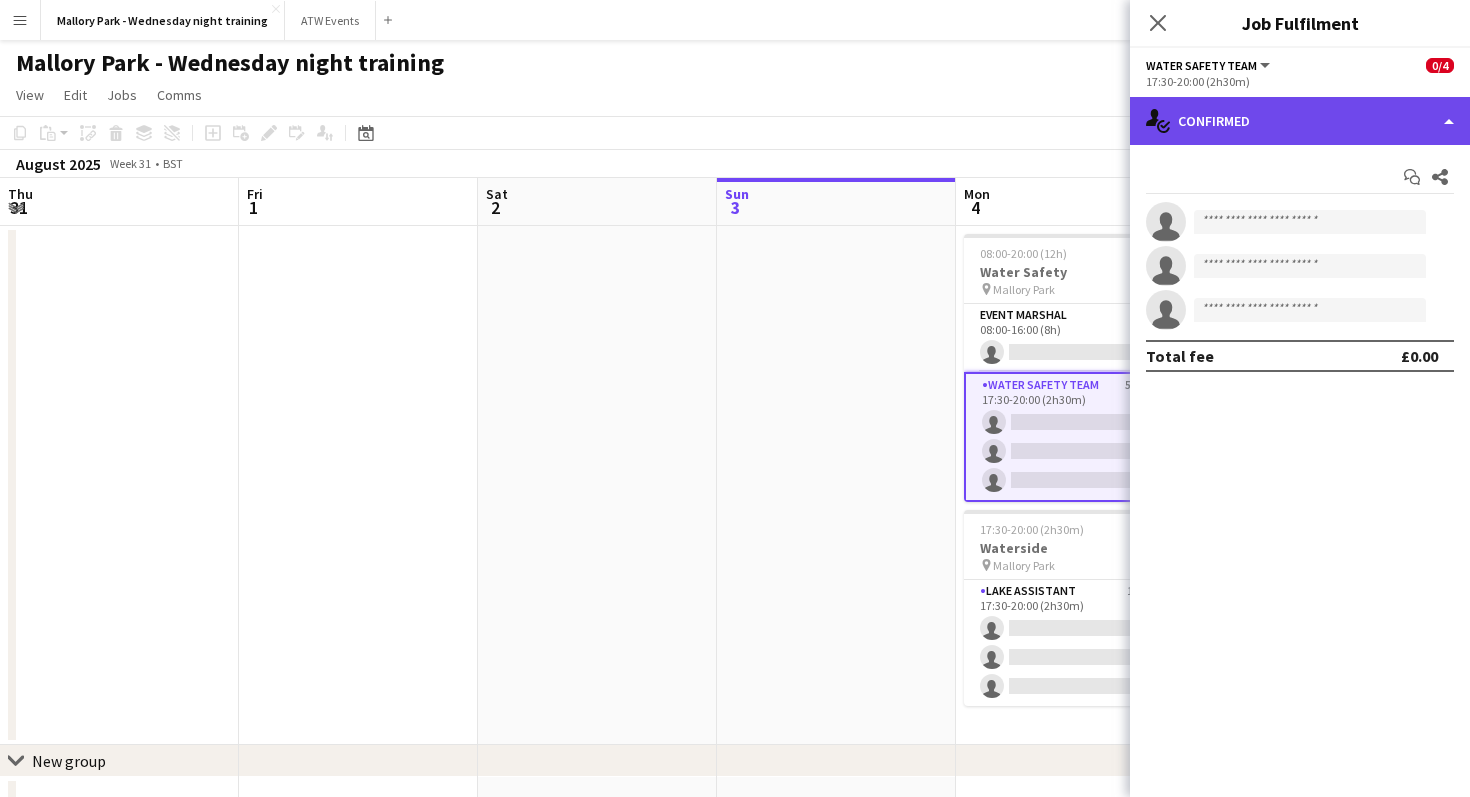 click on "single-neutral-actions-check-2
Confirmed" 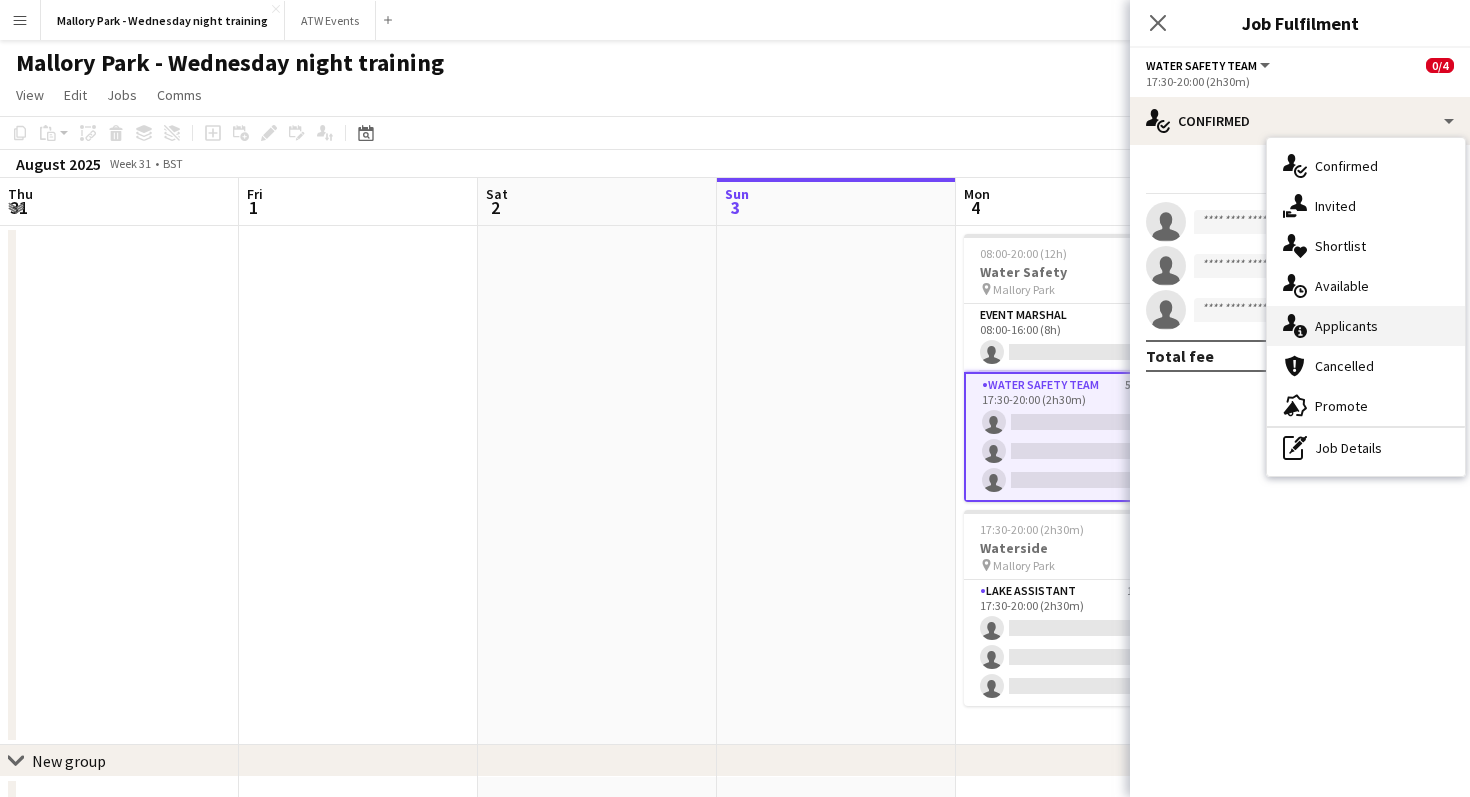 click on "single-neutral-actions-information
Applicants" at bounding box center [1366, 326] 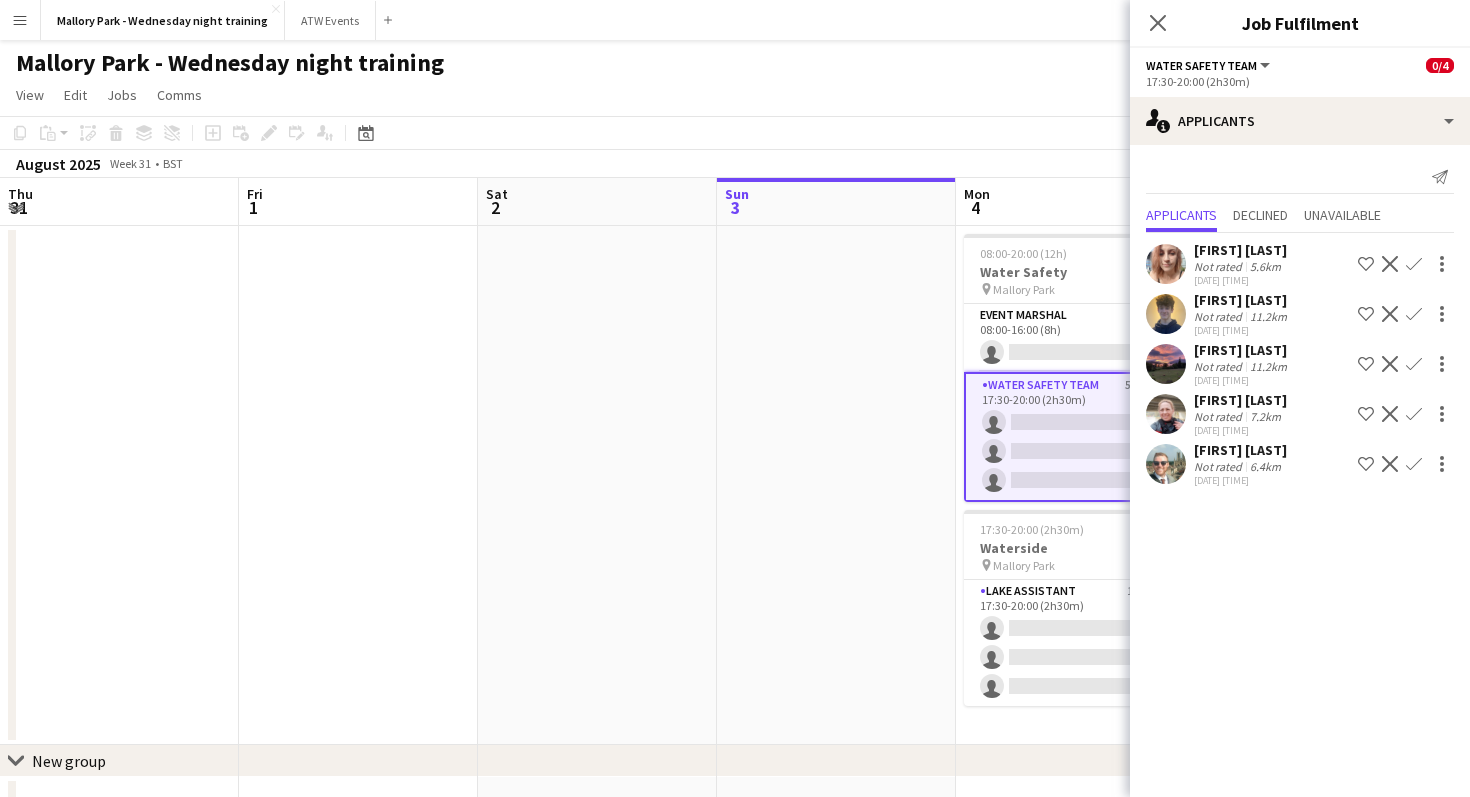 click on "Confirm" at bounding box center [1414, 364] 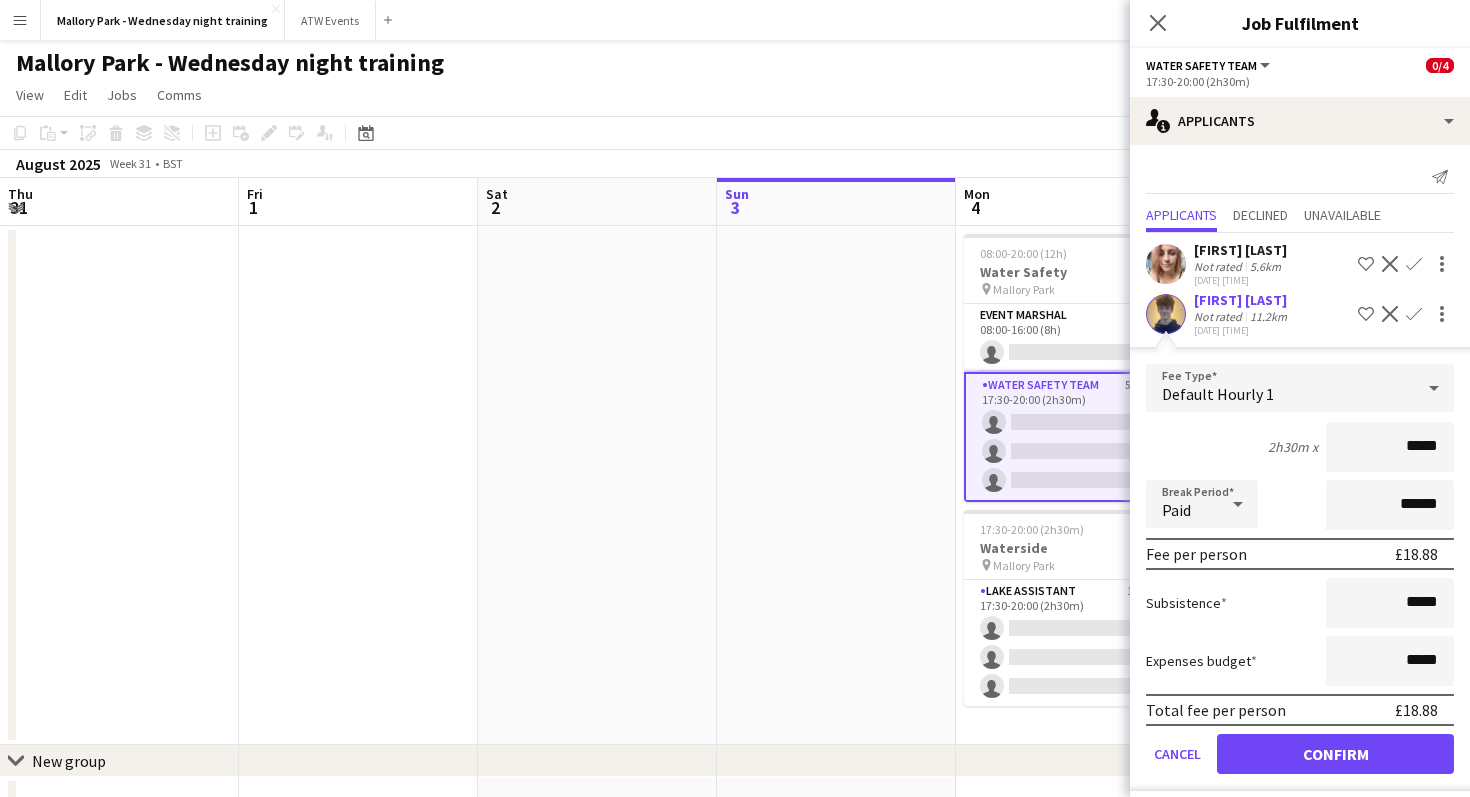 type on "******" 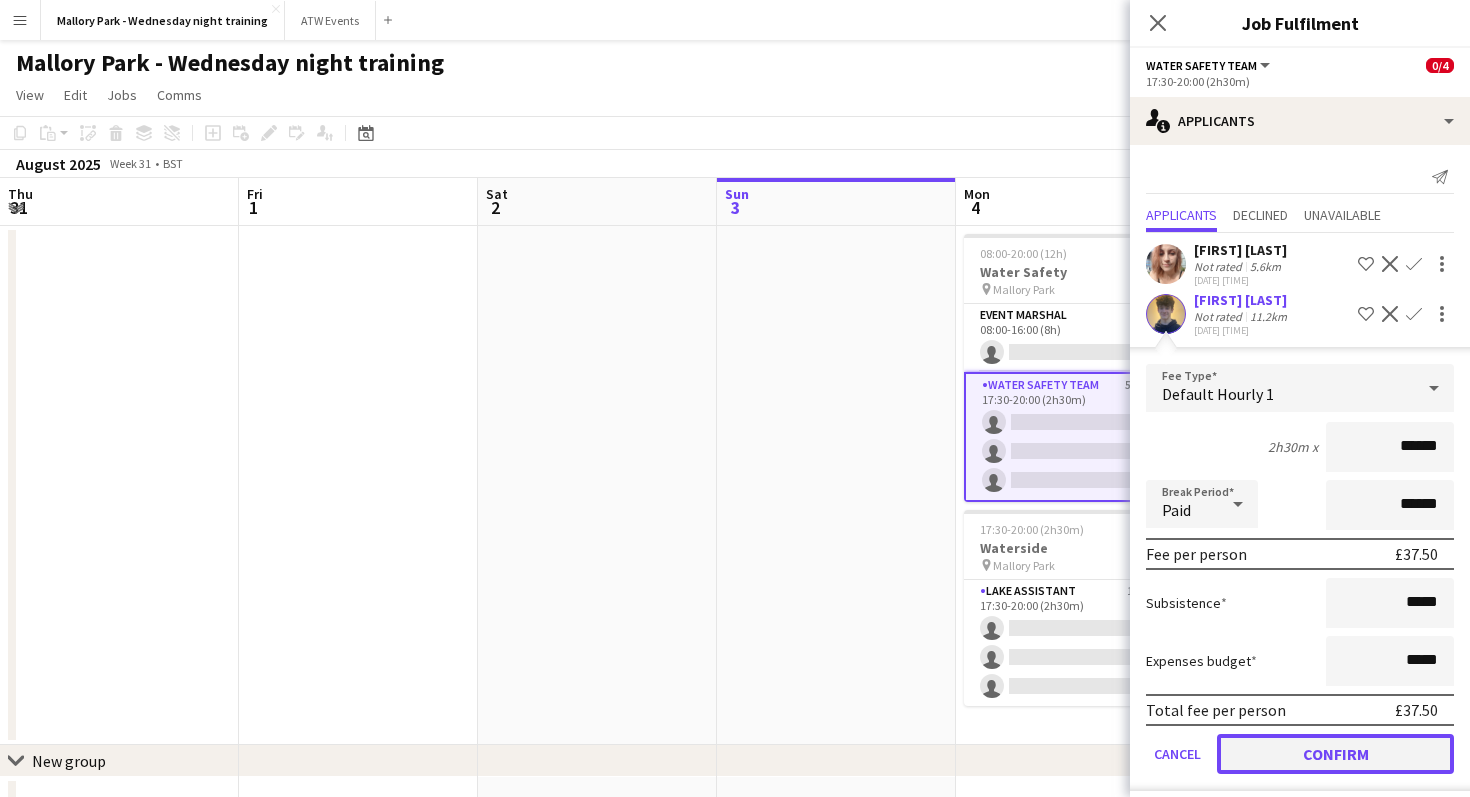 click on "Confirm" 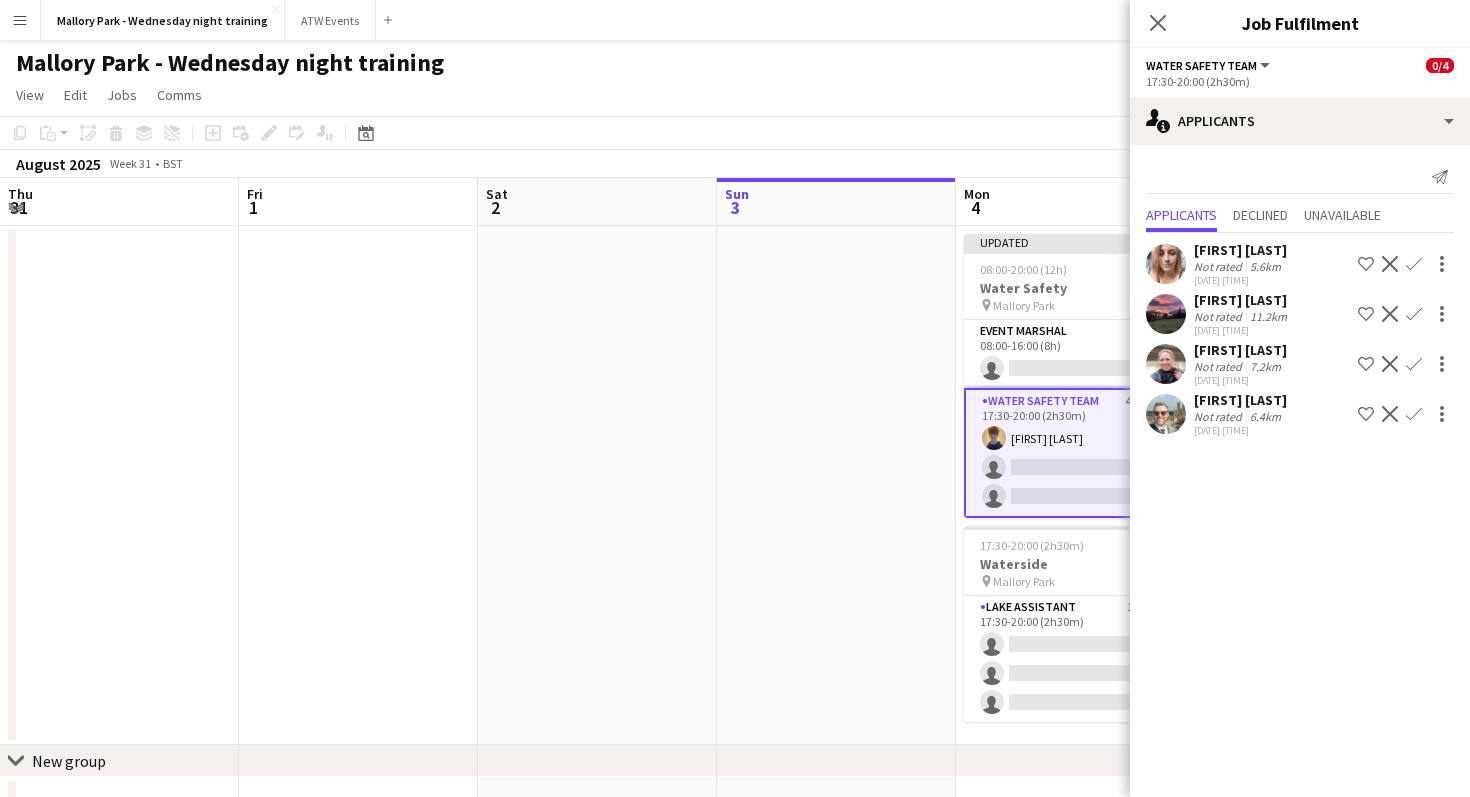 click on "Confirm" at bounding box center [1414, 364] 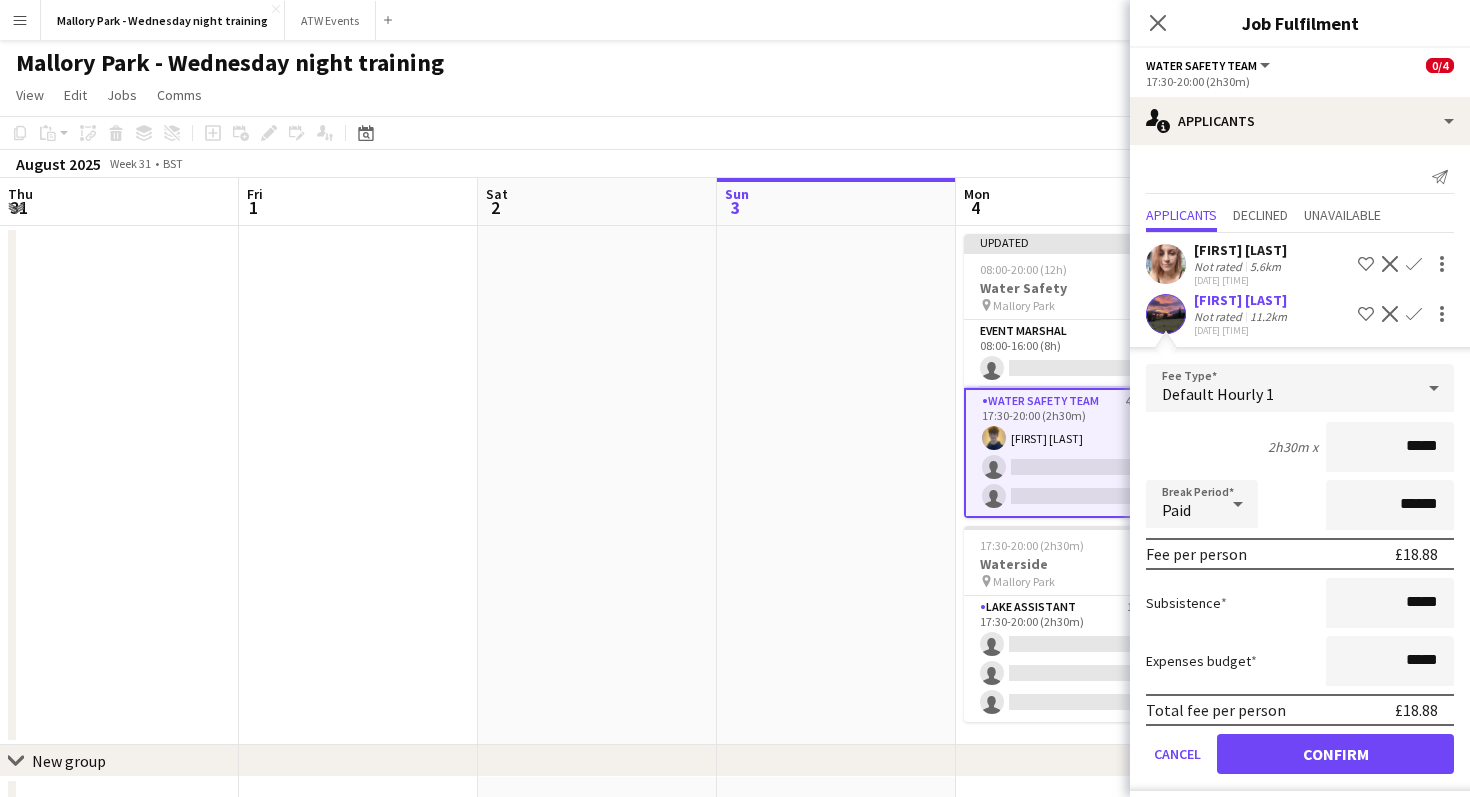 type on "******" 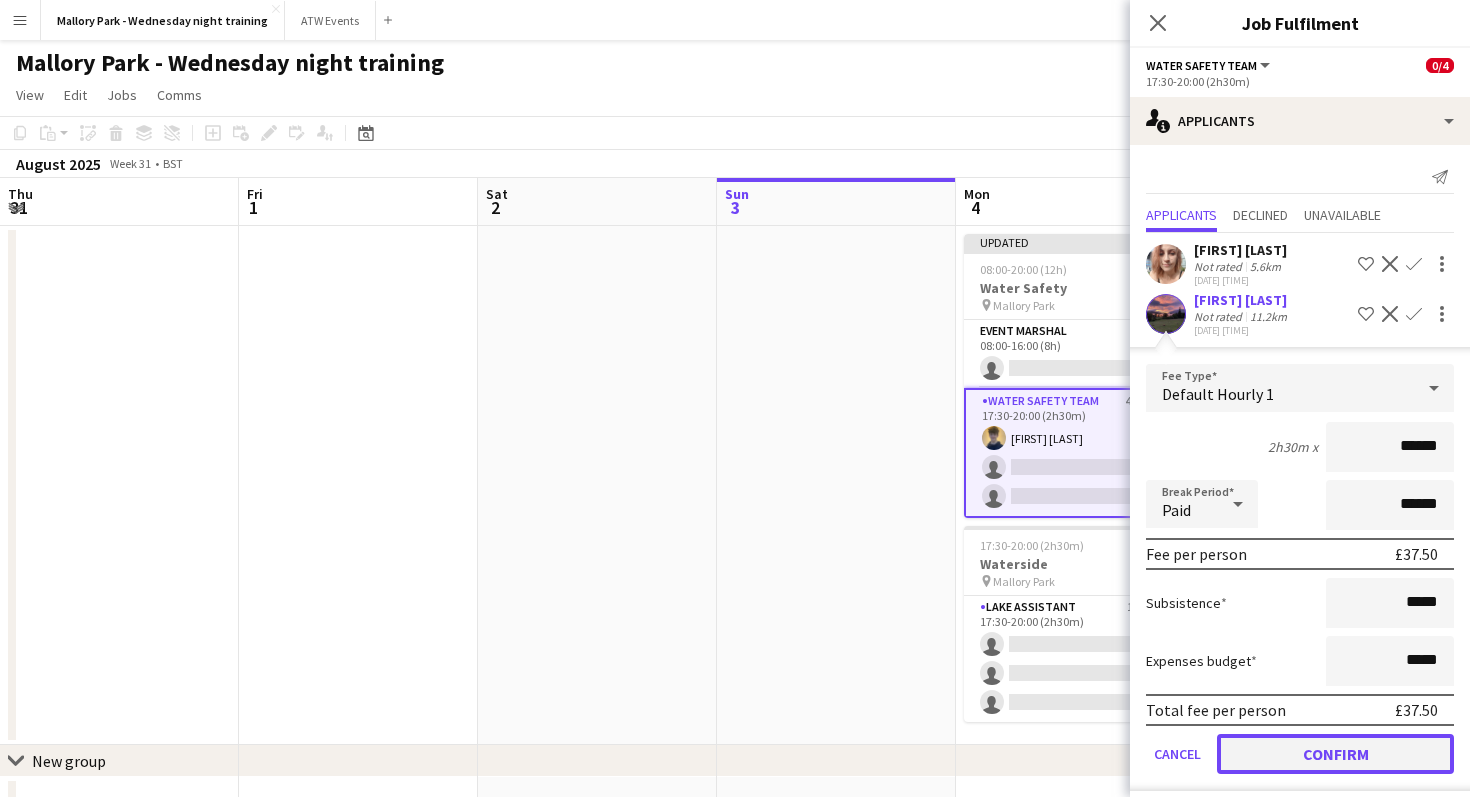 click on "Confirm" 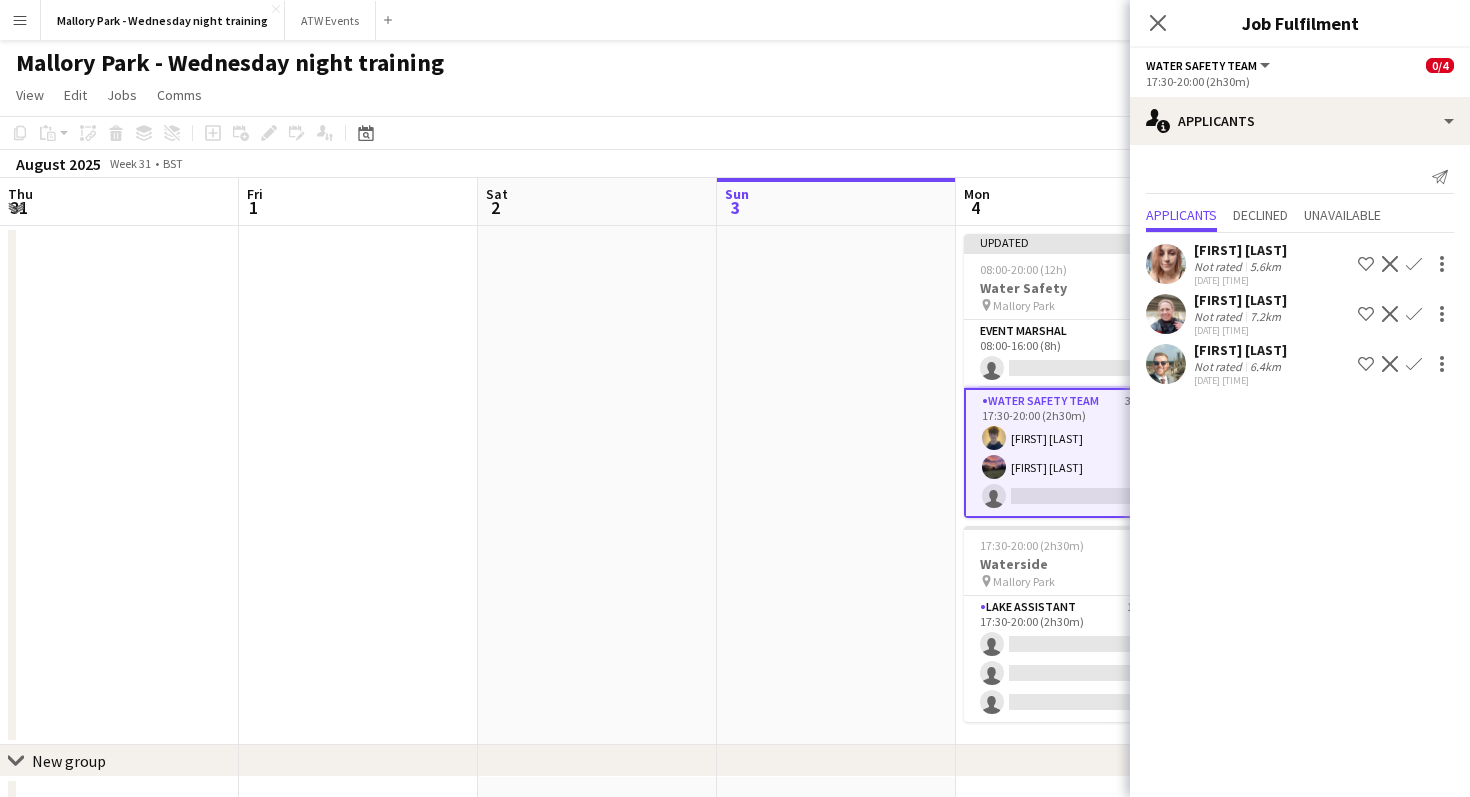 click on "Confirm" at bounding box center (1414, 314) 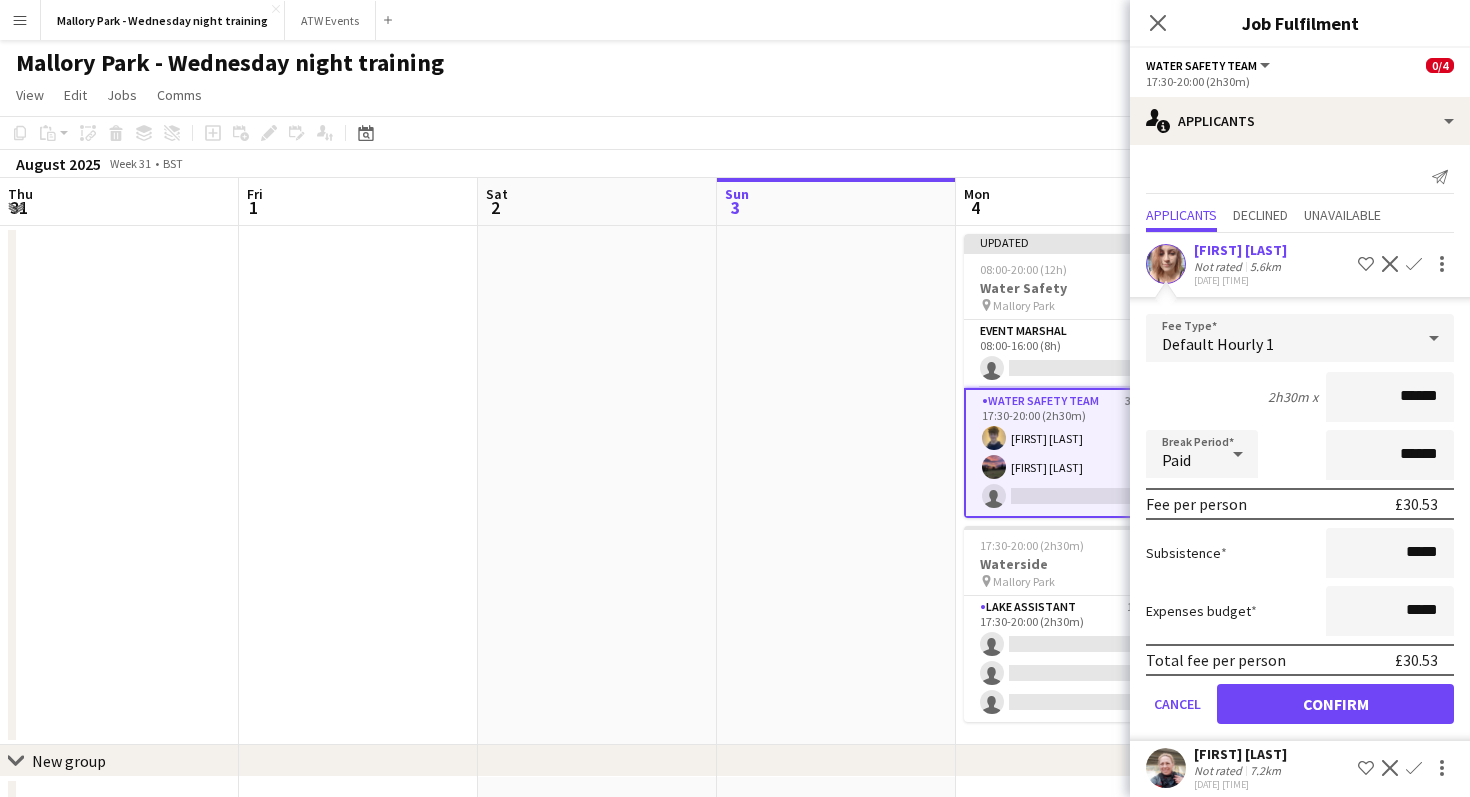 type on "******" 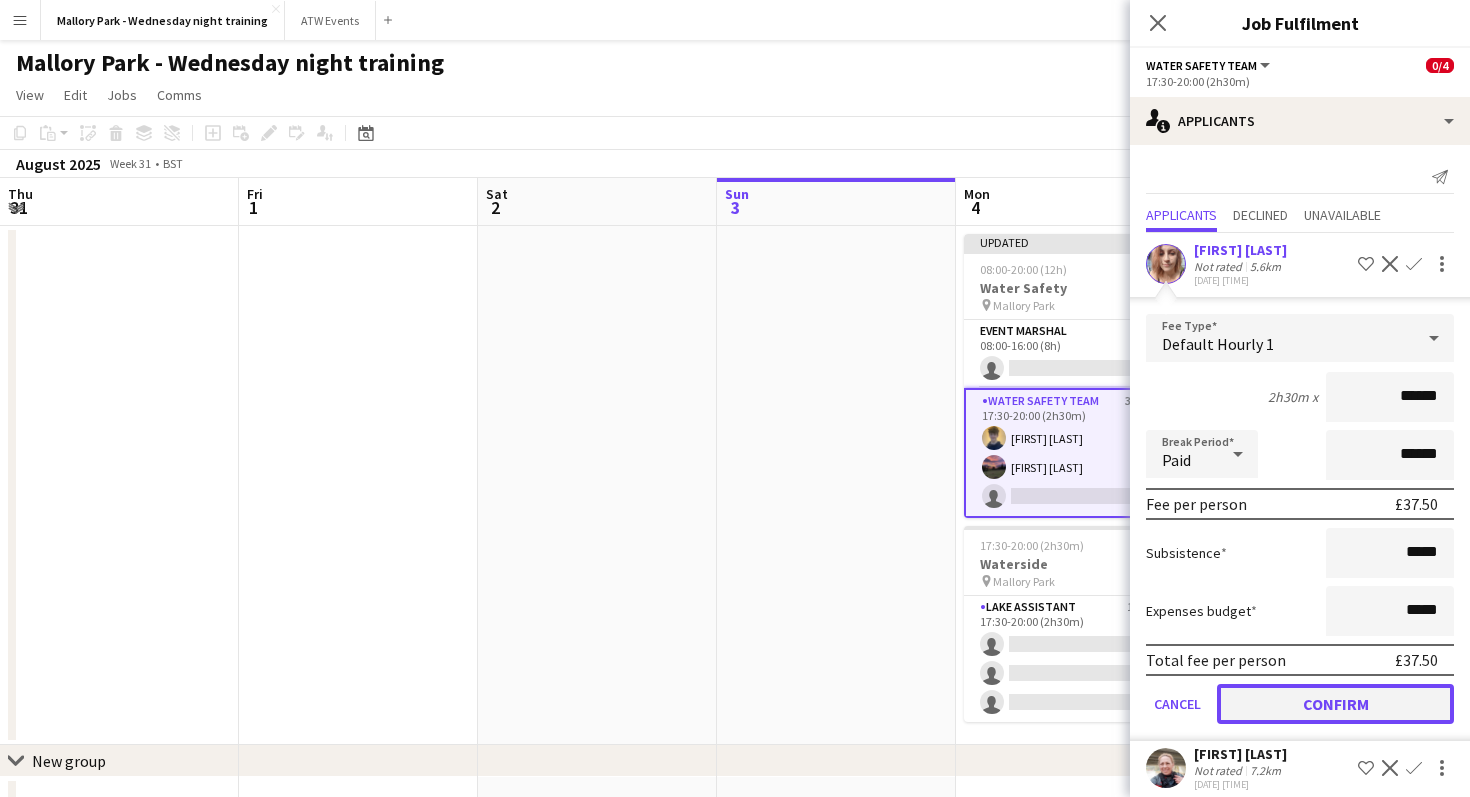 click on "Confirm" 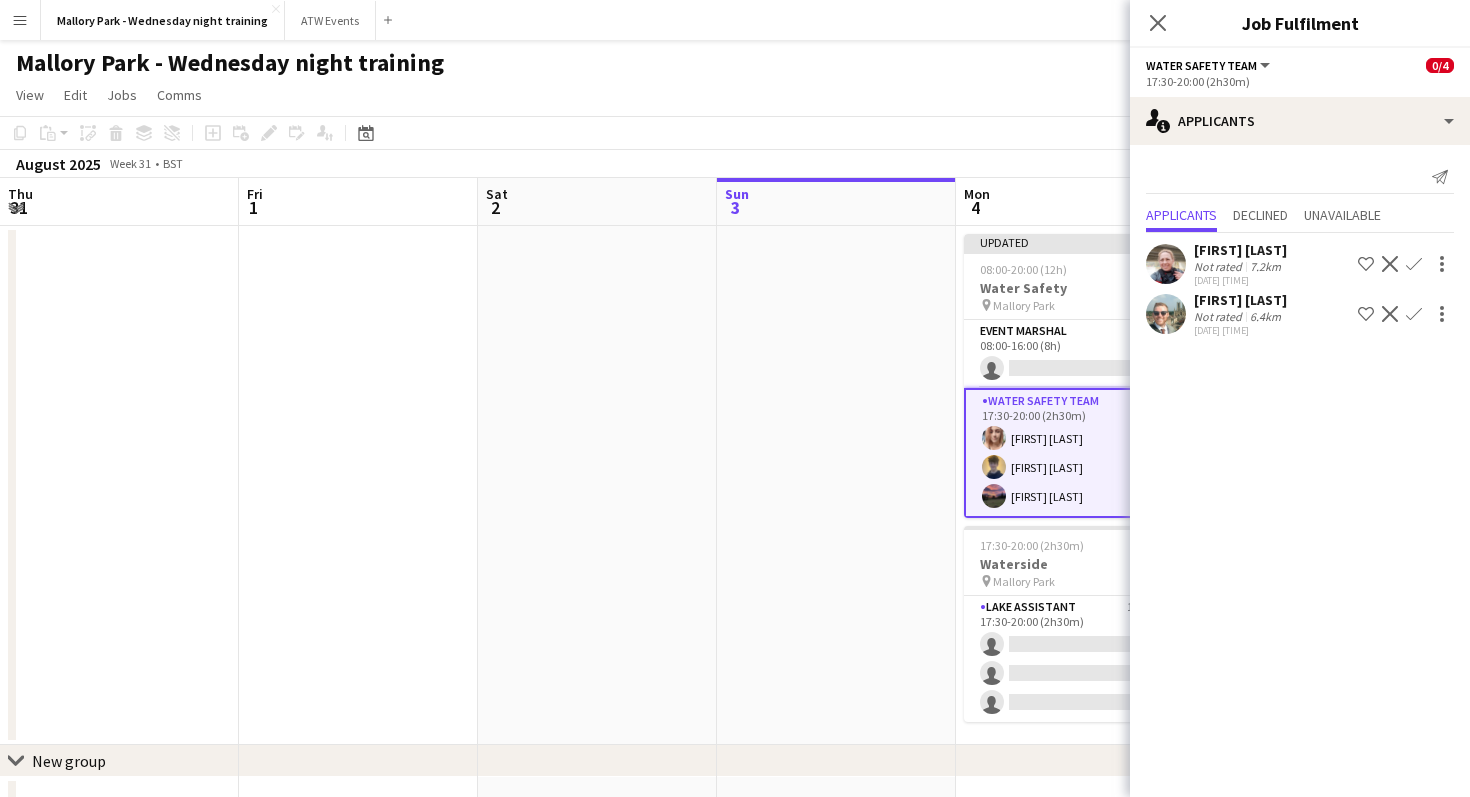 click at bounding box center (836, 485) 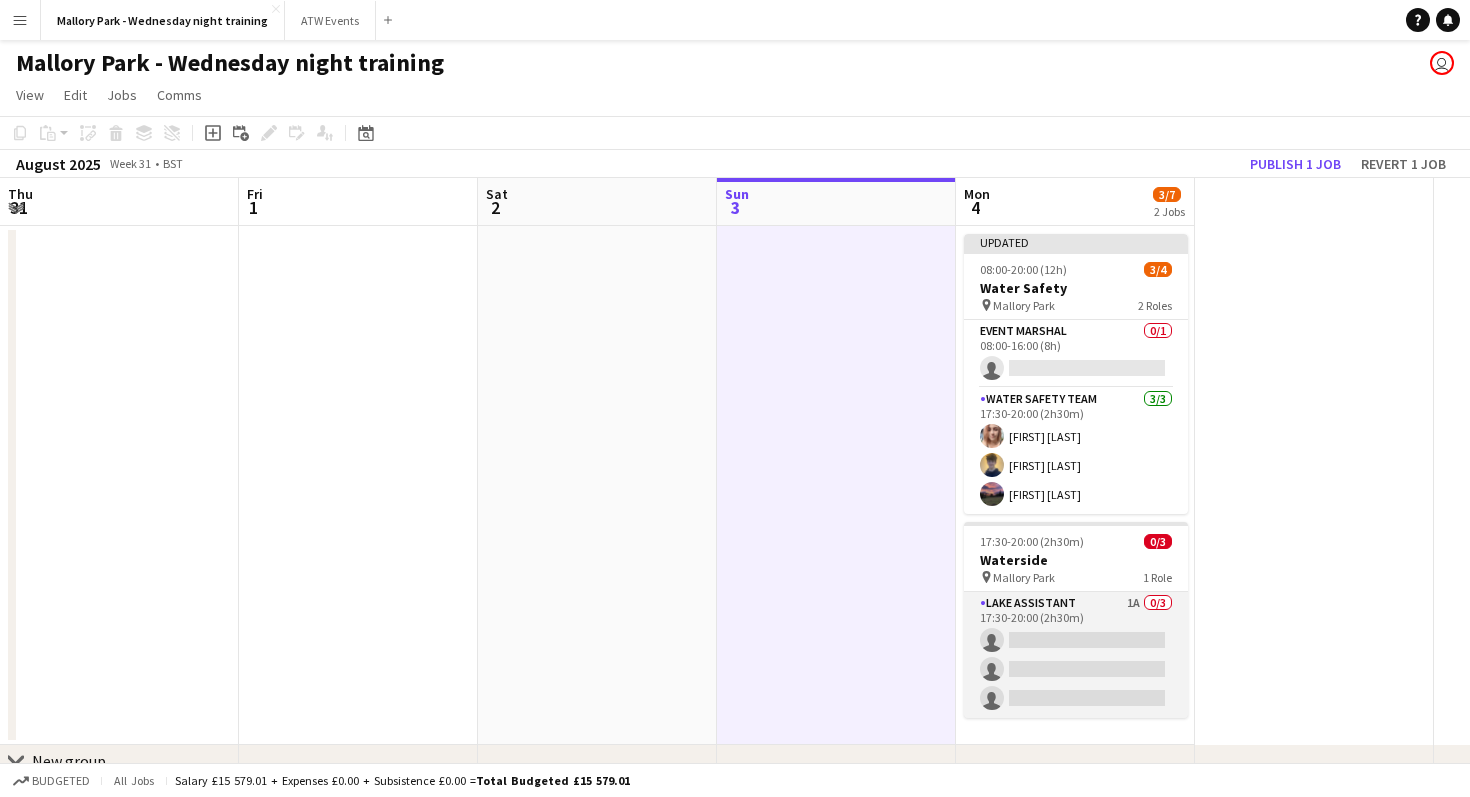 click on "Lake Assistant   1A   0/3   17:30-20:00 (2h30m)
single-neutral-actions
single-neutral-actions
single-neutral-actions" at bounding box center (1076, 655) 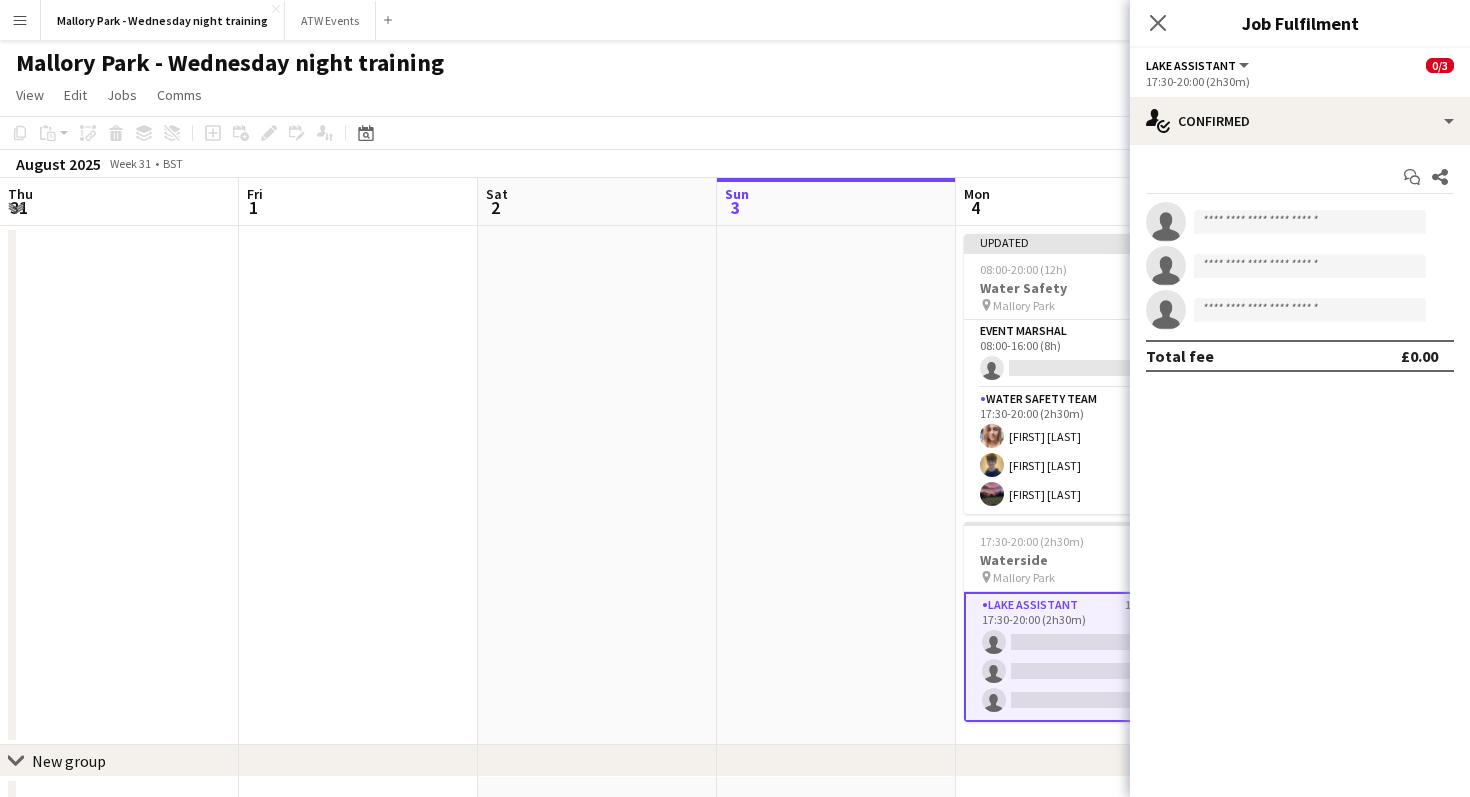 click at bounding box center [836, 485] 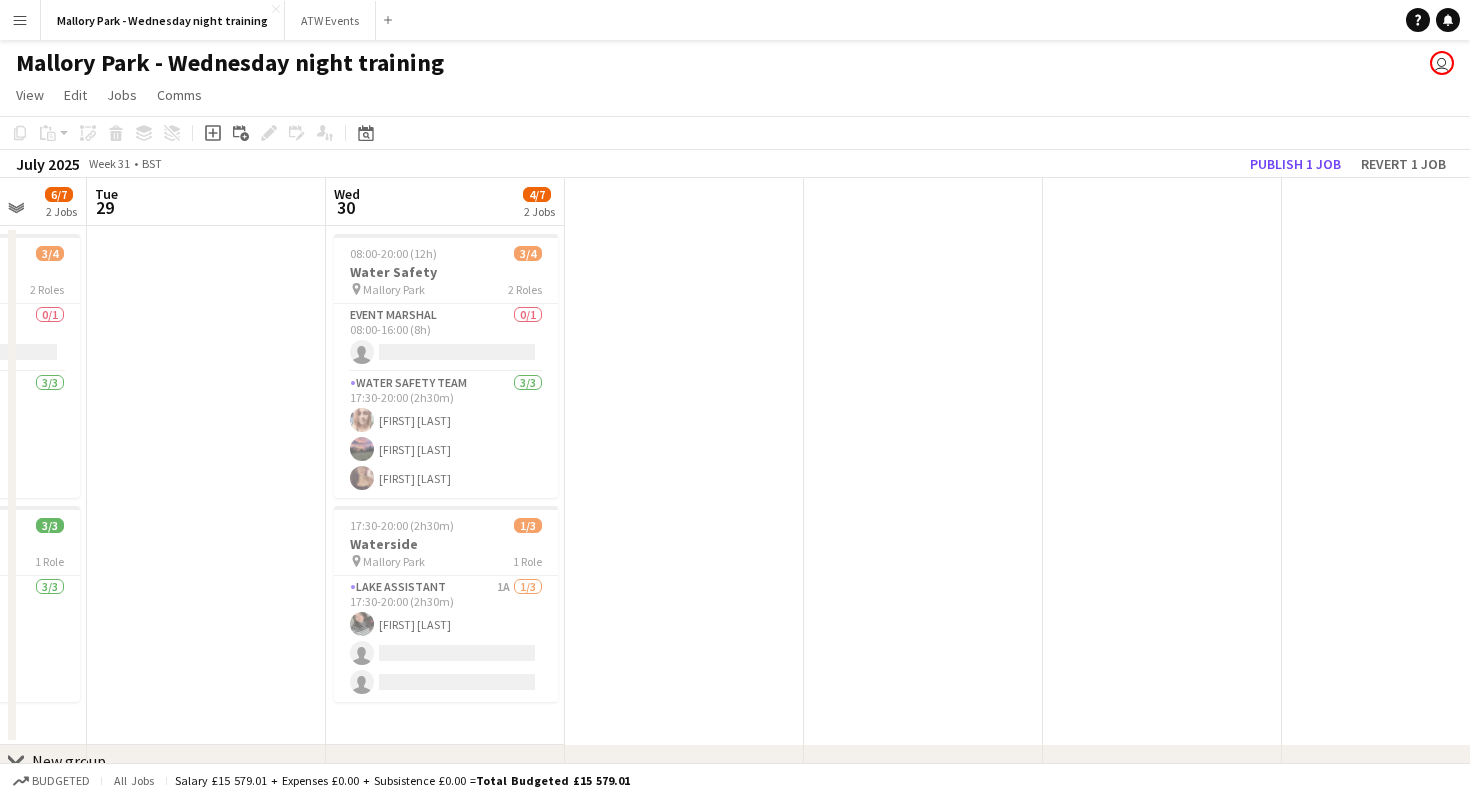 scroll, scrollTop: 0, scrollLeft: 623, axis: horizontal 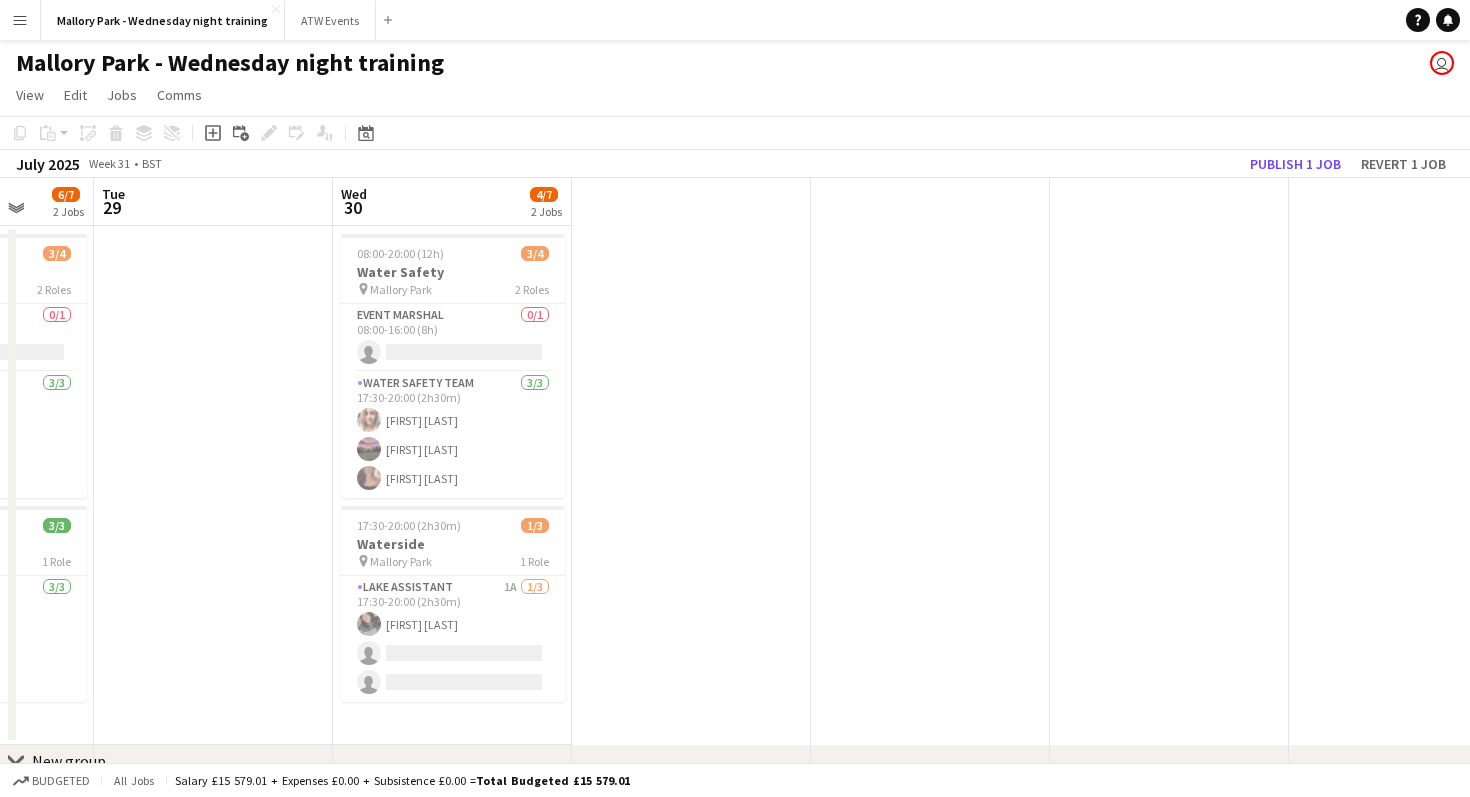 click on "08:00-20:00 (12h)    3/4   Water Safety
pin
Mallory Park   2 Roles   Event Marshal   0/1   08:00-16:00 (8h)
single-neutral-actions
Water Safety Team   3/3   17:30-20:00 (2h30m)
[LAST] [LAST] [LAST]     17:30-20:00 (2h30m)    3/3   Waterside
pin
Mallory Park   1 Role   Lake Assistant   3/3   17:30-20:00 (2h30m)
[LAST] [LAST] [LAST]     08:00-20:00 (12h)    3/4   Water Safety
pin
Mallory Park   2 Roles   Event Marshal   0/1   08:00-16:00 (8h)
single-neutral-actions
Water Safety Team   3/3   17:30-20:00 (2h30m)
[LAST] [LAST] [LAST]     17:30-20:00 (2h30m)    1/3   Waterside
pin
Mallory Park   1 Role   Lake Assistant   1A   1/3   17:30-20:00 (2h30m)
[LAST]
single-neutral-actions" at bounding box center (709, 485) 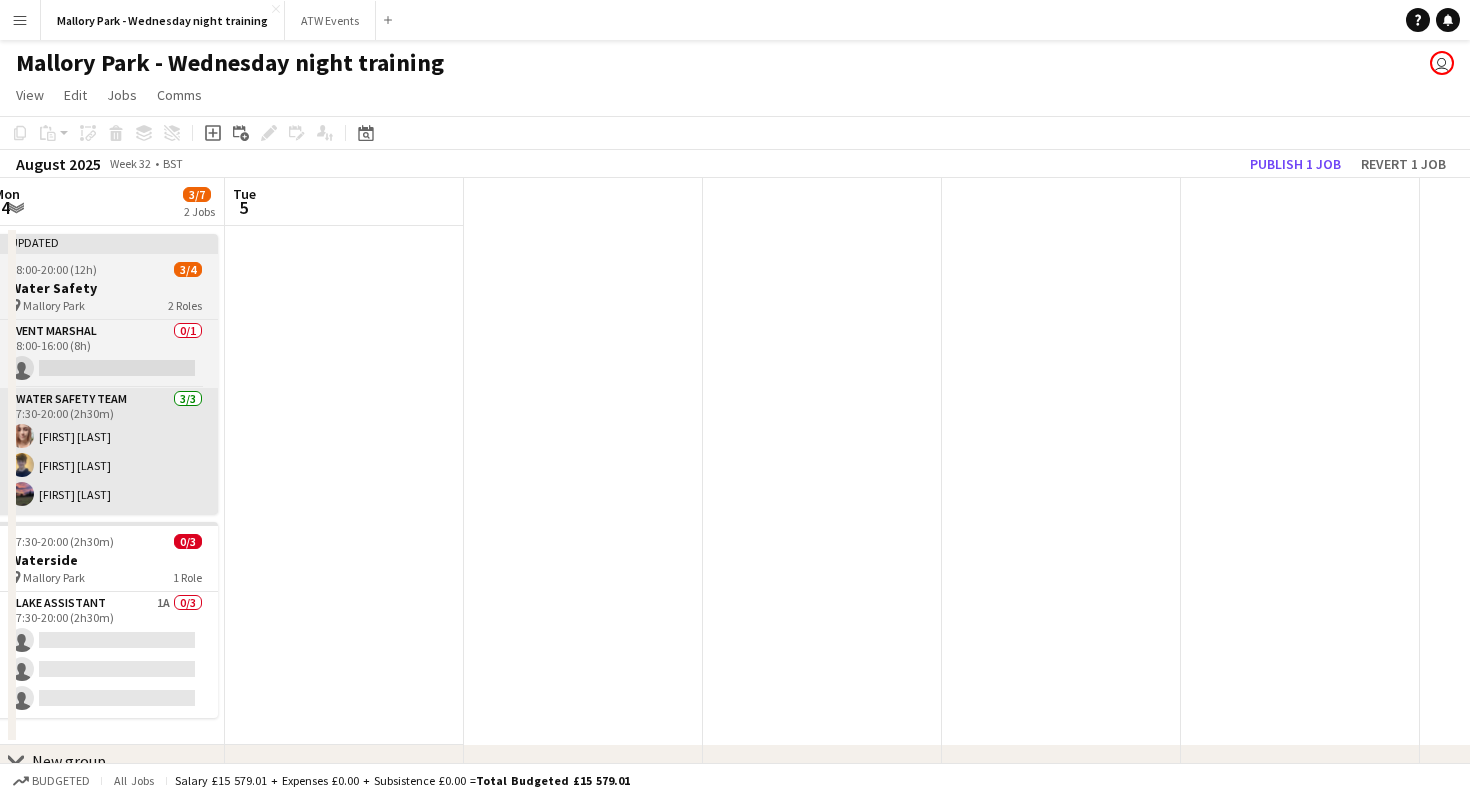 scroll, scrollTop: 0, scrollLeft: 788, axis: horizontal 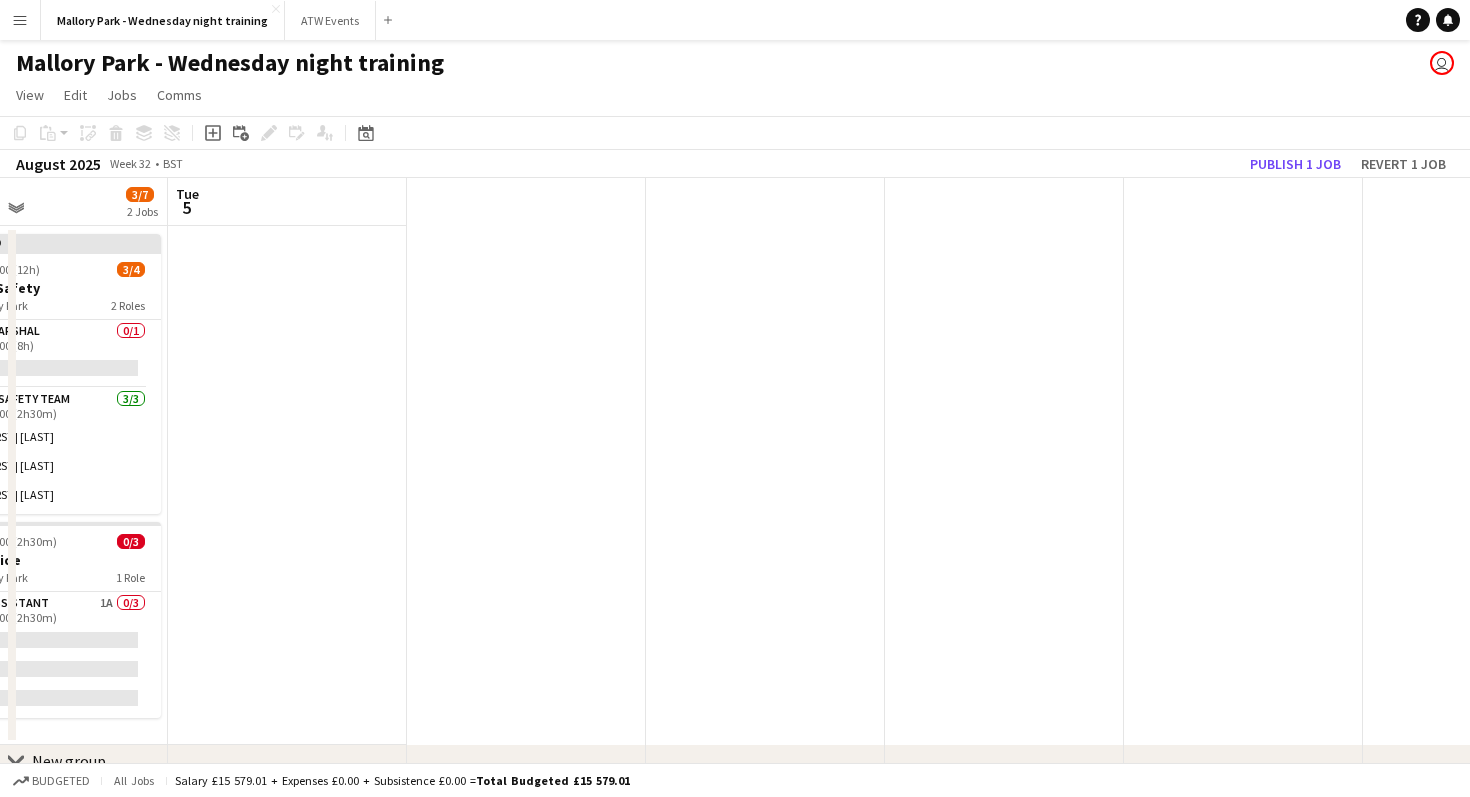 click on "Updated   08:00-20:00 (12h)    3/4   Water Safety
pin
Mallory Park   2 Roles   Event Marshal   0/1   08:00-16:00 (8h)
single-neutral-actions
Water Safety Team   3/3   17:30-20:00 (2h30m)
[NAME] [LAST] [LAST]     17:30-20:00 (2h30m)    0/3   Waterside
pin
Mallory Park   1 Role   Lake Assistant   1A   0/3   17:30-20:00 (2h30m)
single-neutral-actions
single-neutral-actions
single-neutral-actions" at bounding box center (544, 485) 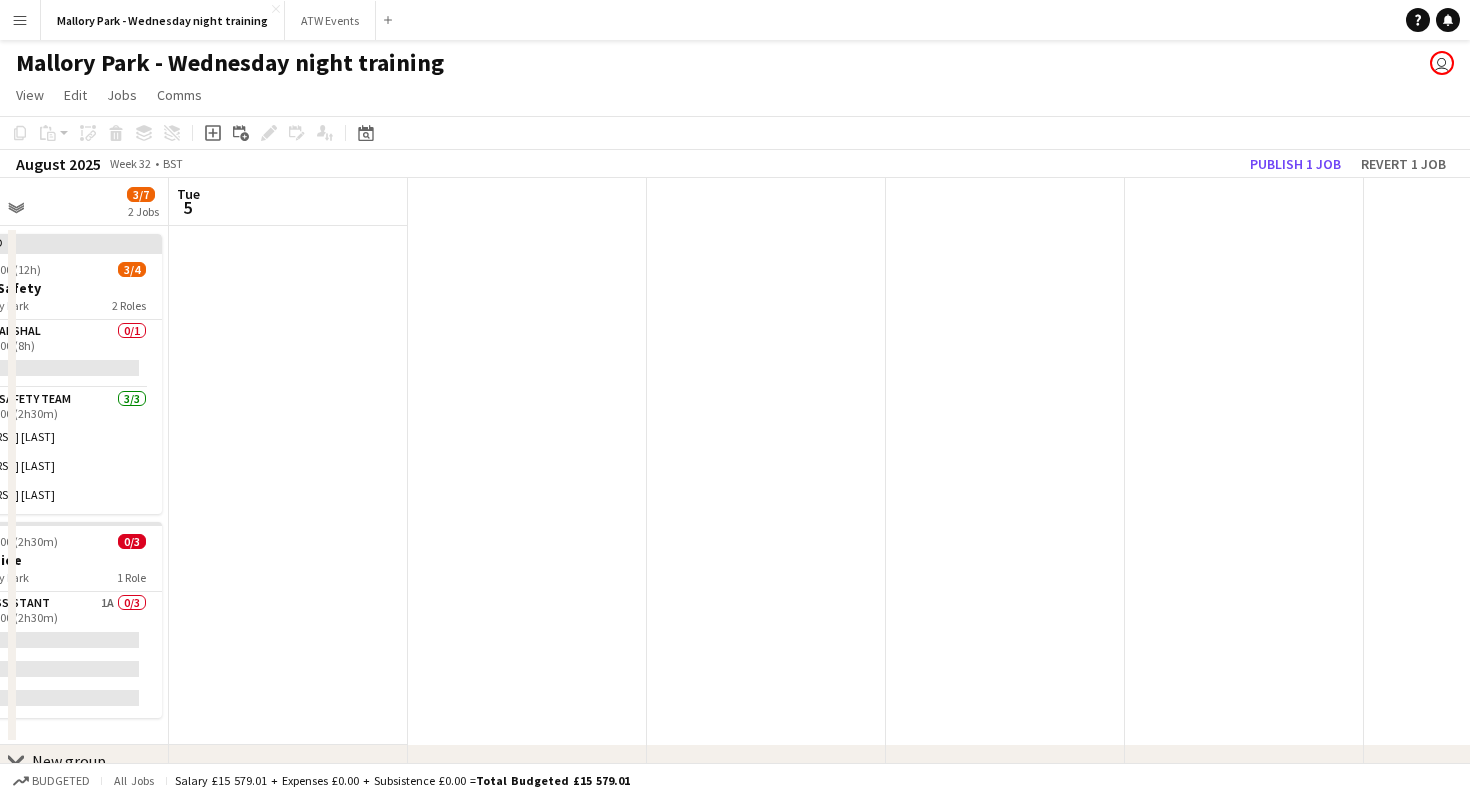 click at bounding box center [288, 485] 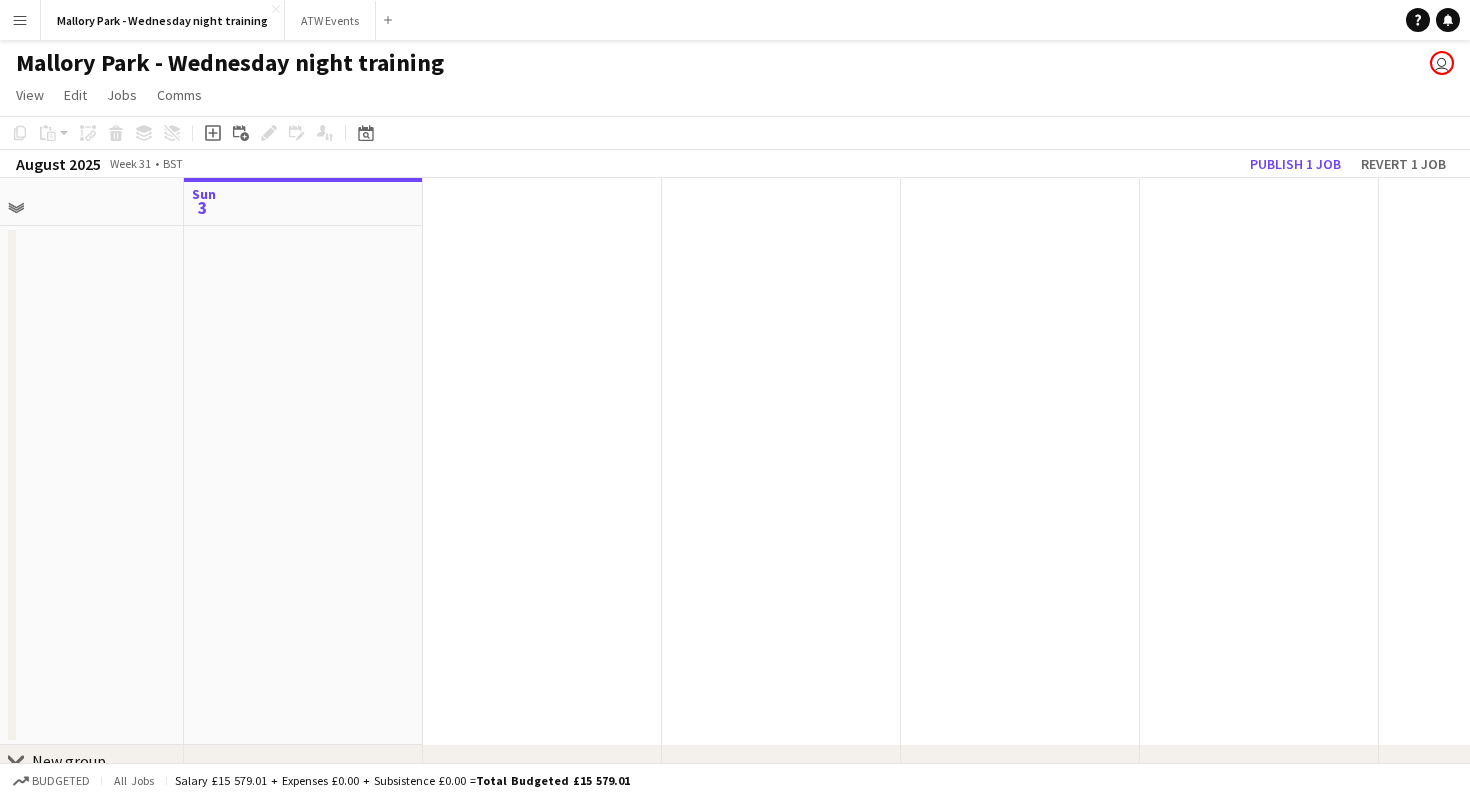 scroll, scrollTop: 0, scrollLeft: 573, axis: horizontal 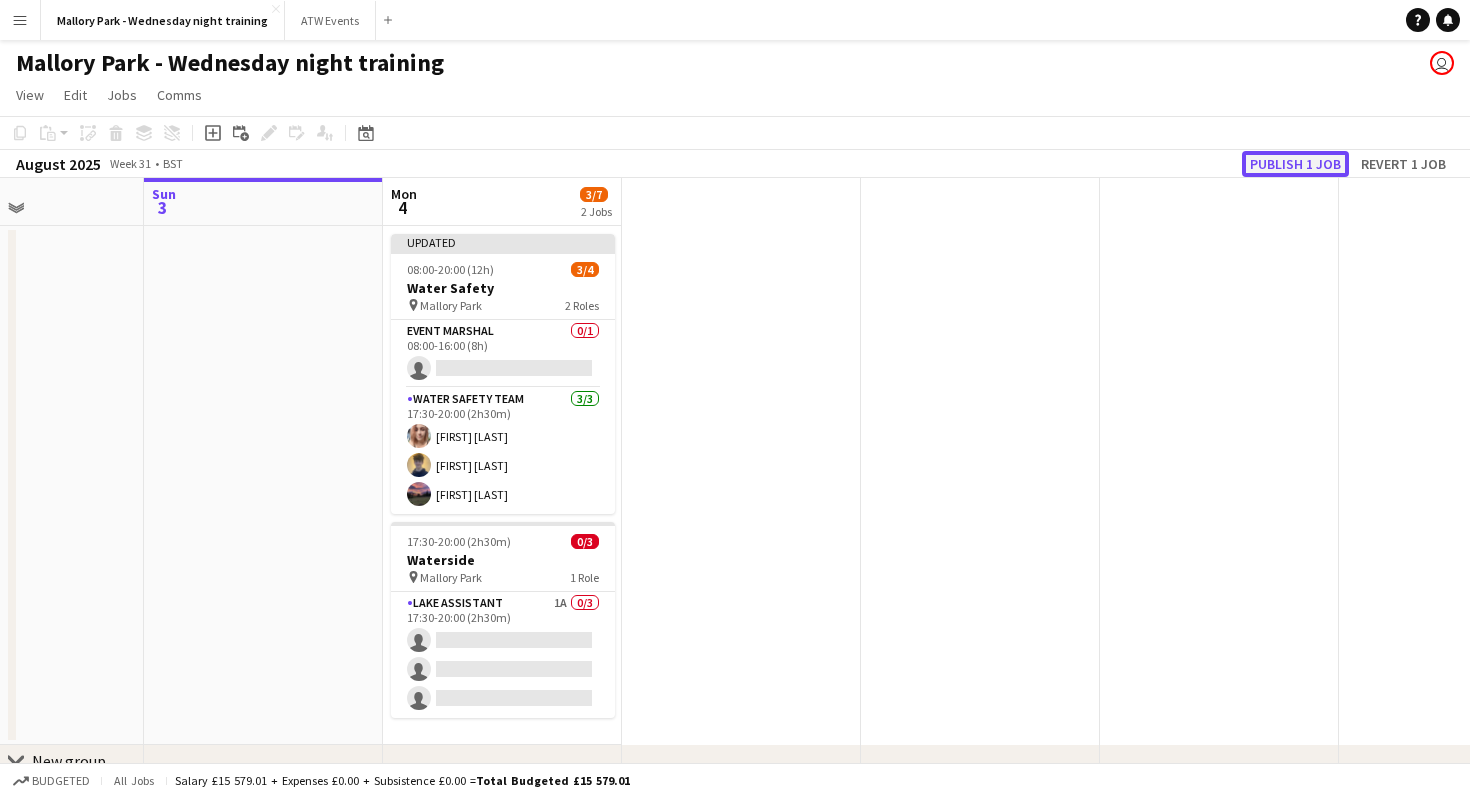 click on "Publish 1 job" 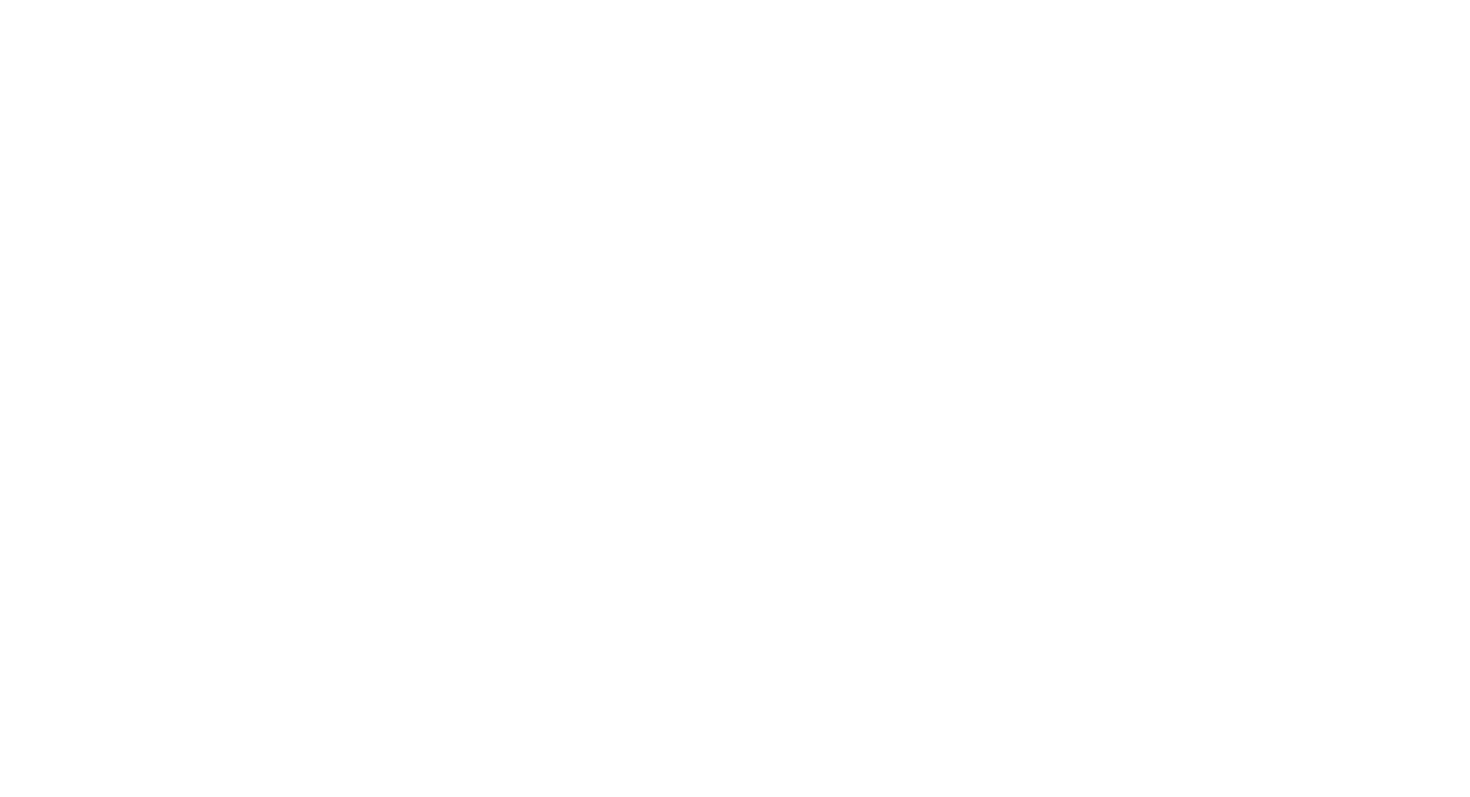 scroll, scrollTop: 0, scrollLeft: 0, axis: both 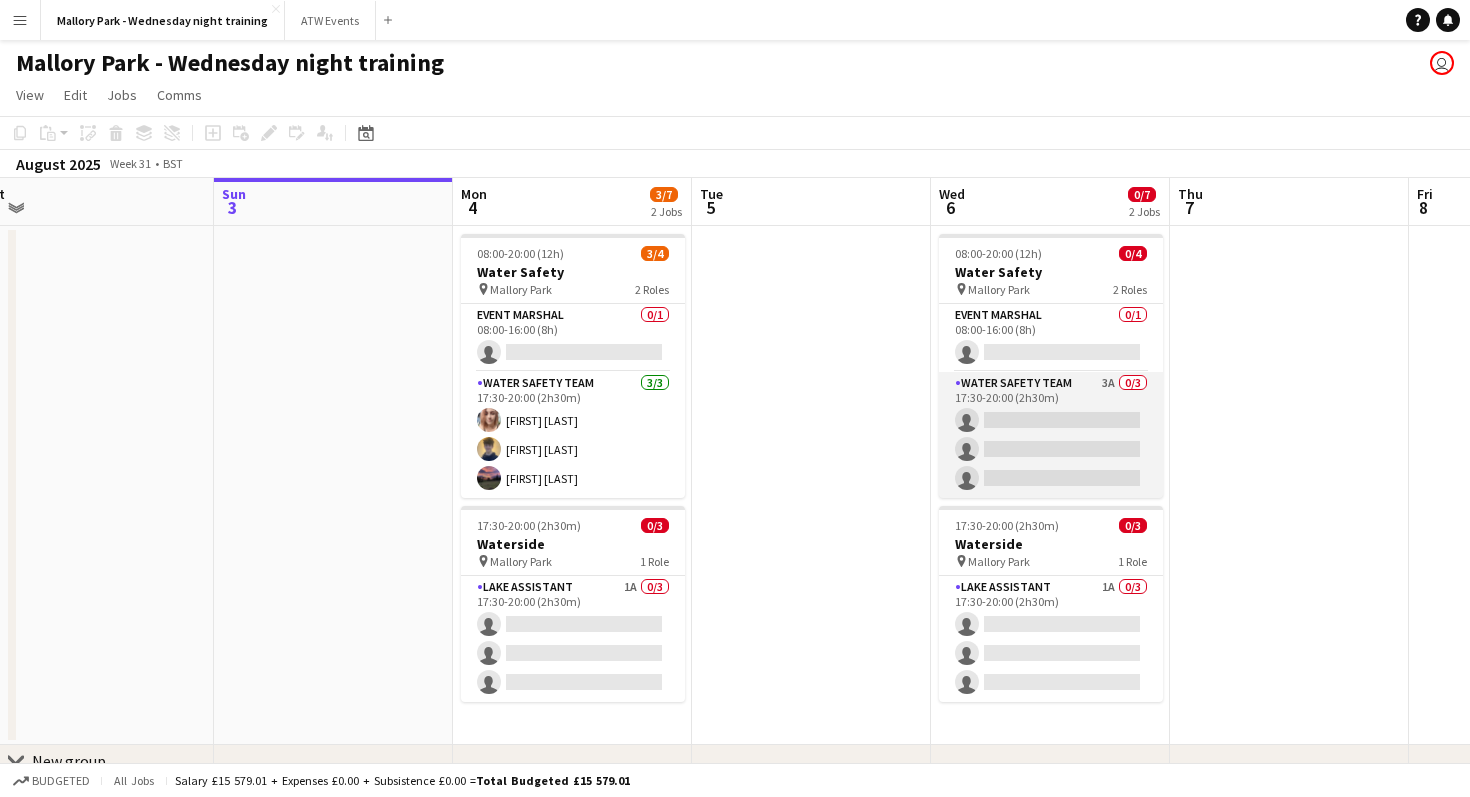 click on "Water Safety Team   3A   0/3   17:30-20:00 (2h30m)
single-neutral-actions
single-neutral-actions
single-neutral-actions" at bounding box center (1051, 435) 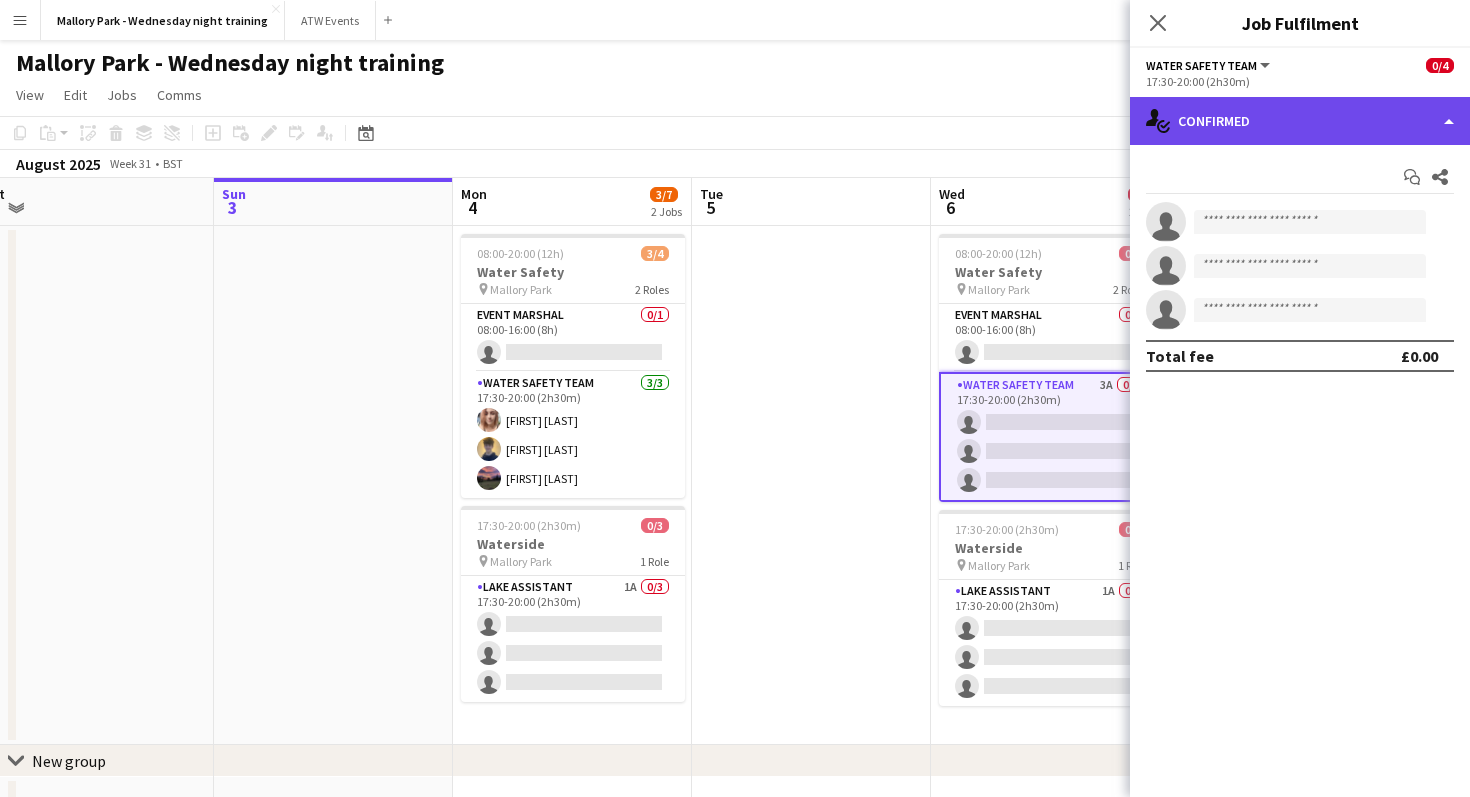 click on "single-neutral-actions-check-2
Confirmed" 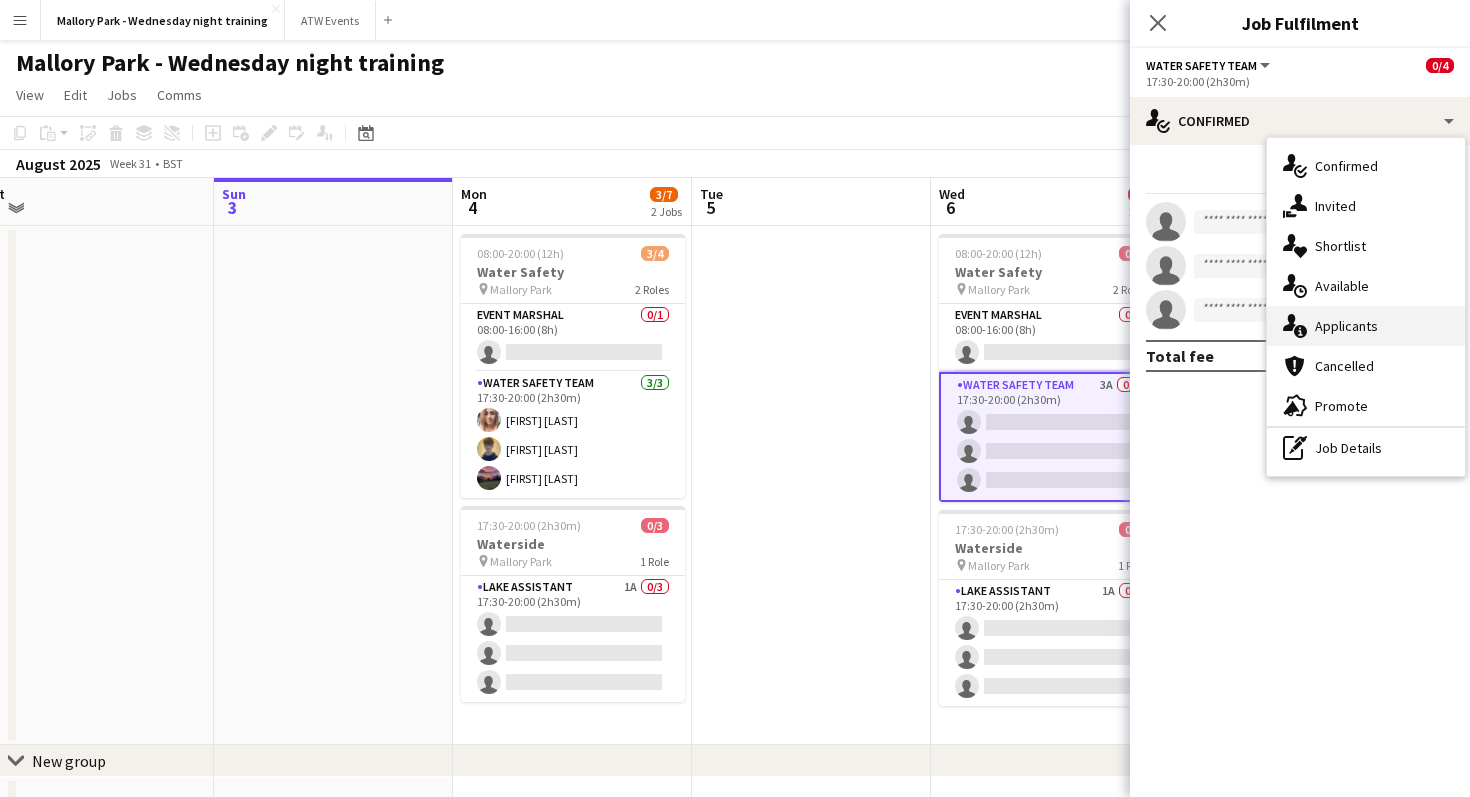 click on "single-neutral-actions-information
Applicants" at bounding box center (1366, 326) 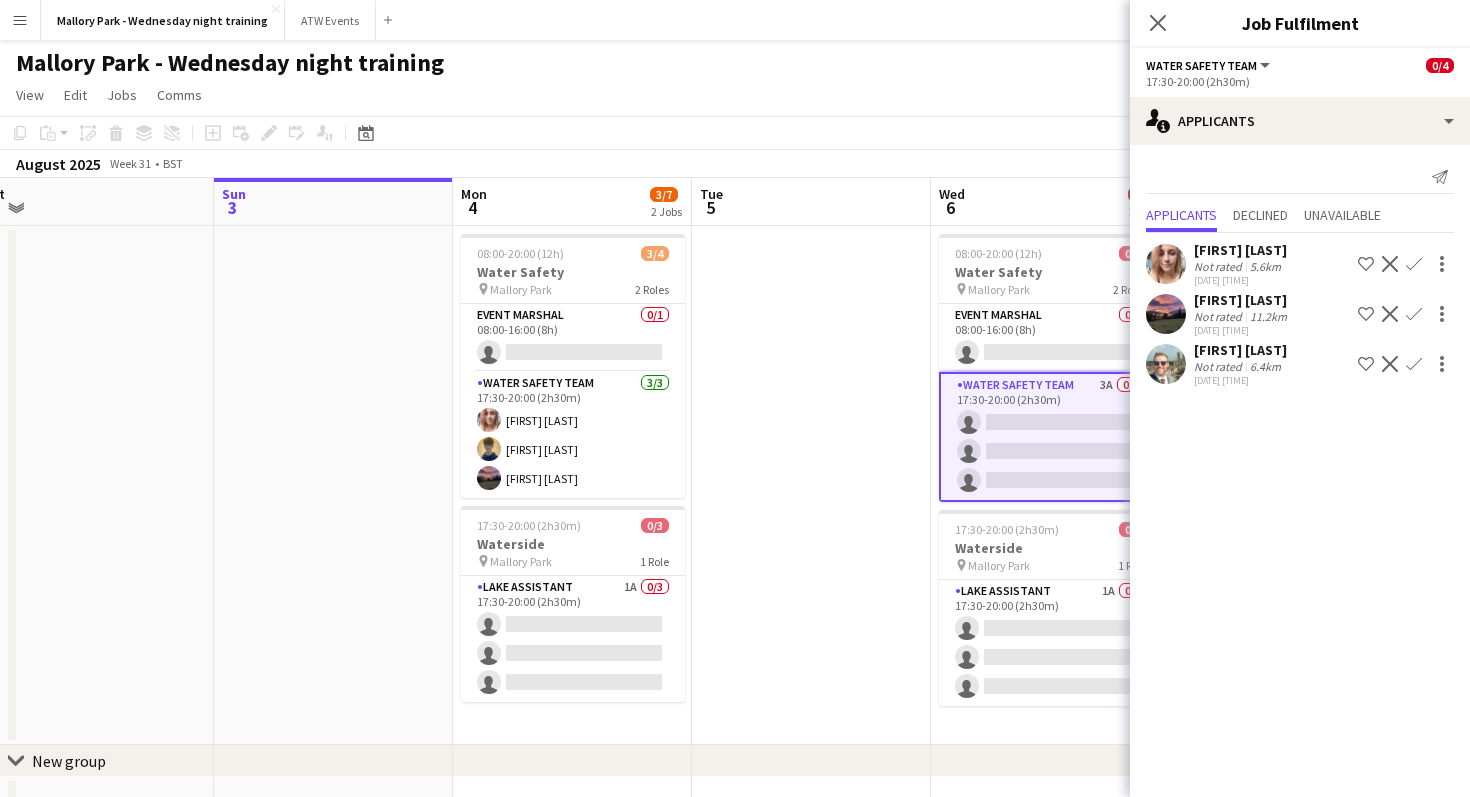 click on "Confirm" at bounding box center [1414, 314] 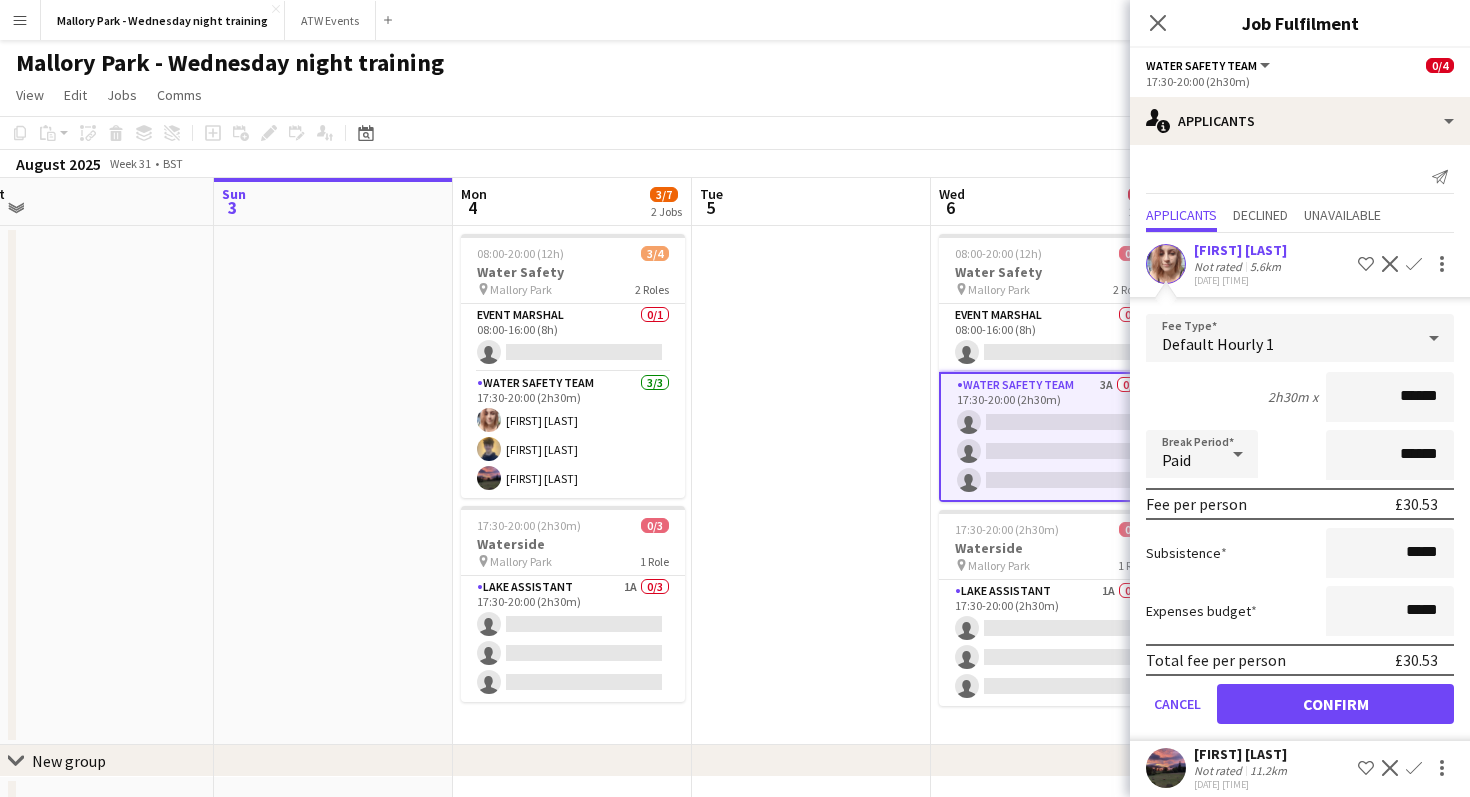 type on "******" 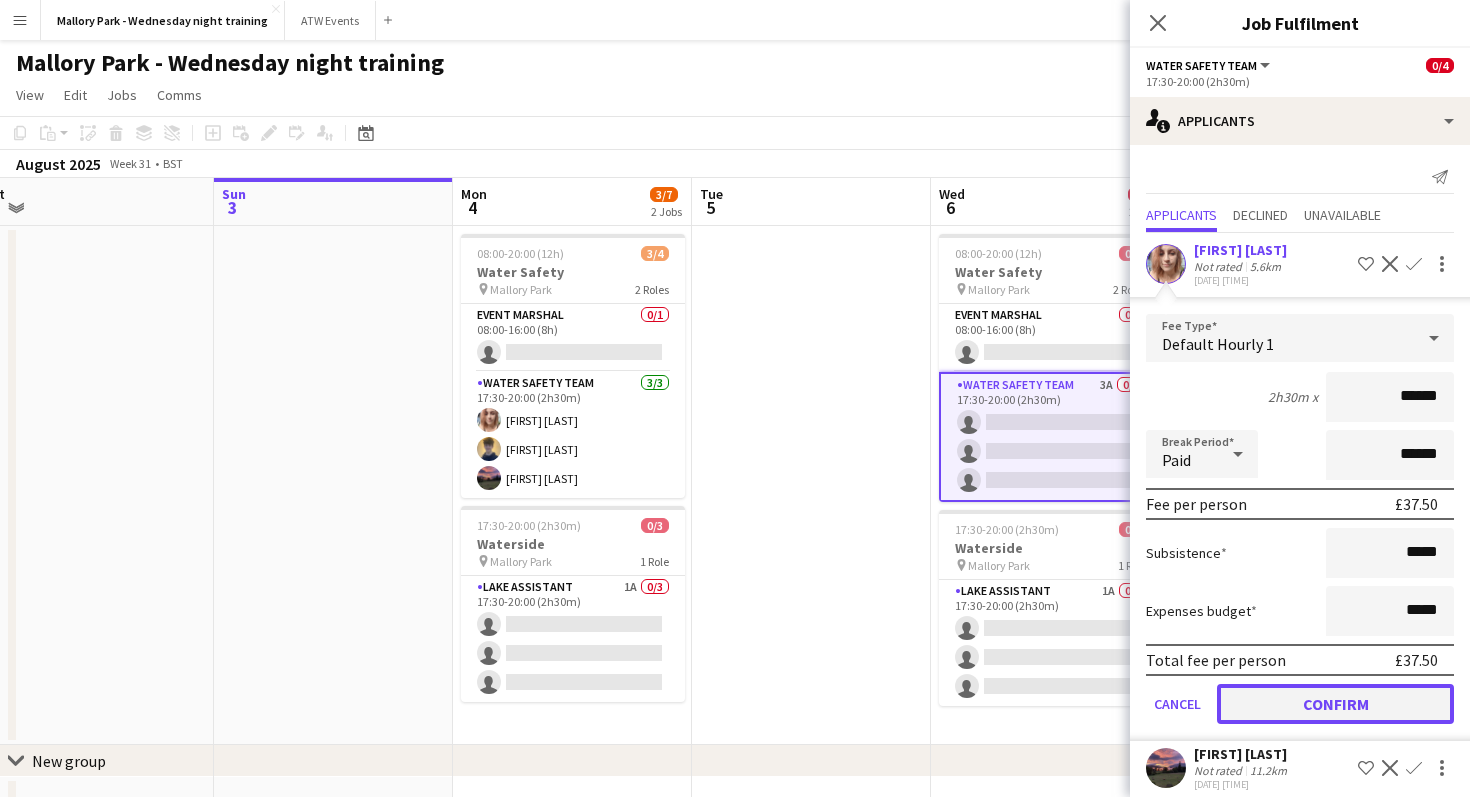 click on "Confirm" 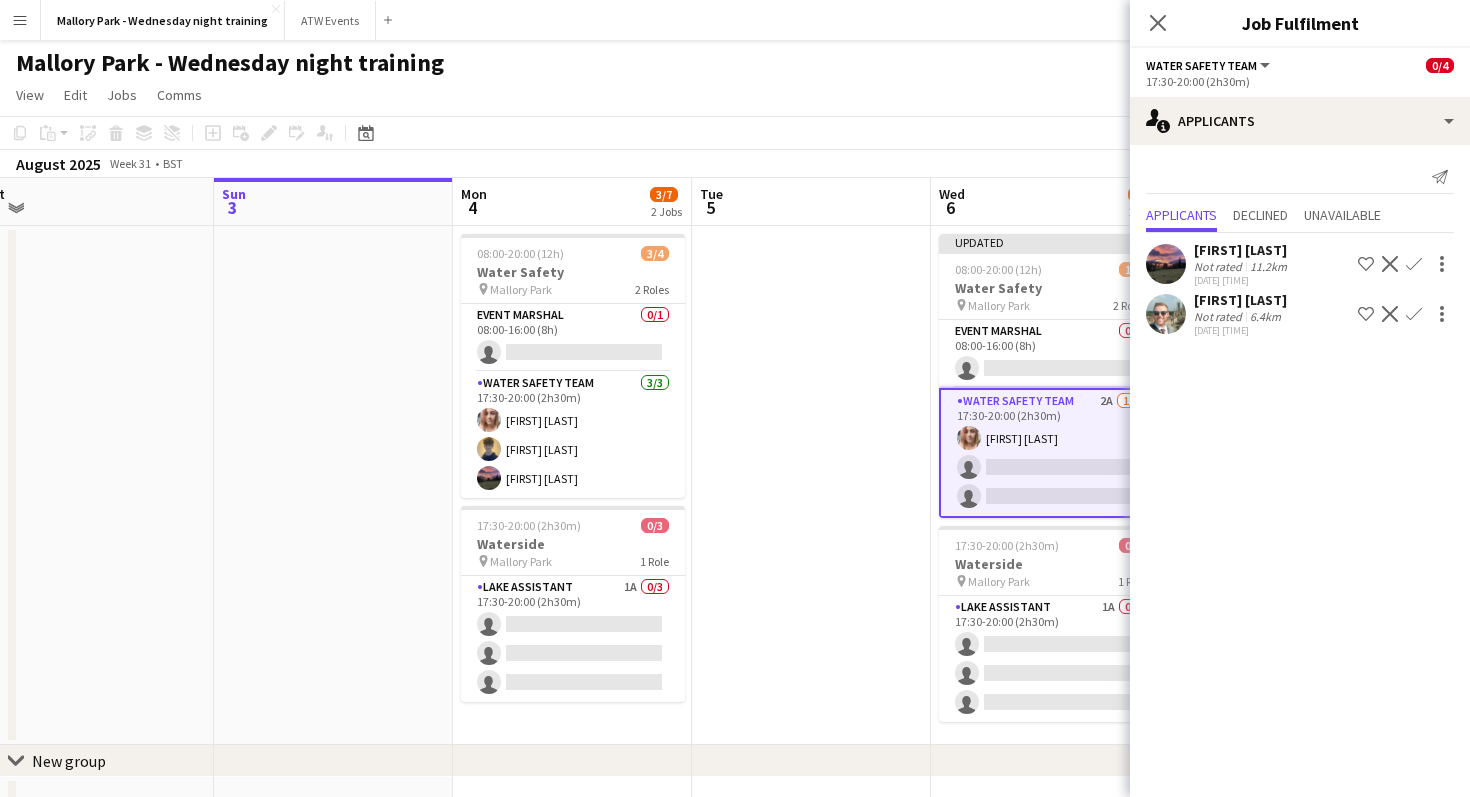 click on "Confirm" at bounding box center [1414, 314] 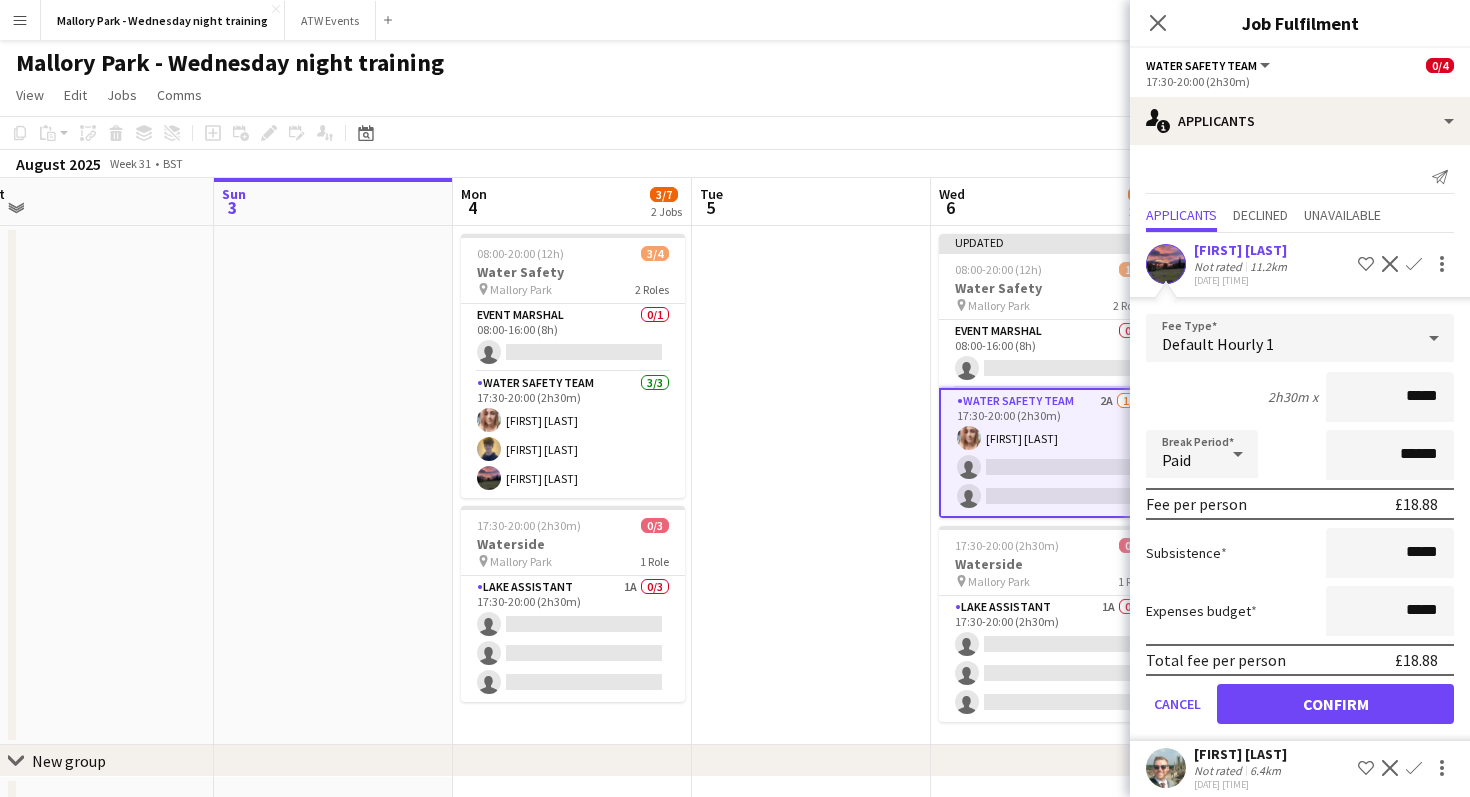 type on "******" 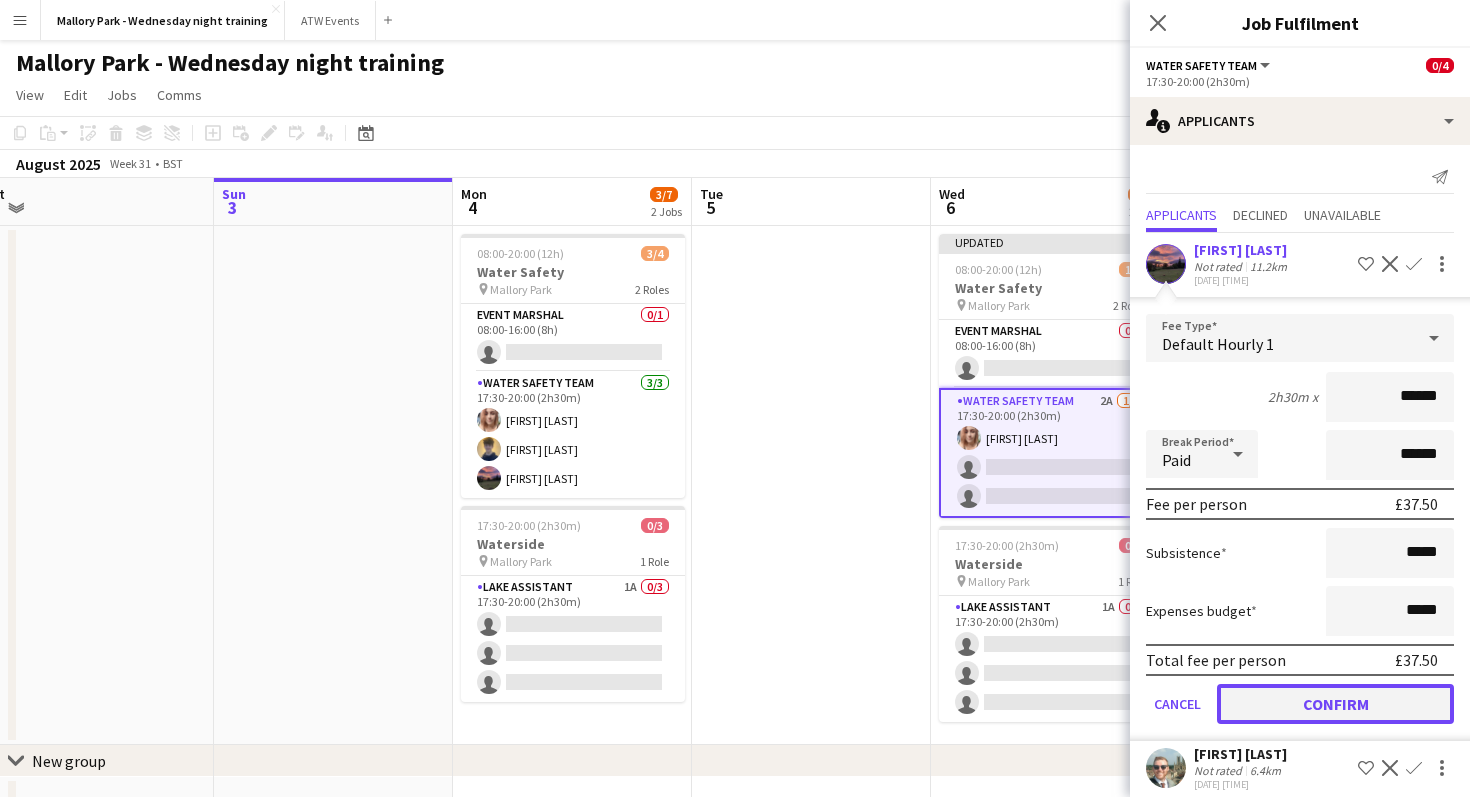 click on "Confirm" 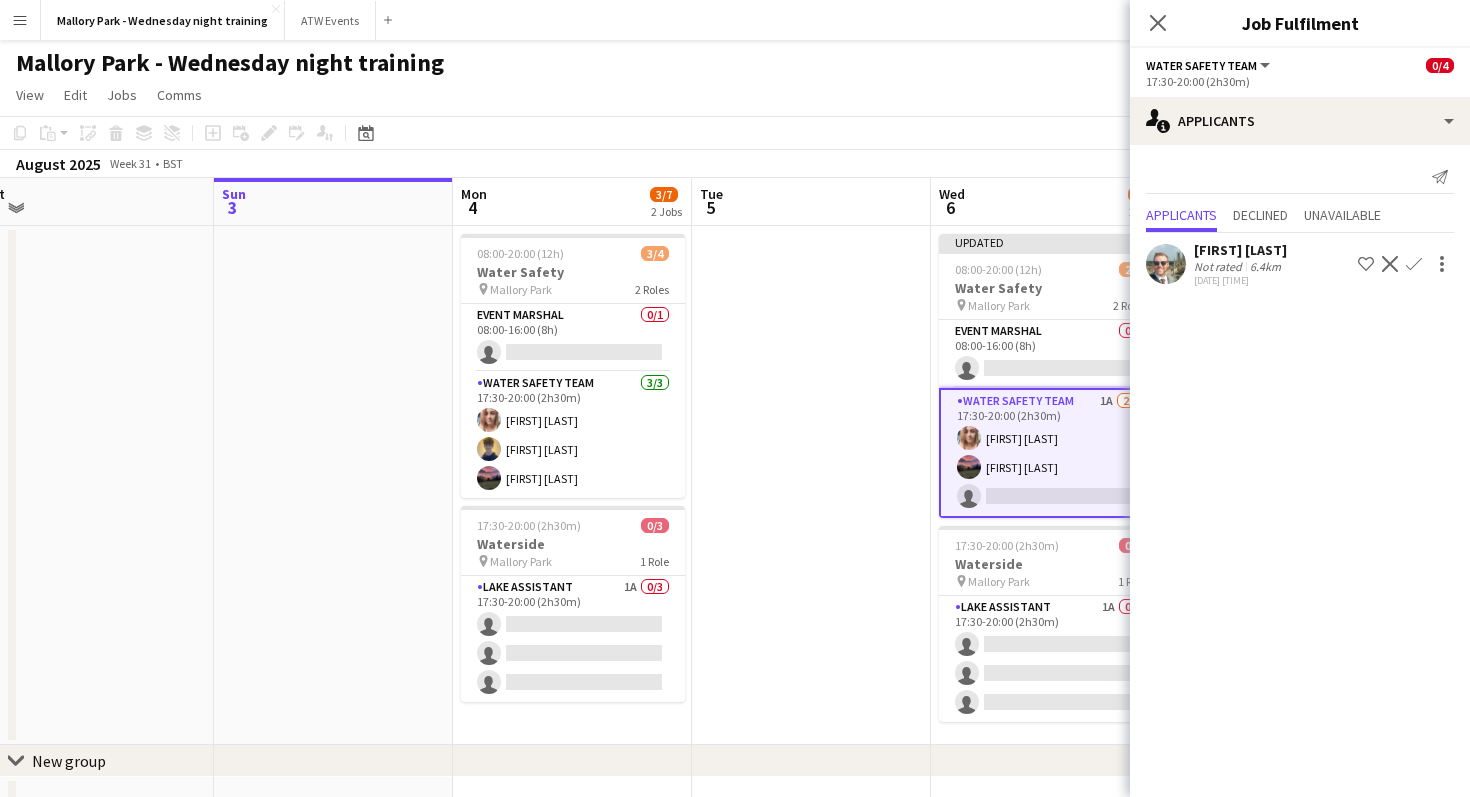 click at bounding box center [811, 485] 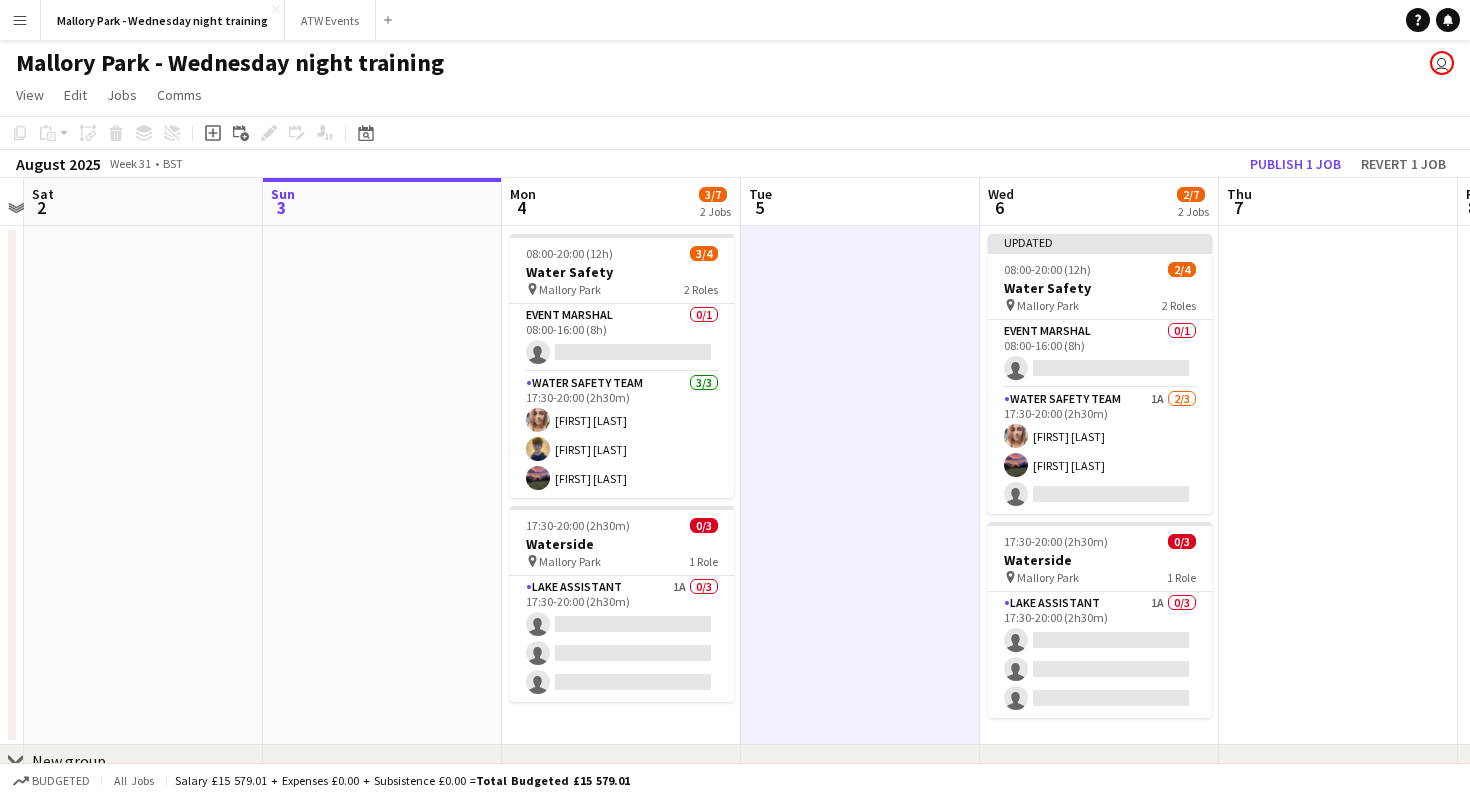scroll, scrollTop: 0, scrollLeft: 449, axis: horizontal 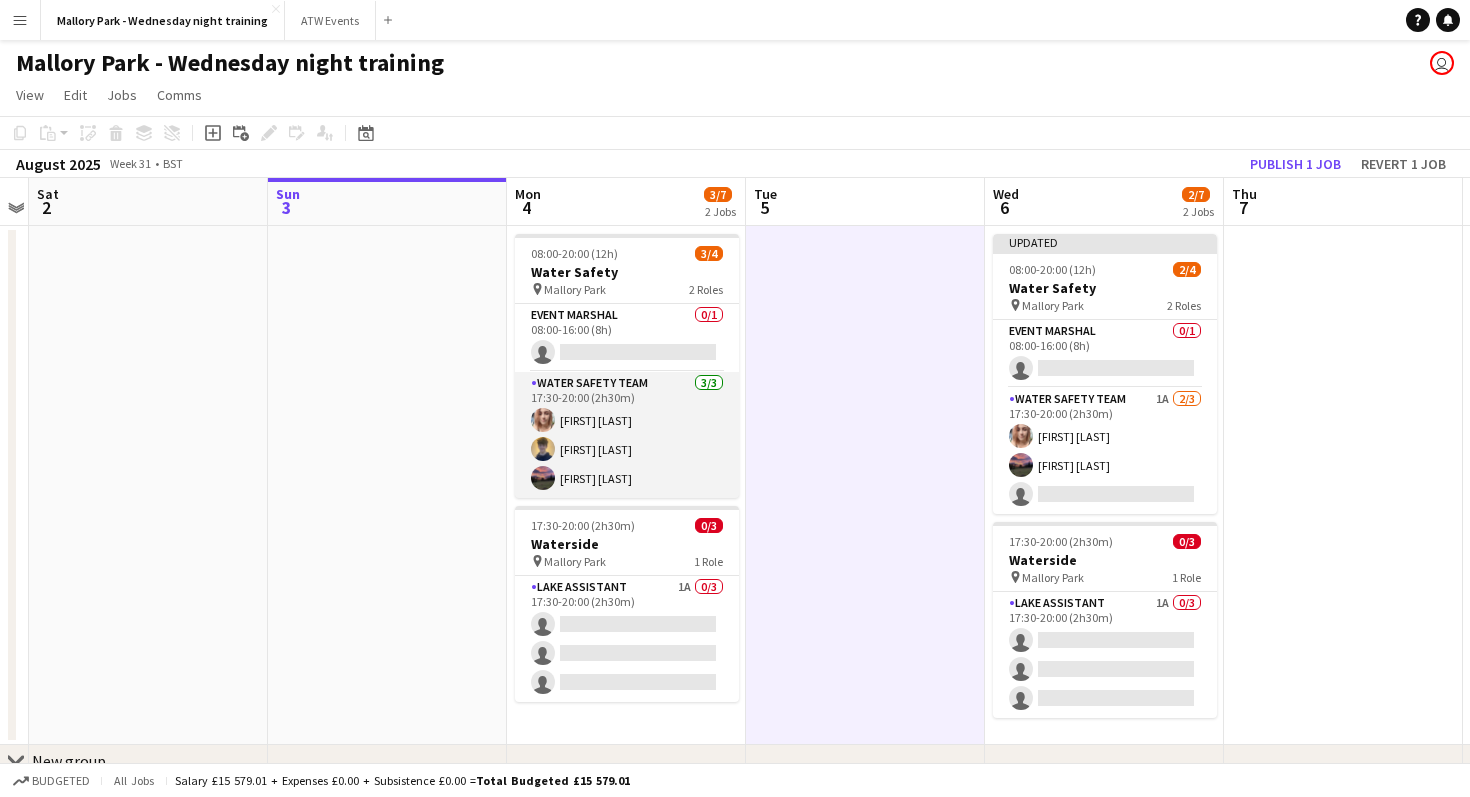 click on "Water Safety Team   3/3   17:30-20:00 (2h30m)
Natasha Jenkins Harry Macswiney izzy macswiney" at bounding box center (627, 435) 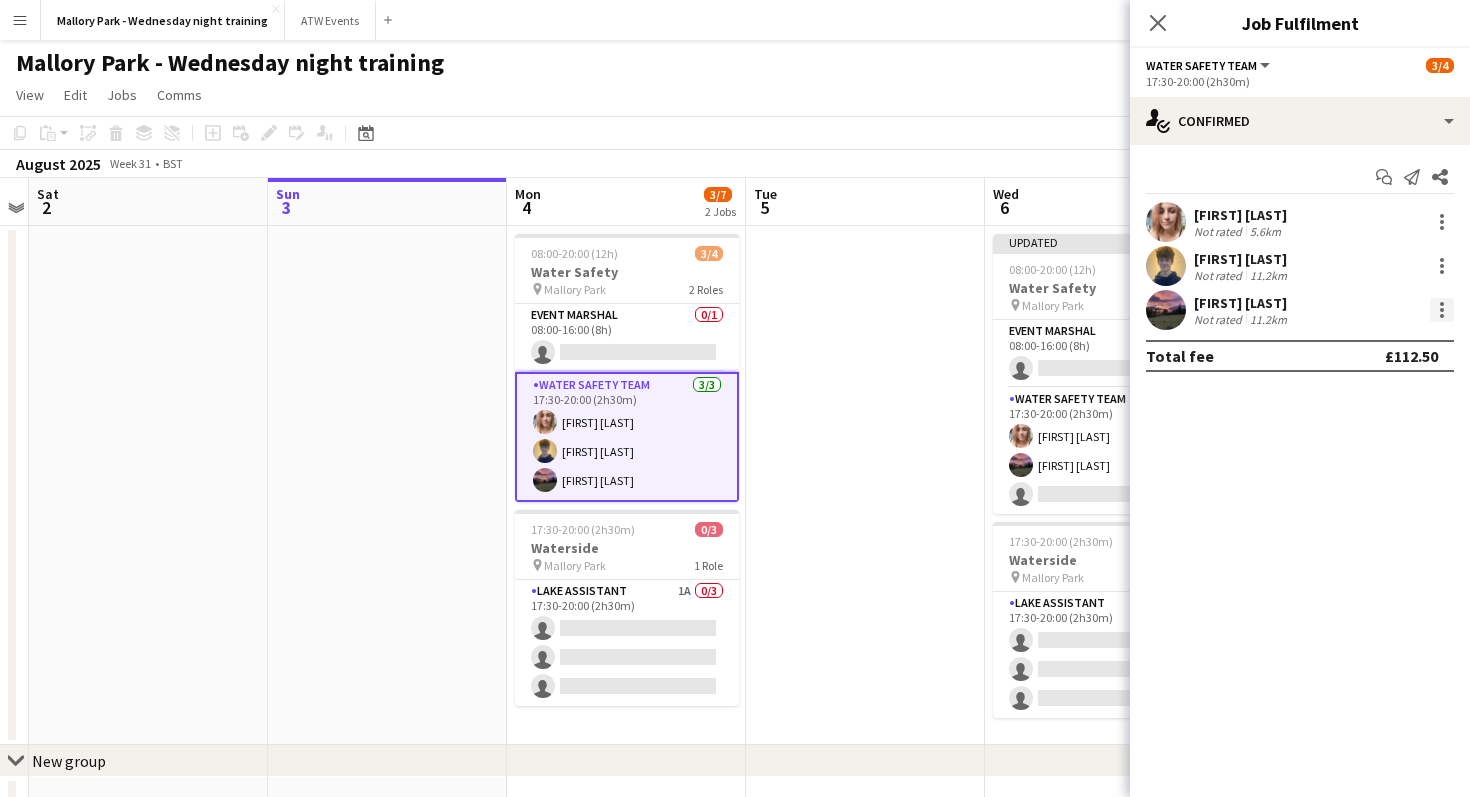 click at bounding box center [1442, 310] 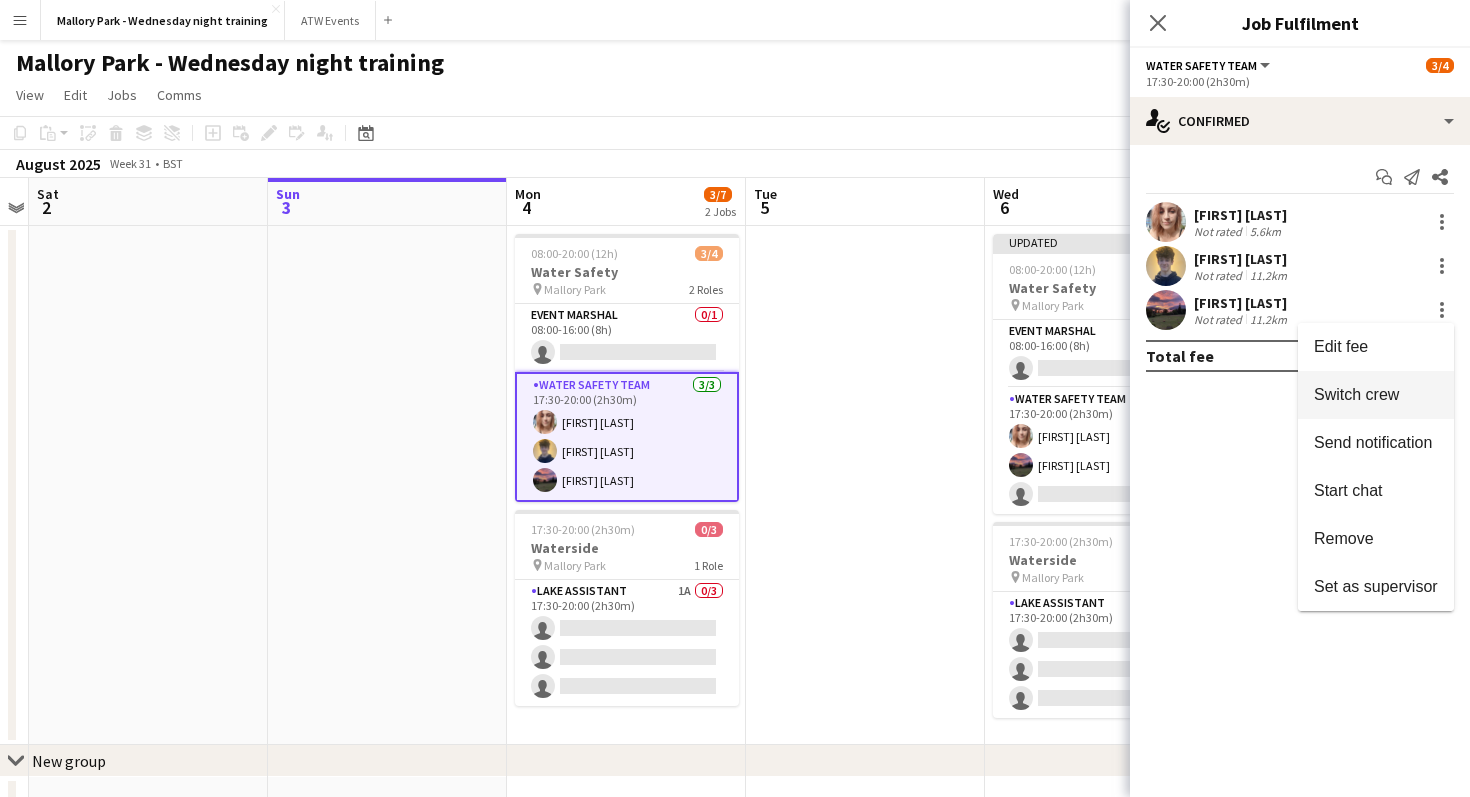 click on "Switch crew" at bounding box center [1356, 394] 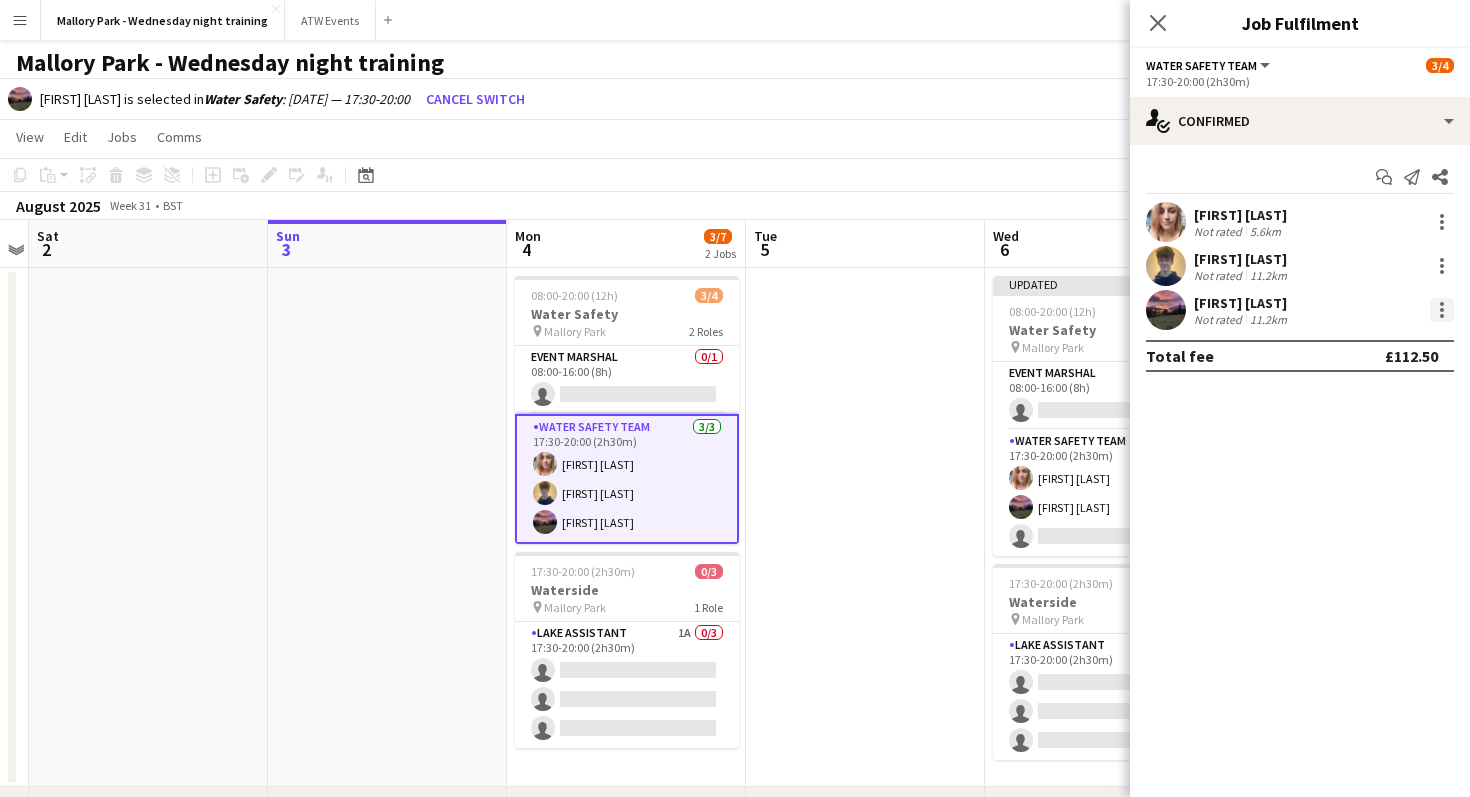 click at bounding box center (1442, 310) 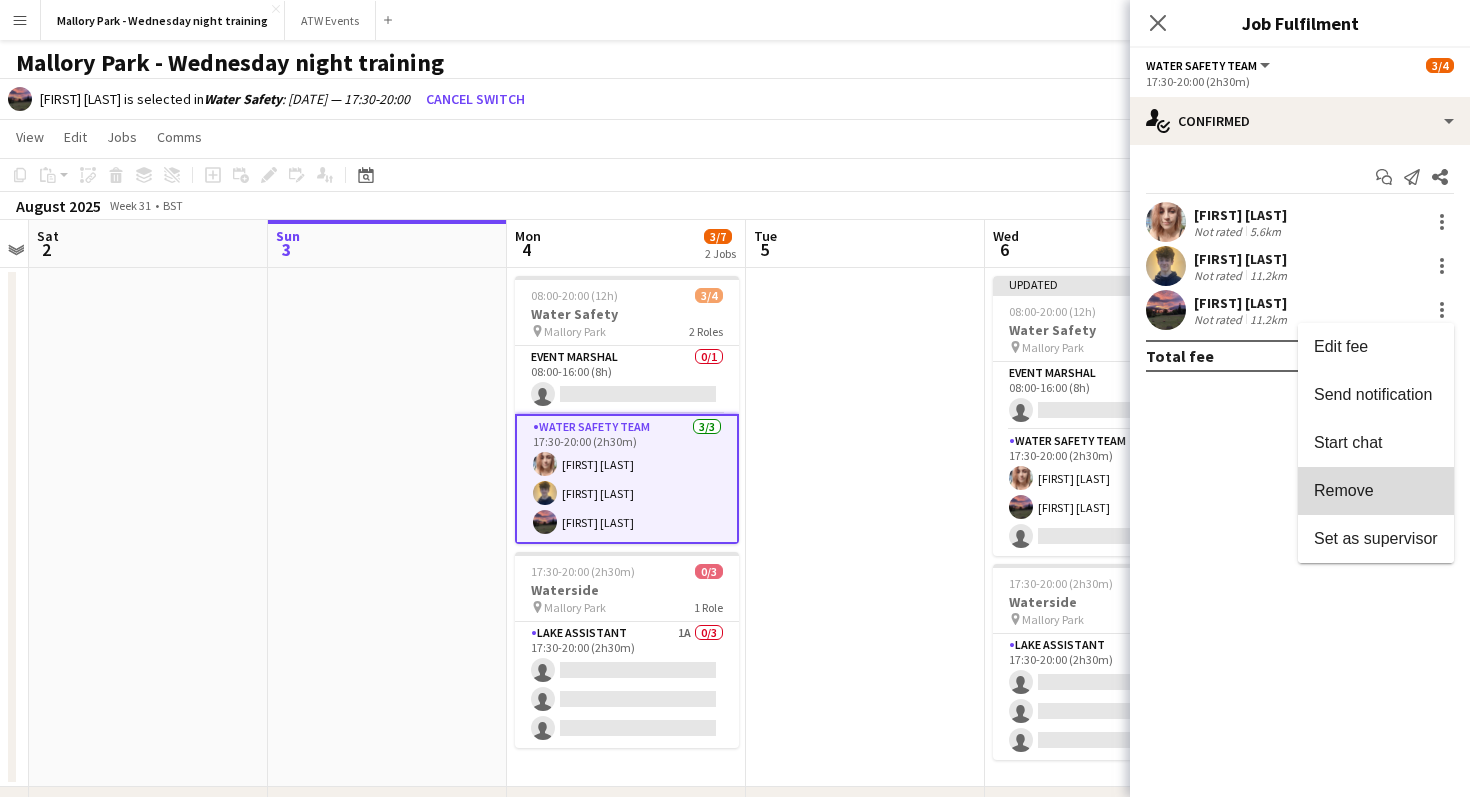 click on "Remove" at bounding box center [1376, 491] 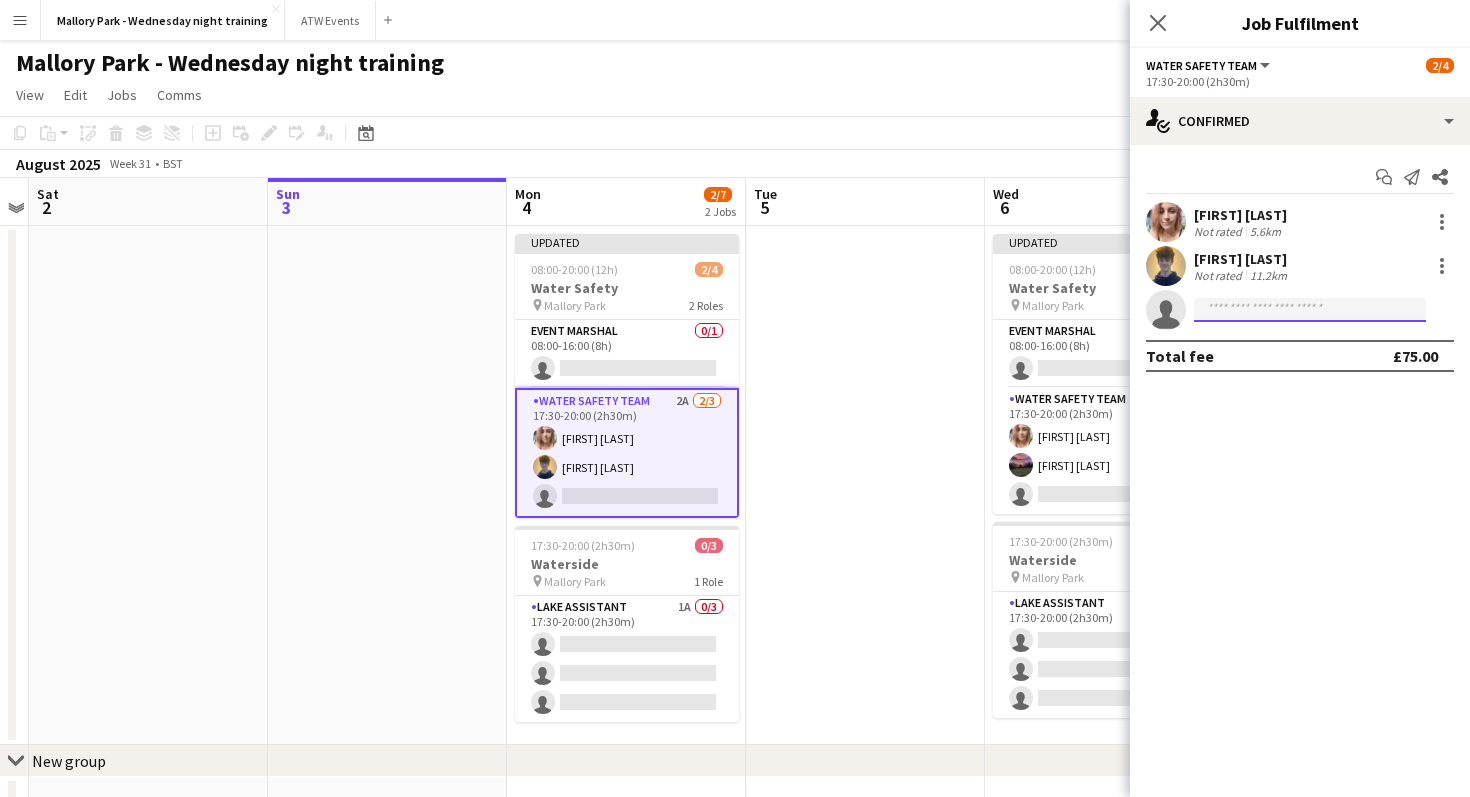 click 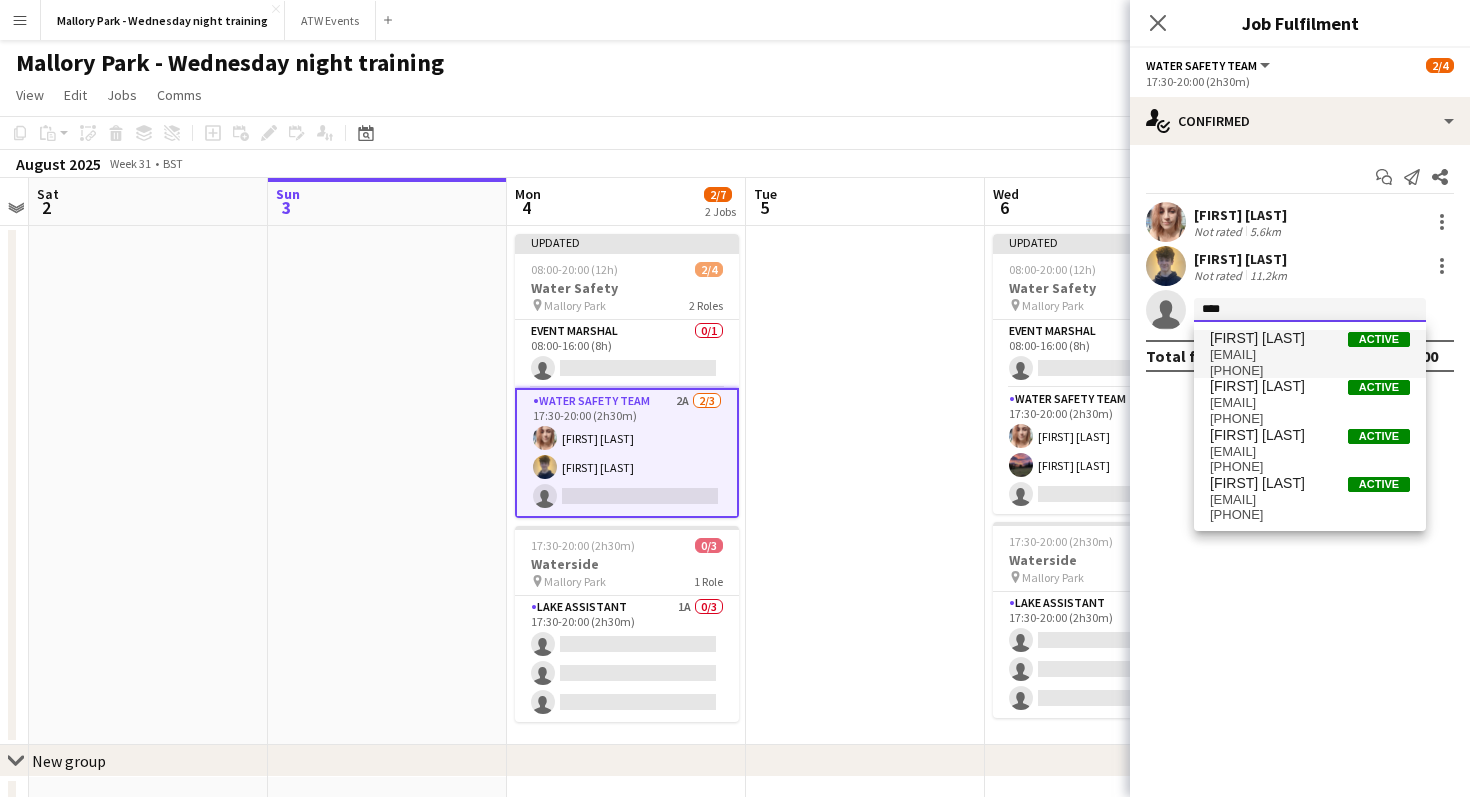 type on "****" 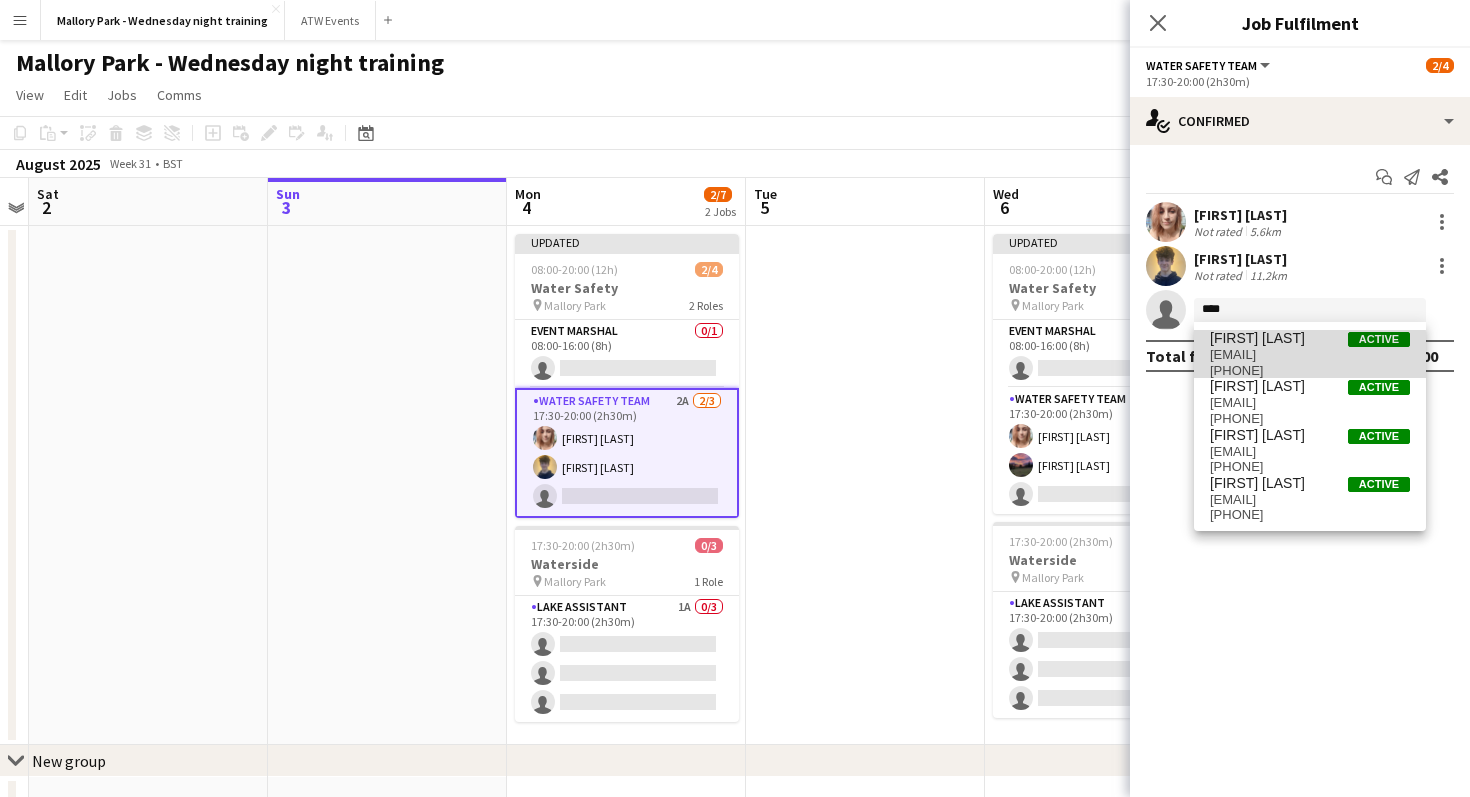 click on "compton.k@hotmail.co.uk" at bounding box center [1310, 355] 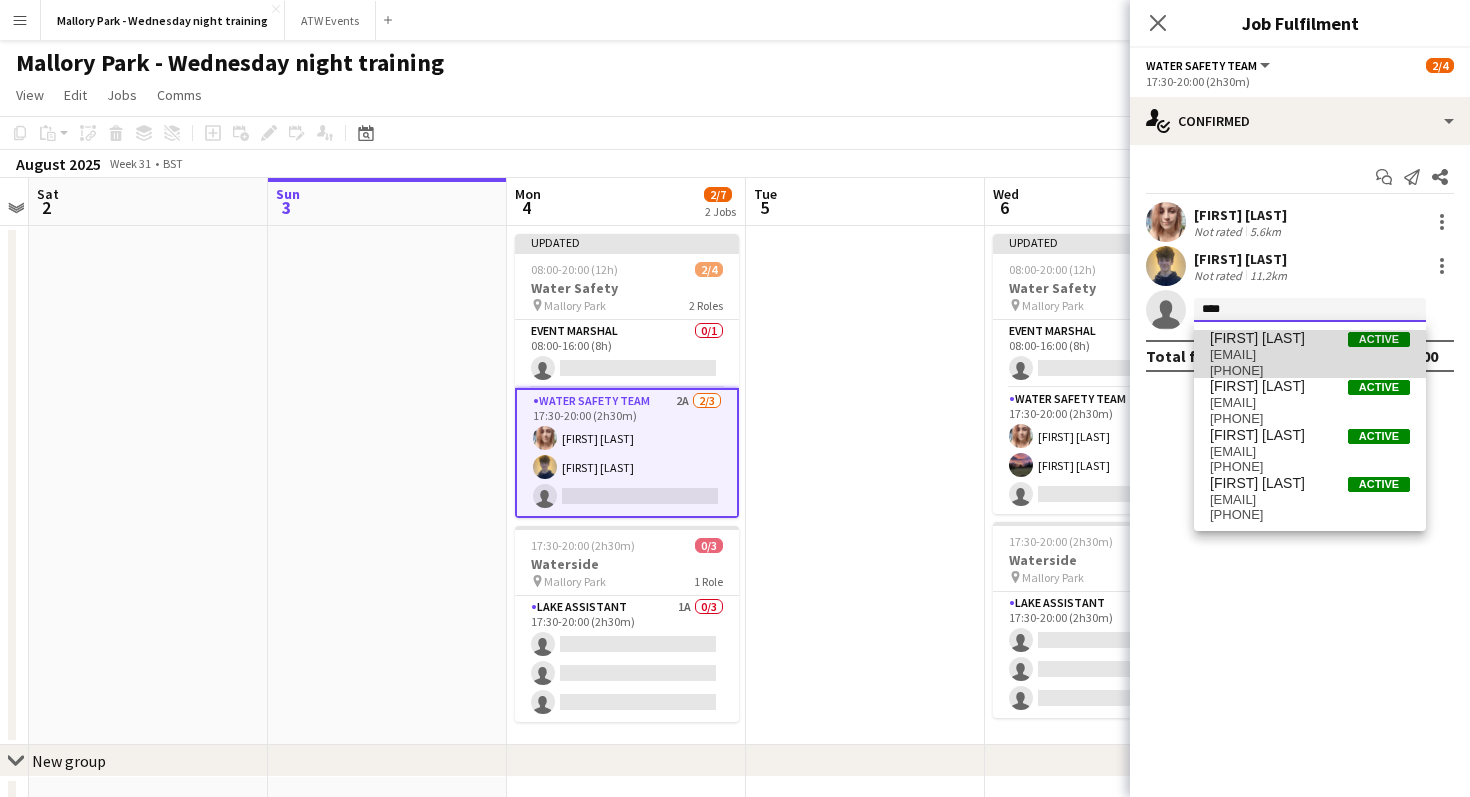 type 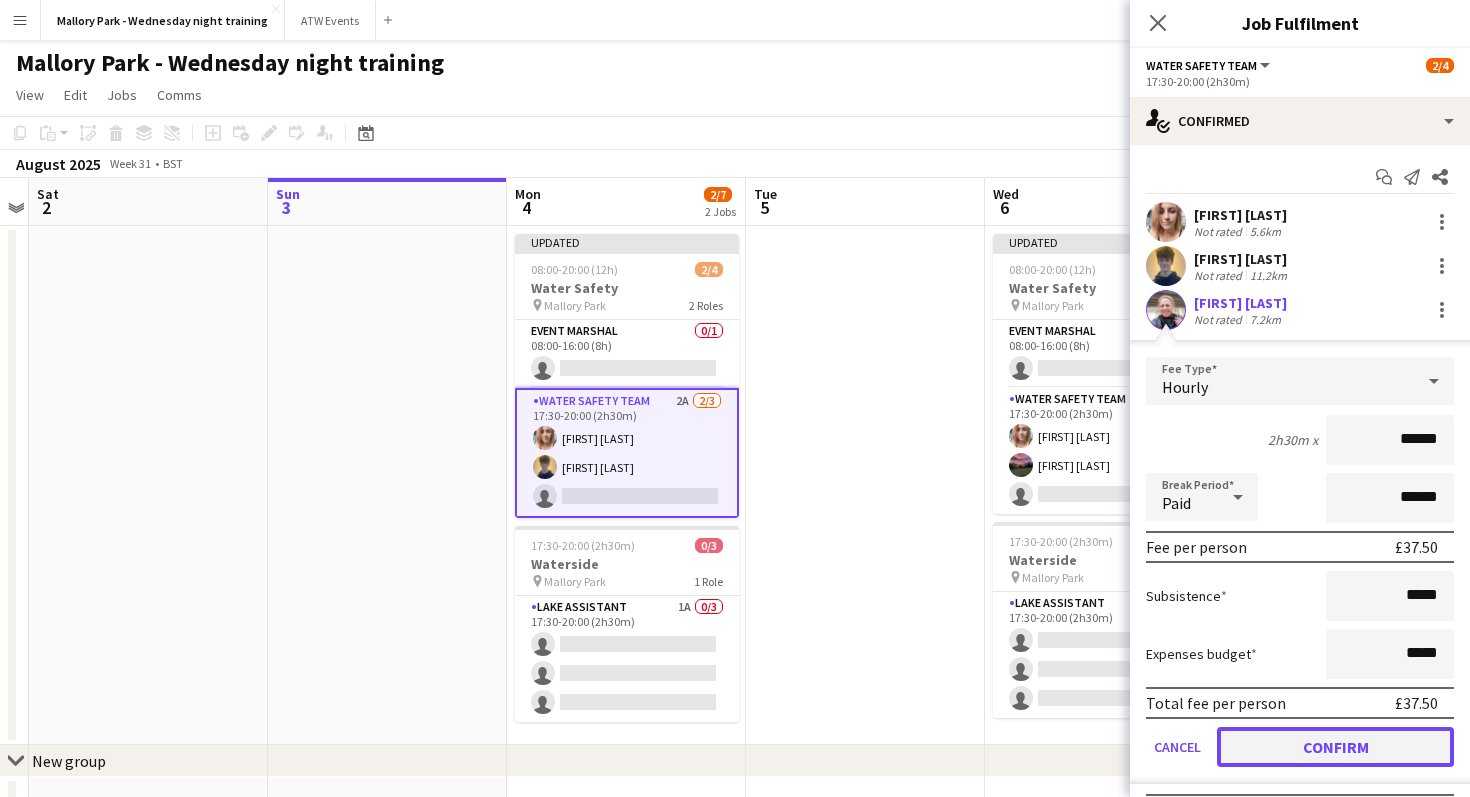 click on "Confirm" at bounding box center [1335, 747] 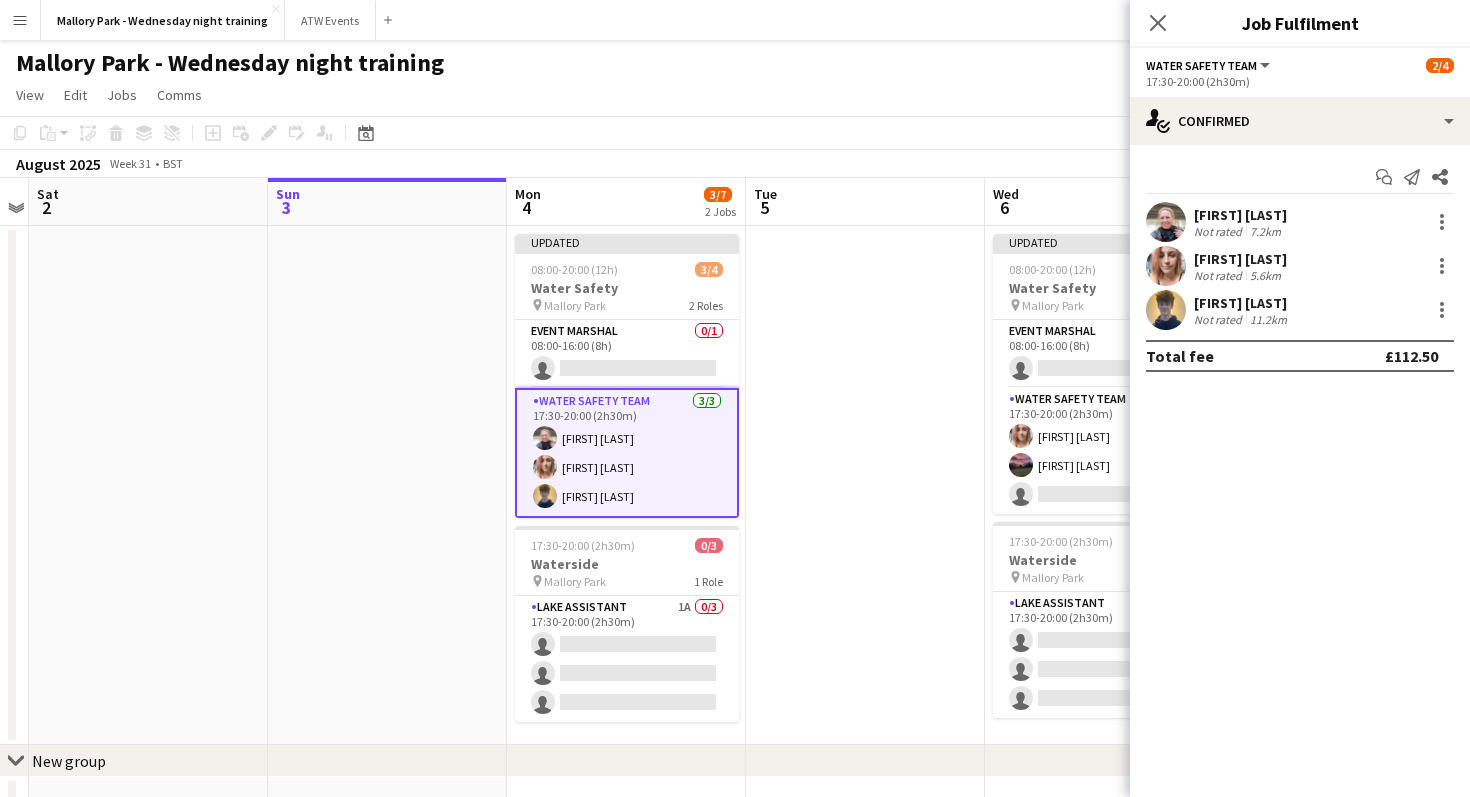 click at bounding box center [865, 485] 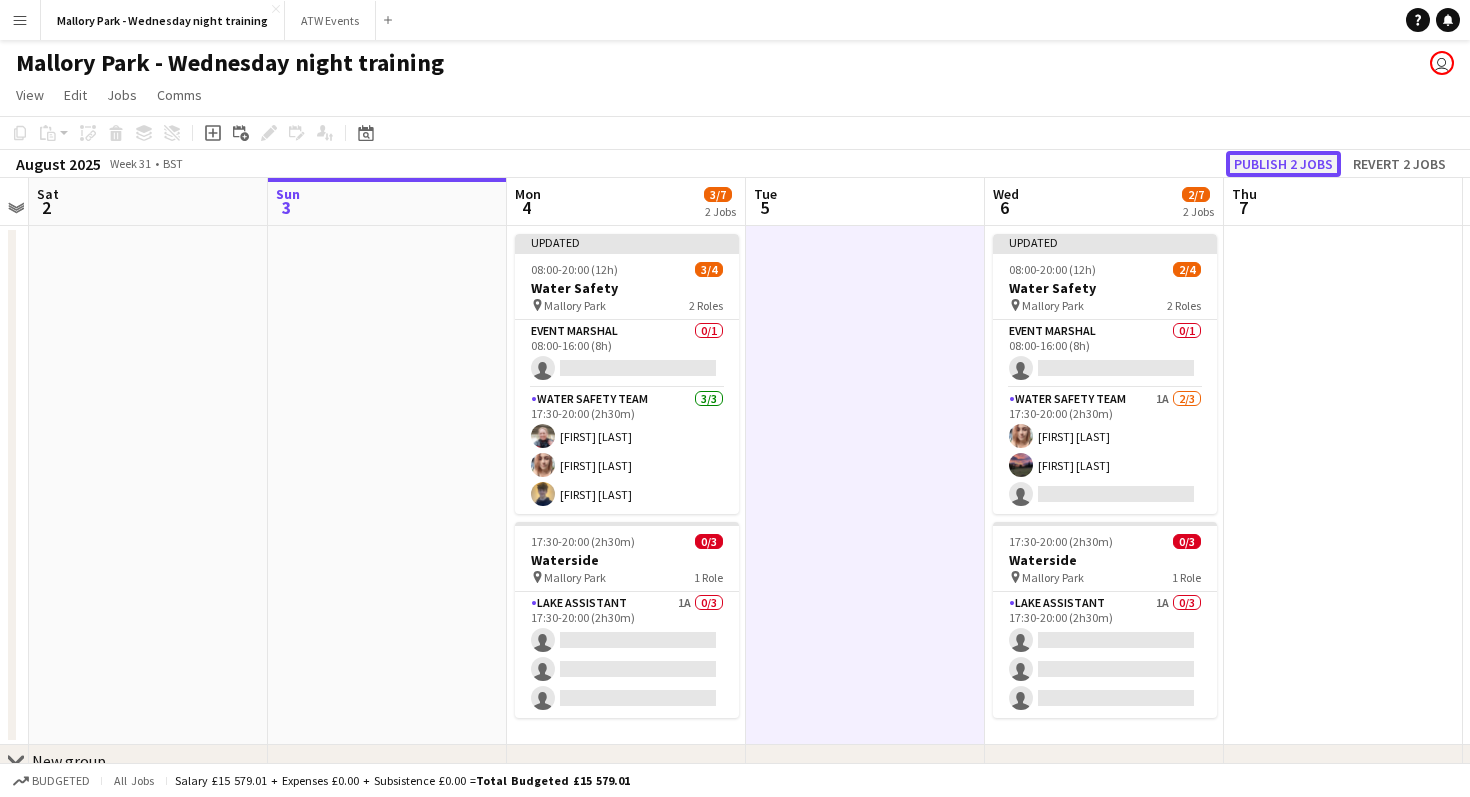 click on "Publish 2 jobs" 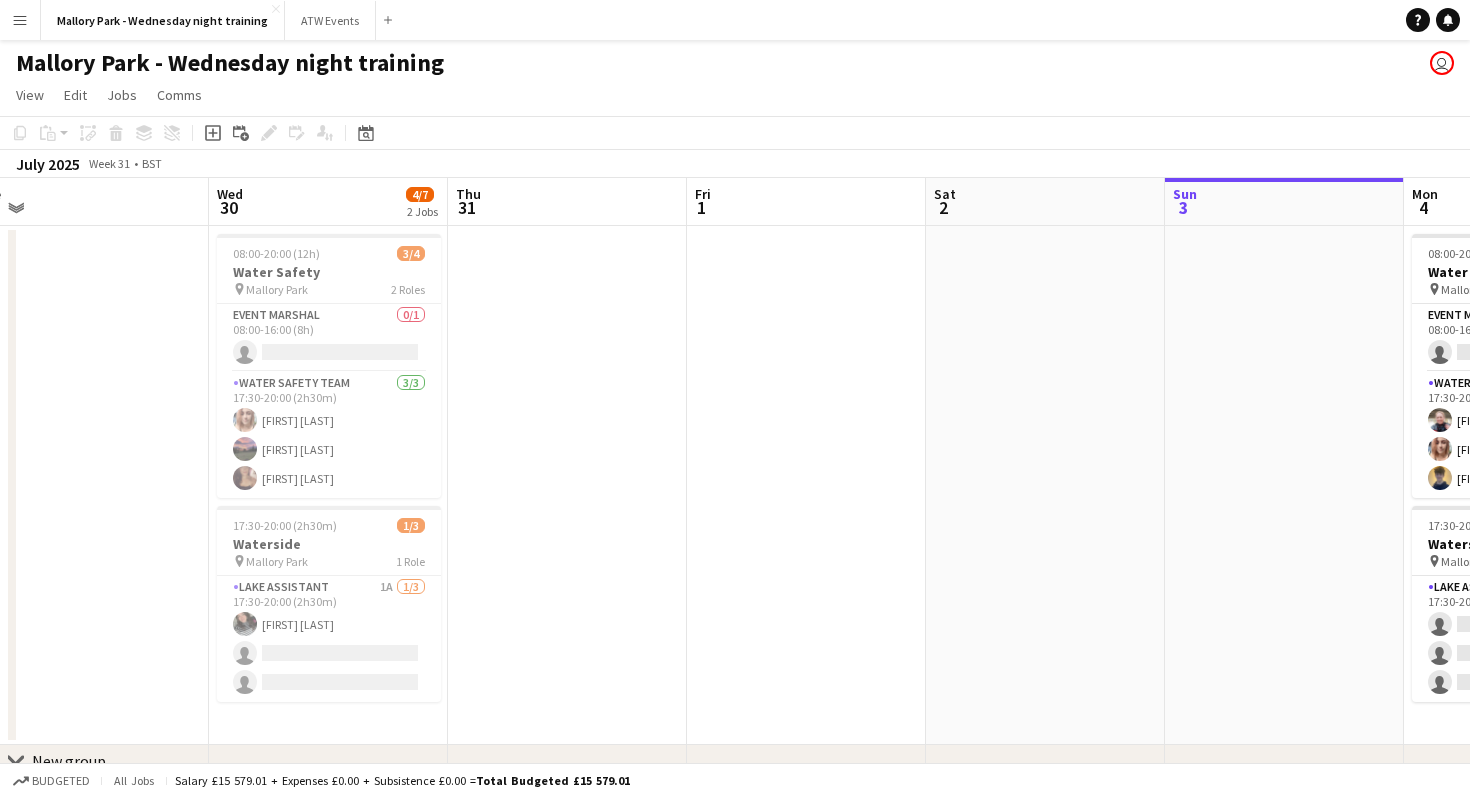 scroll, scrollTop: 0, scrollLeft: 503, axis: horizontal 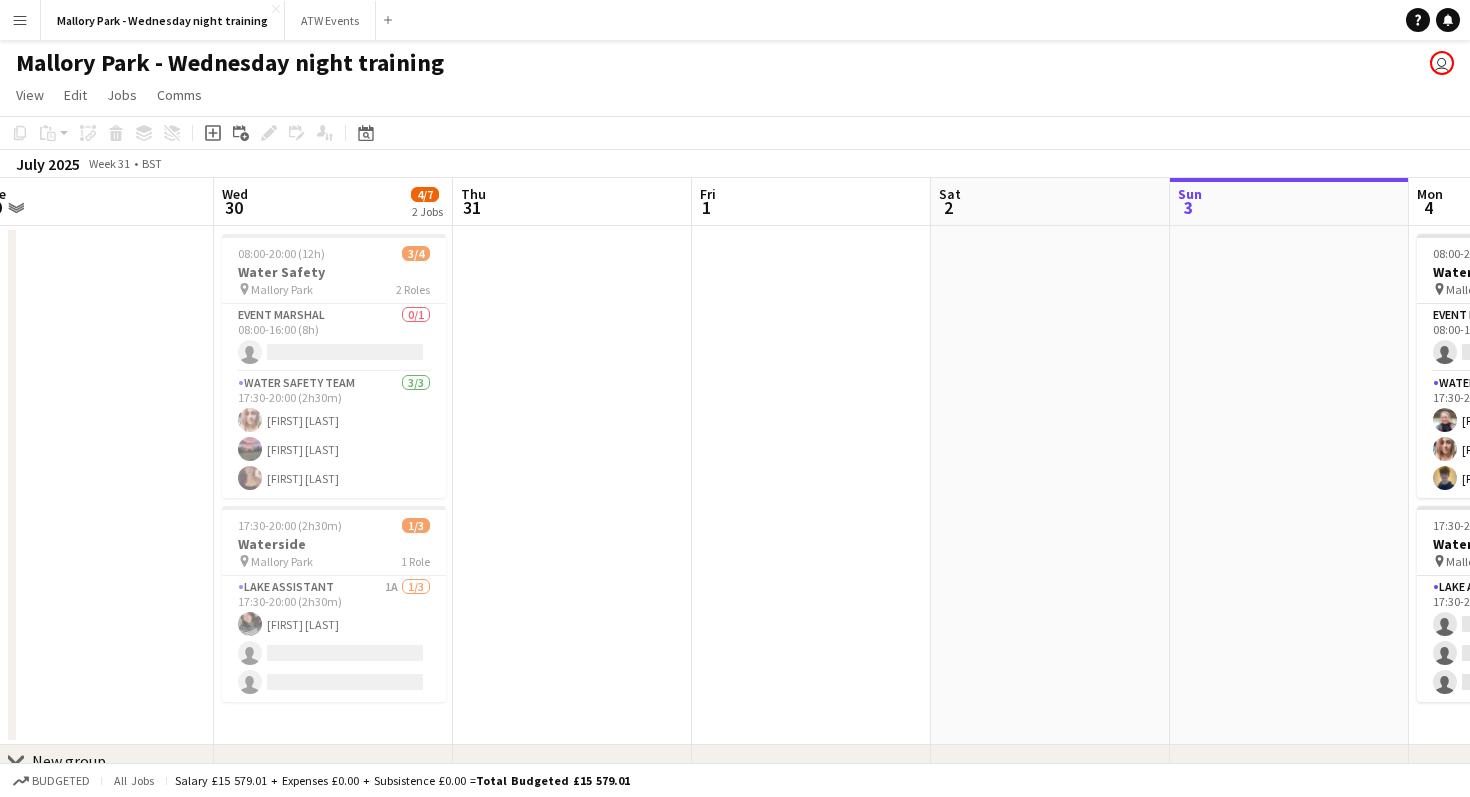 click at bounding box center (572, 485) 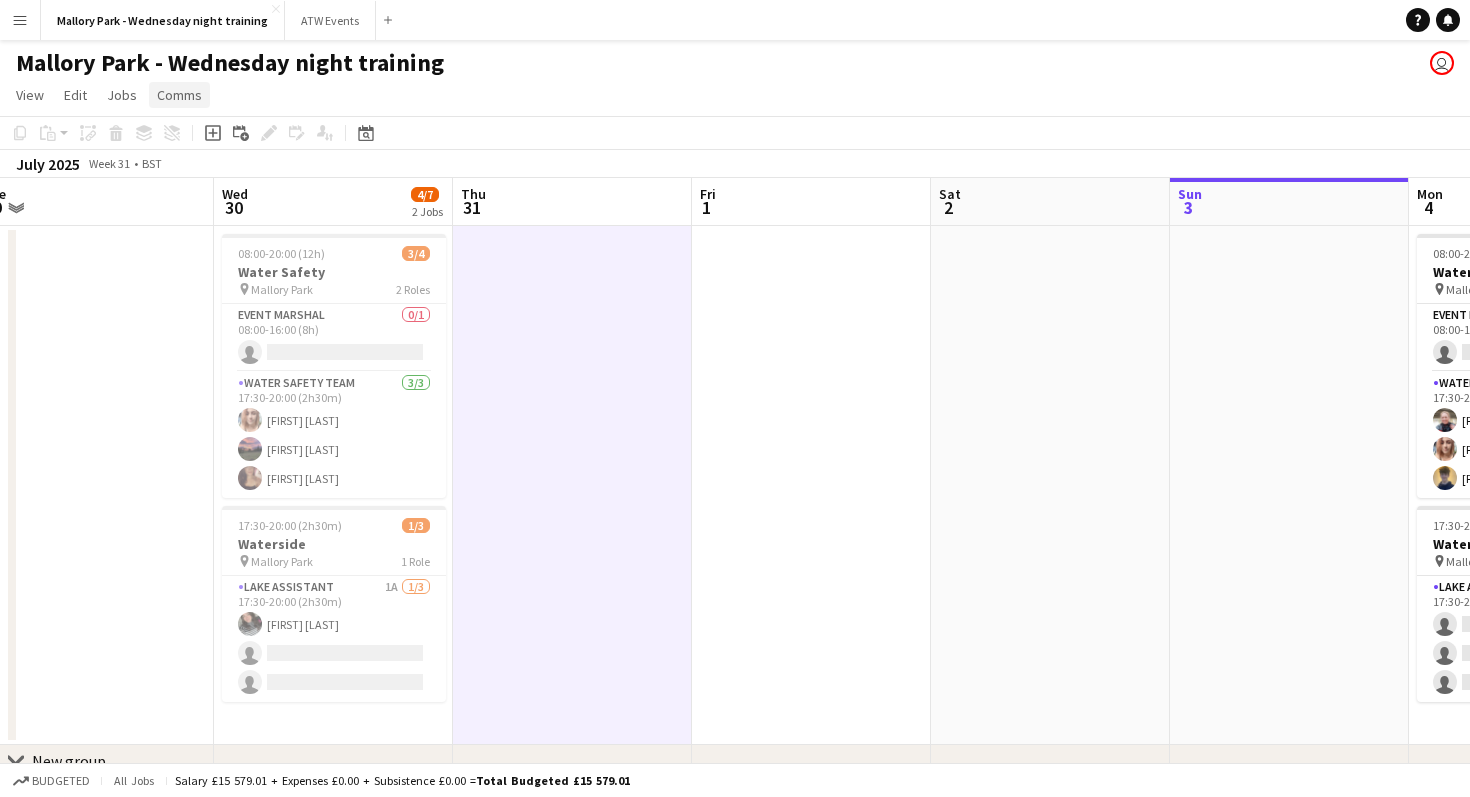 click on "Comms" 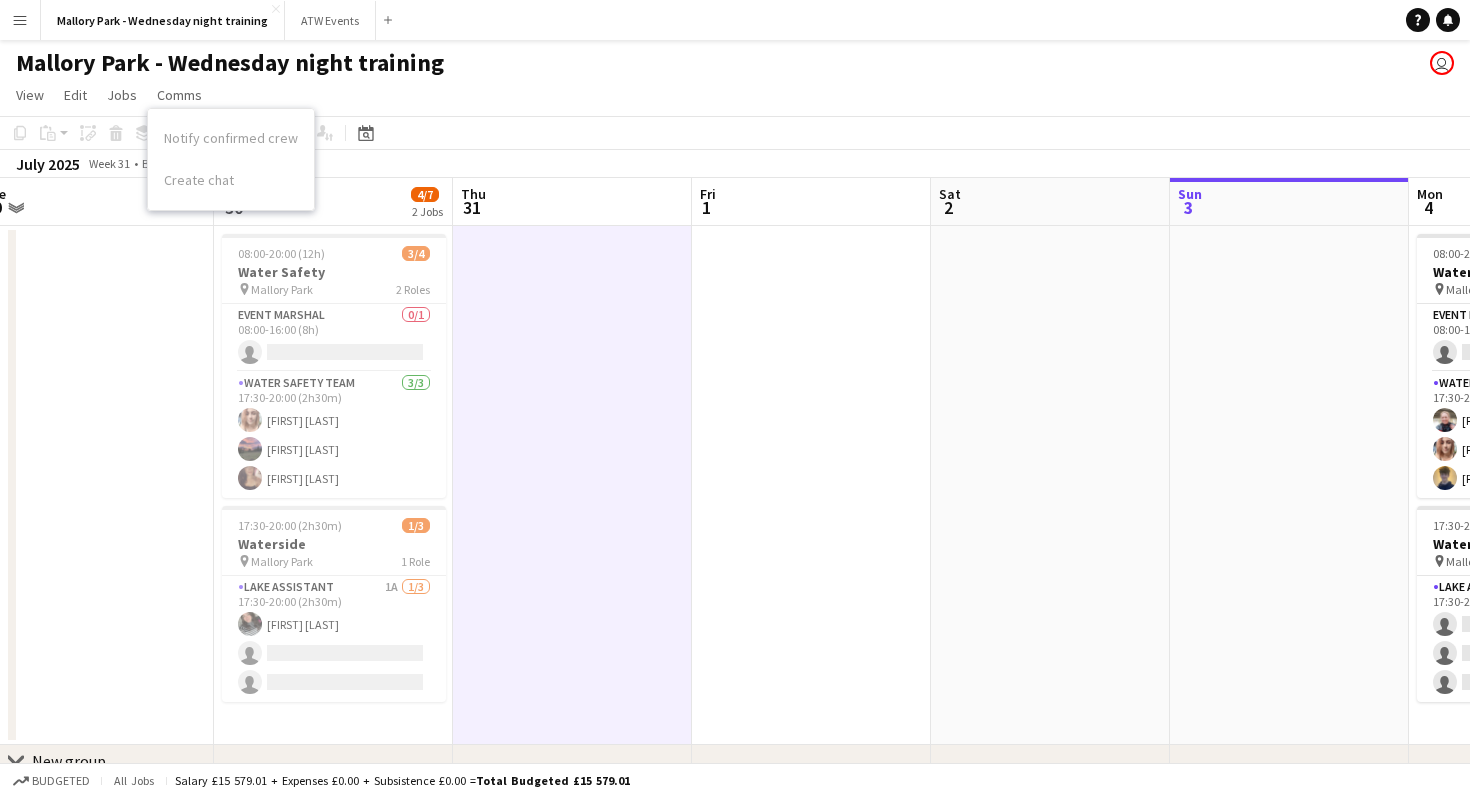 click at bounding box center (94, 485) 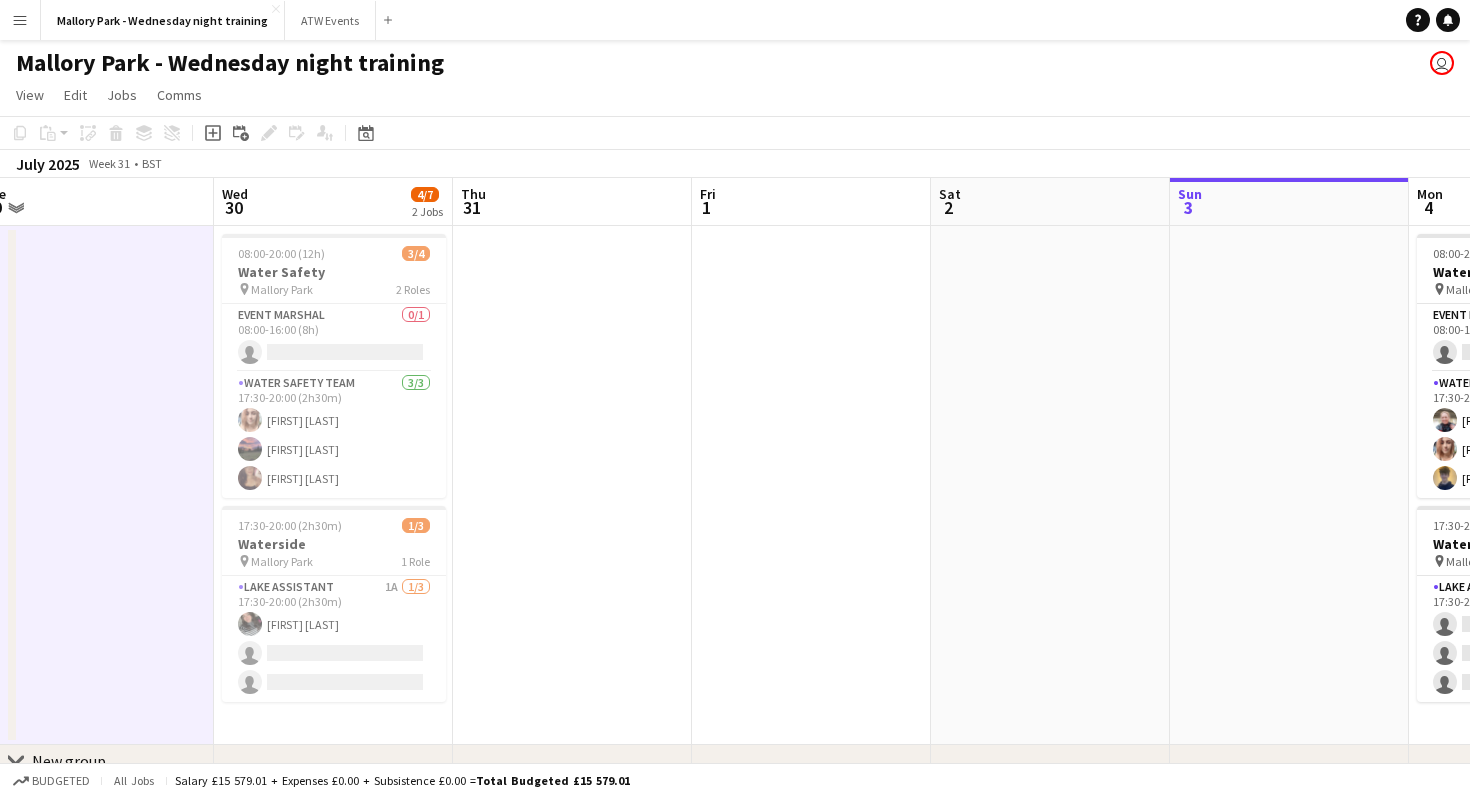 click at bounding box center [572, 485] 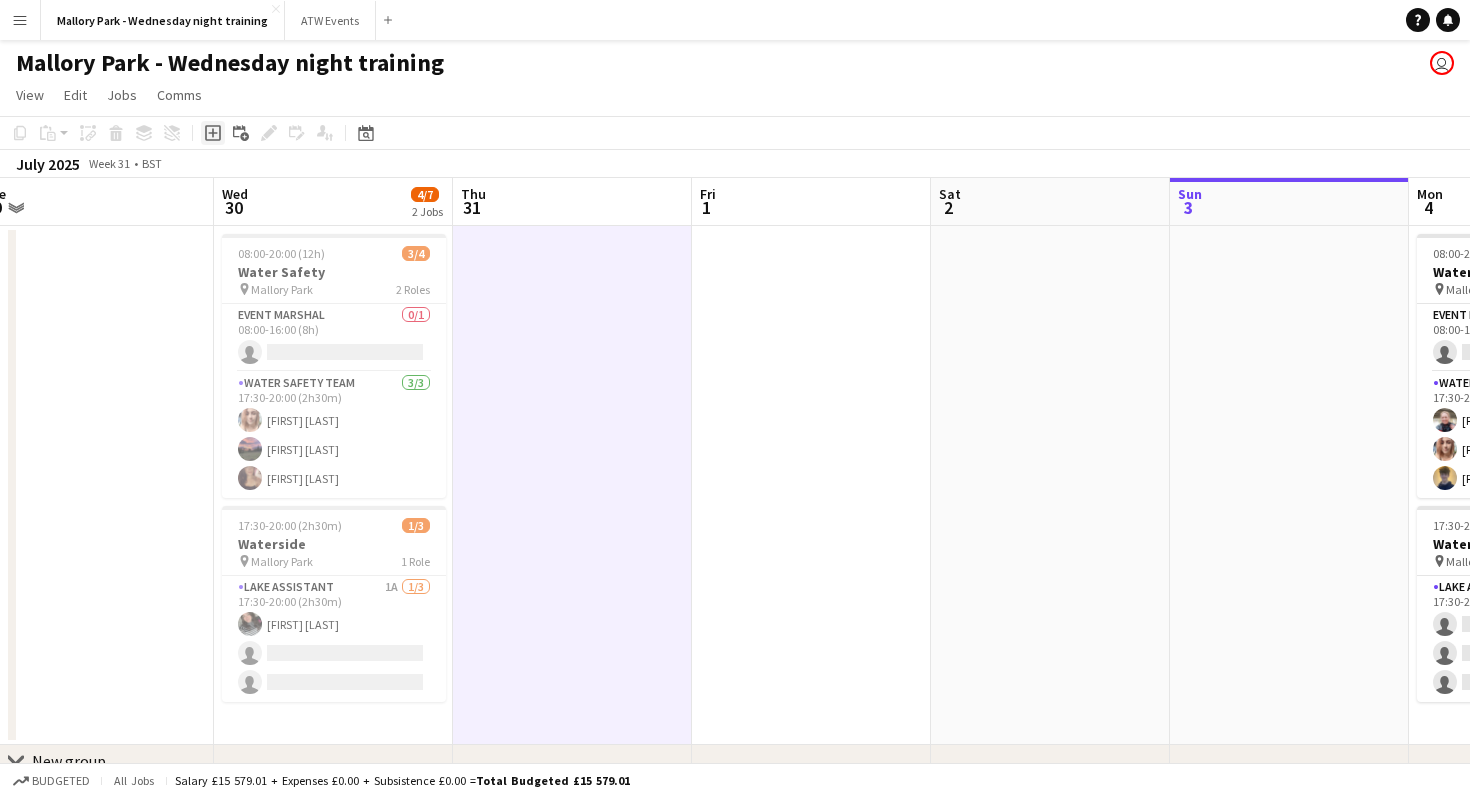 click on "Add job" at bounding box center [213, 133] 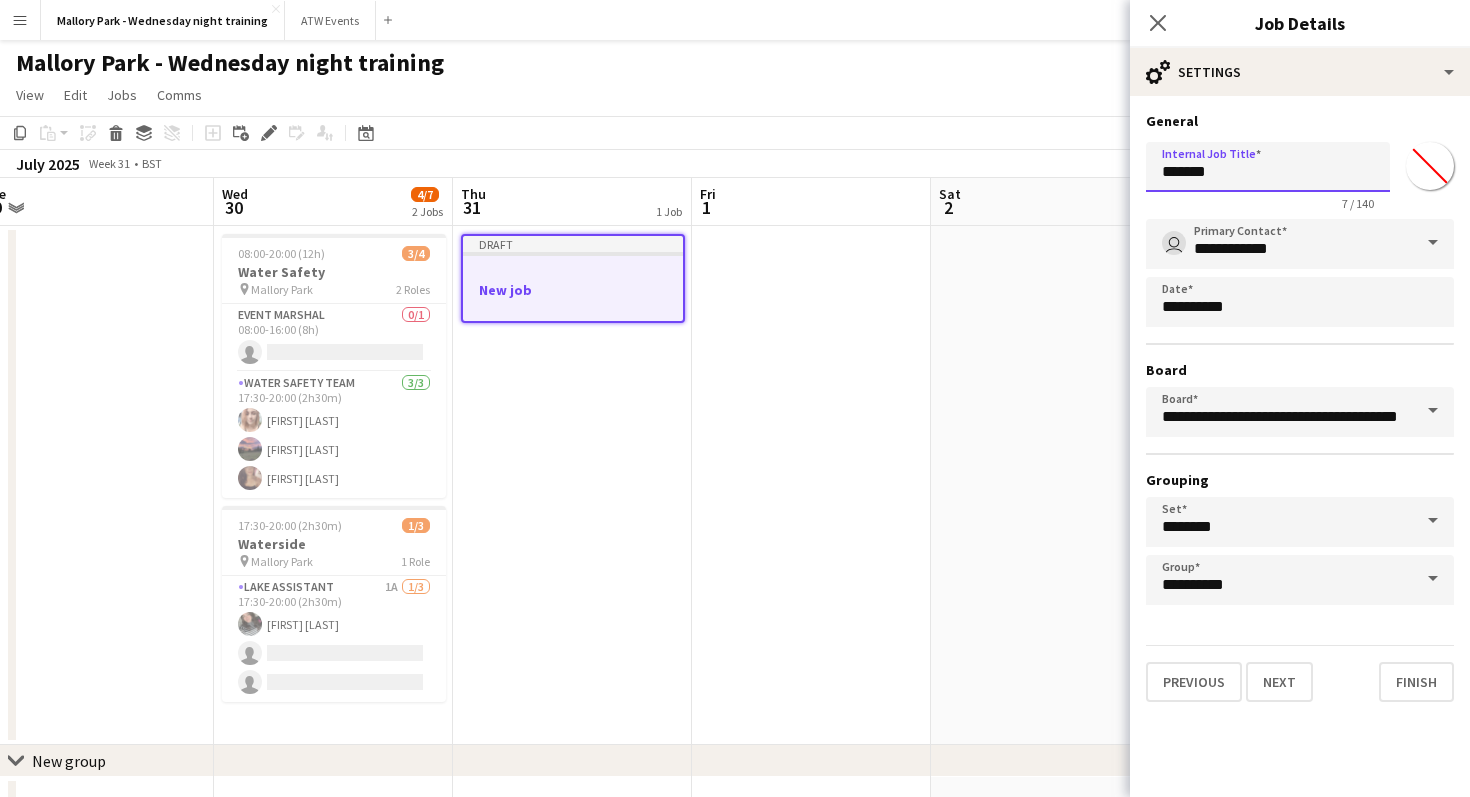 click on "*******" at bounding box center (1268, 167) 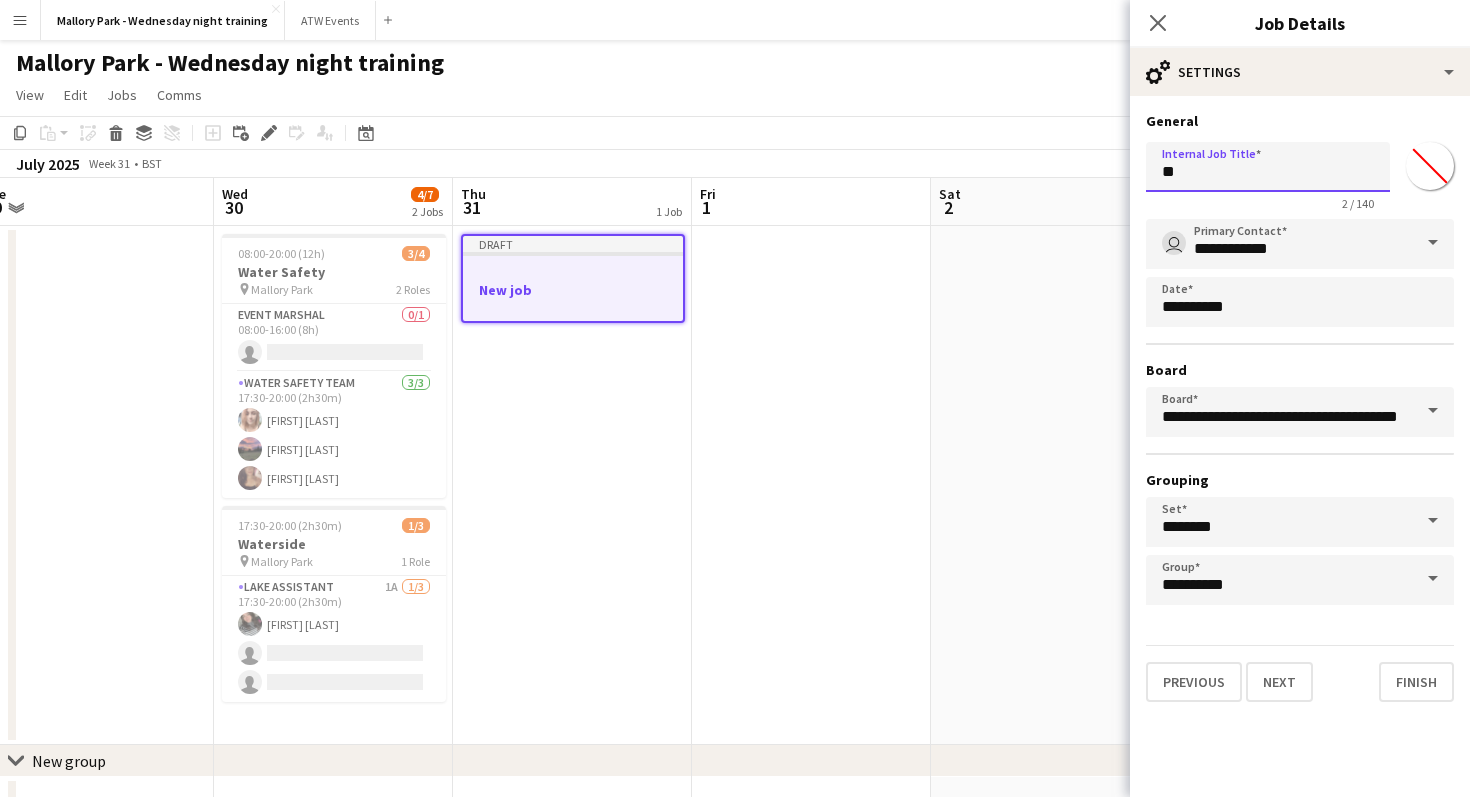 type on "*" 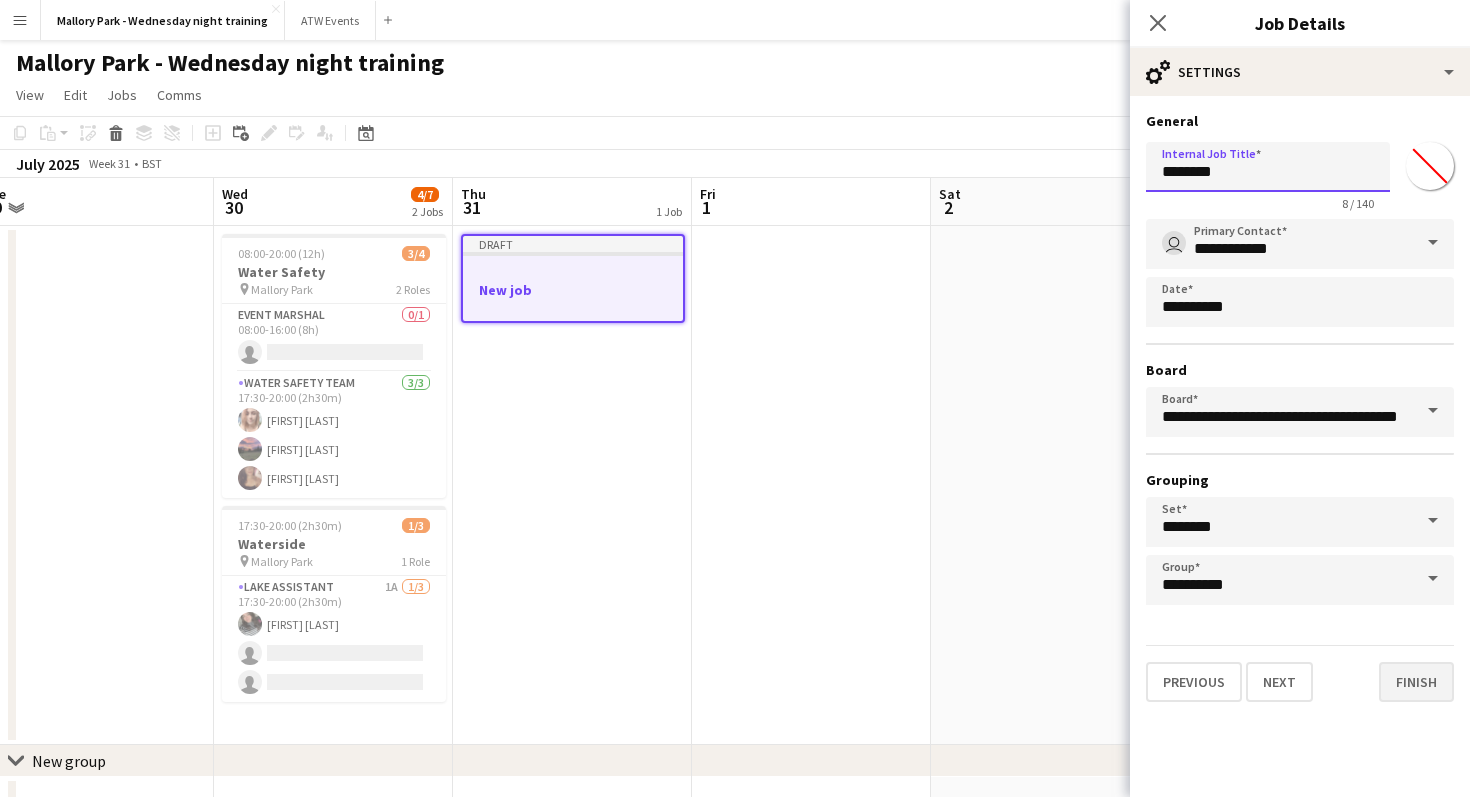 type on "*******" 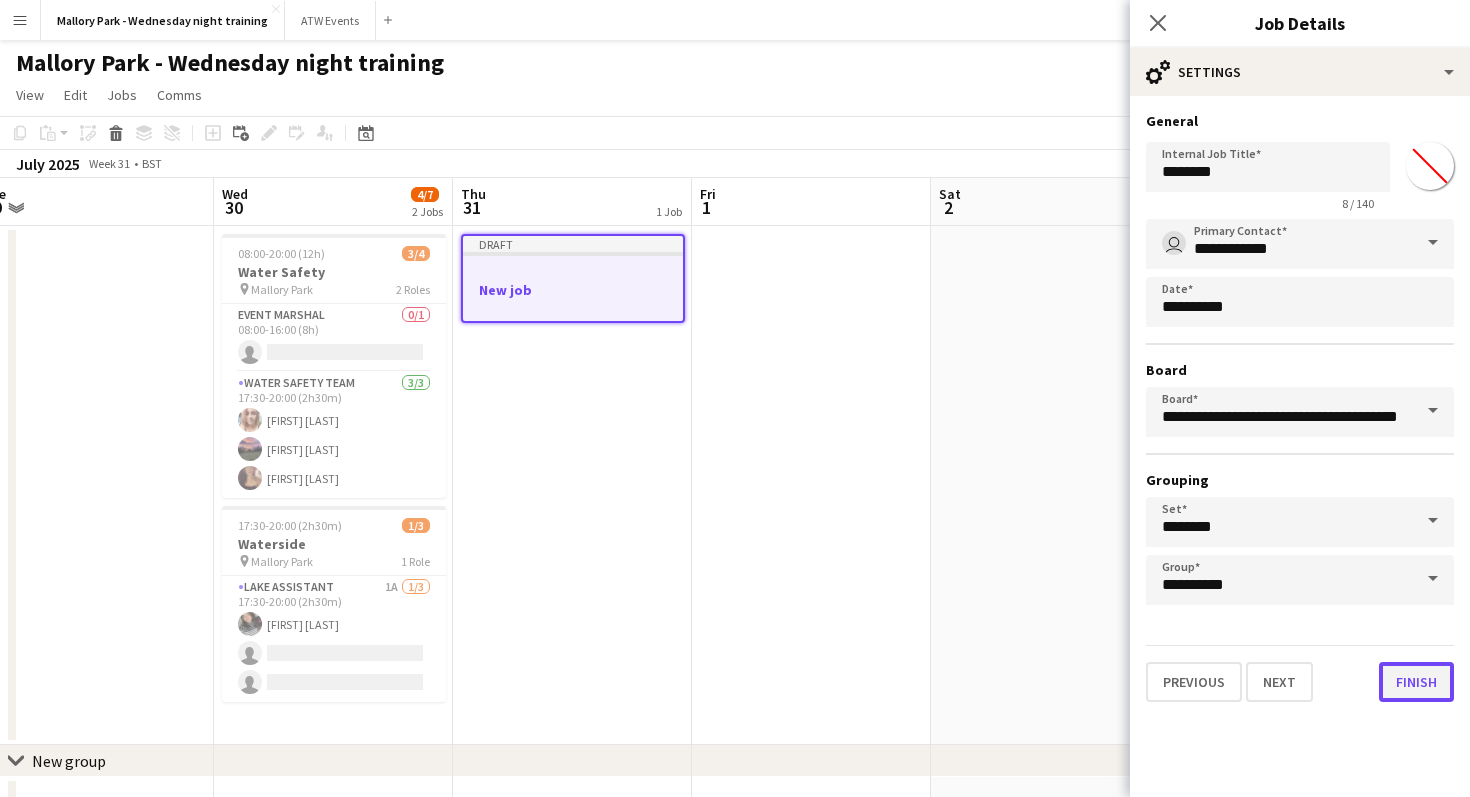 click on "Finish" at bounding box center [1416, 682] 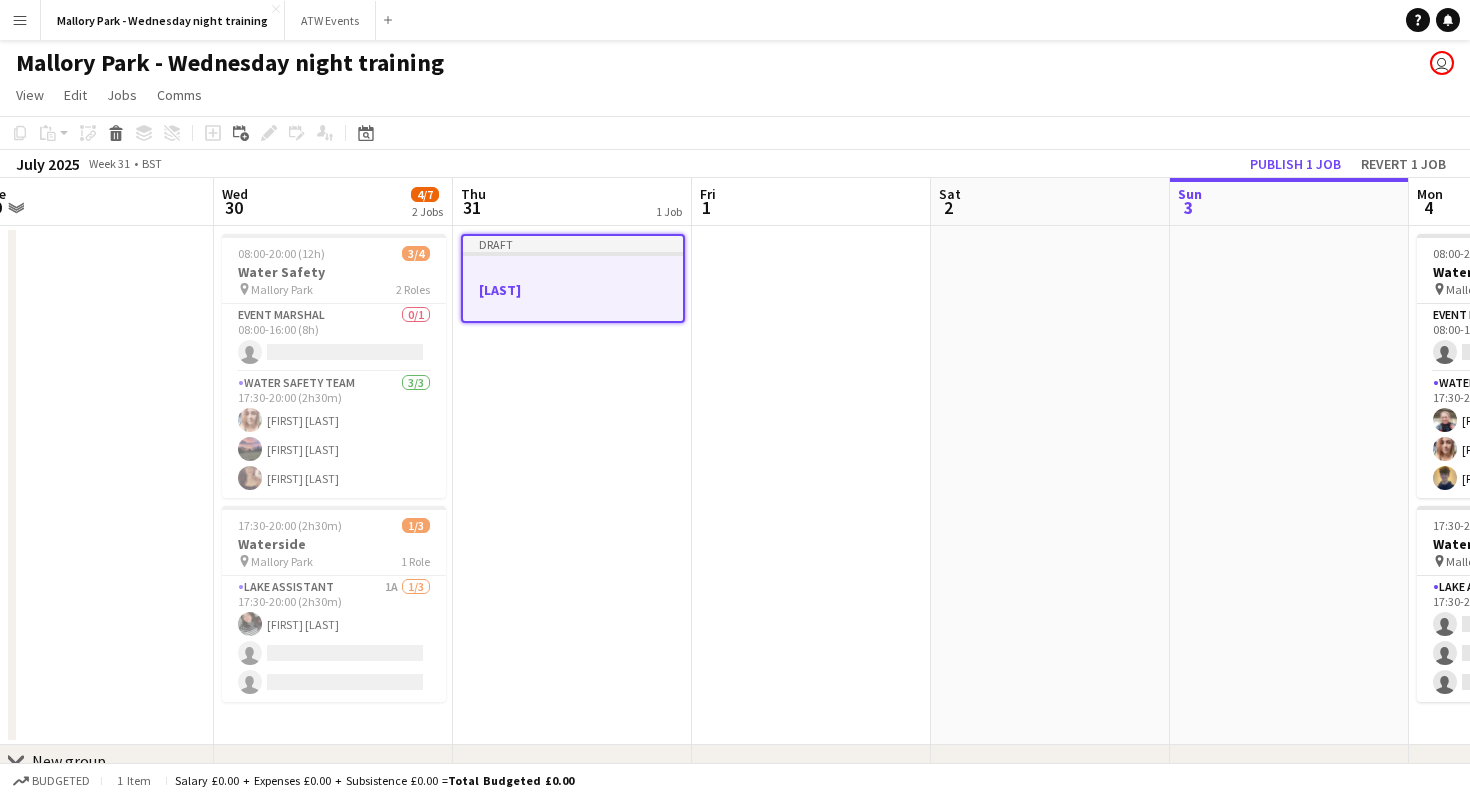 click at bounding box center [573, 307] 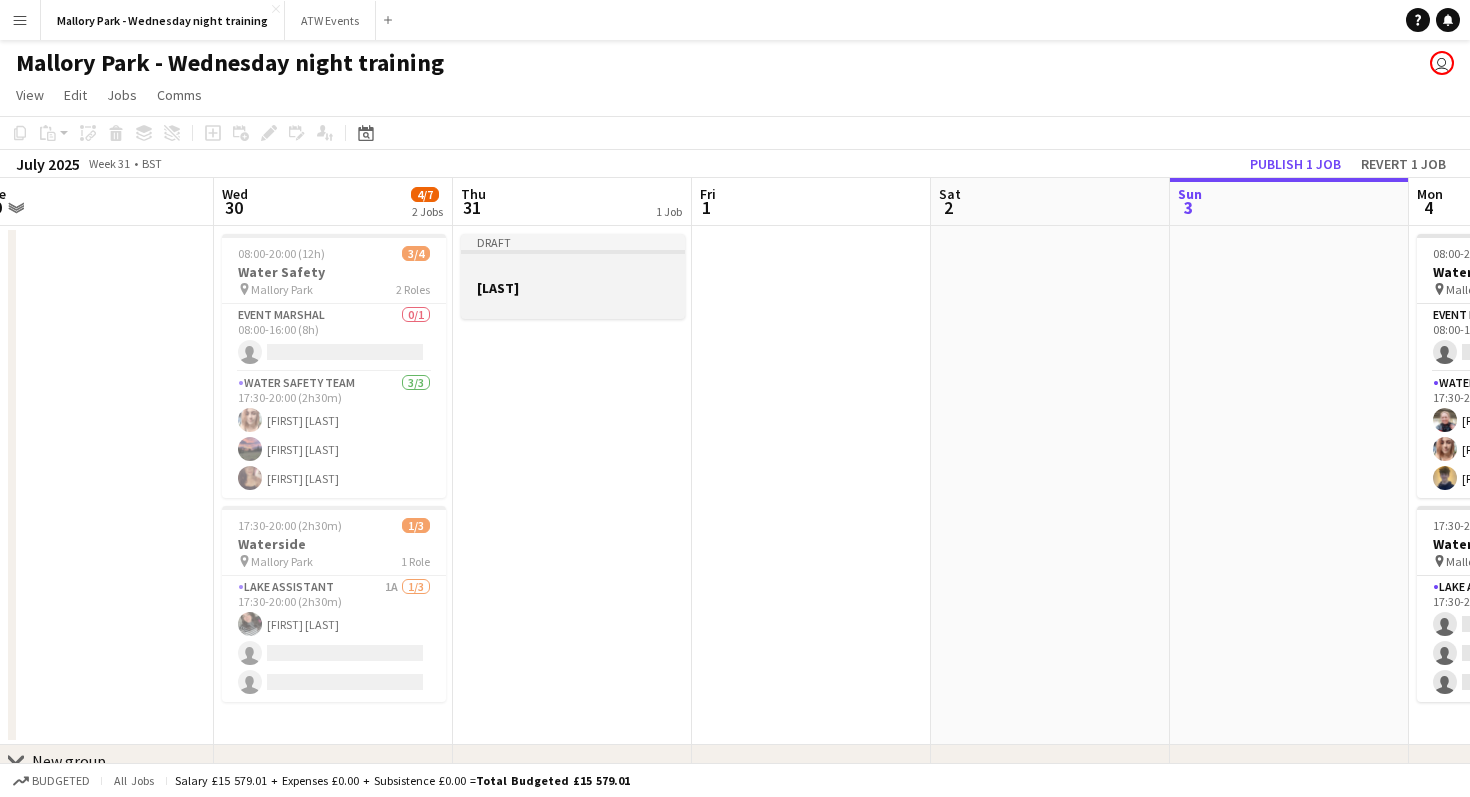 click at bounding box center (573, 305) 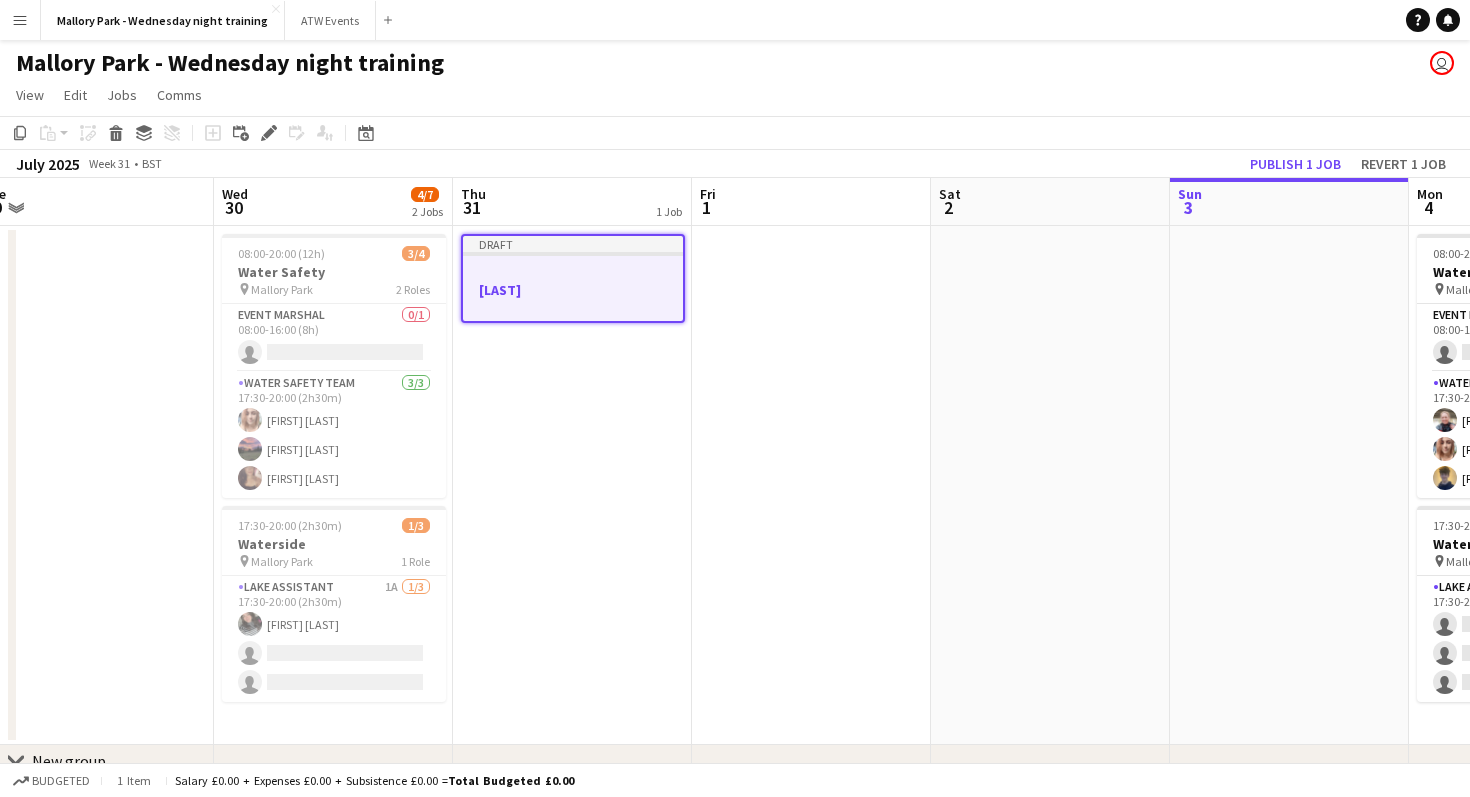 click at bounding box center (573, 307) 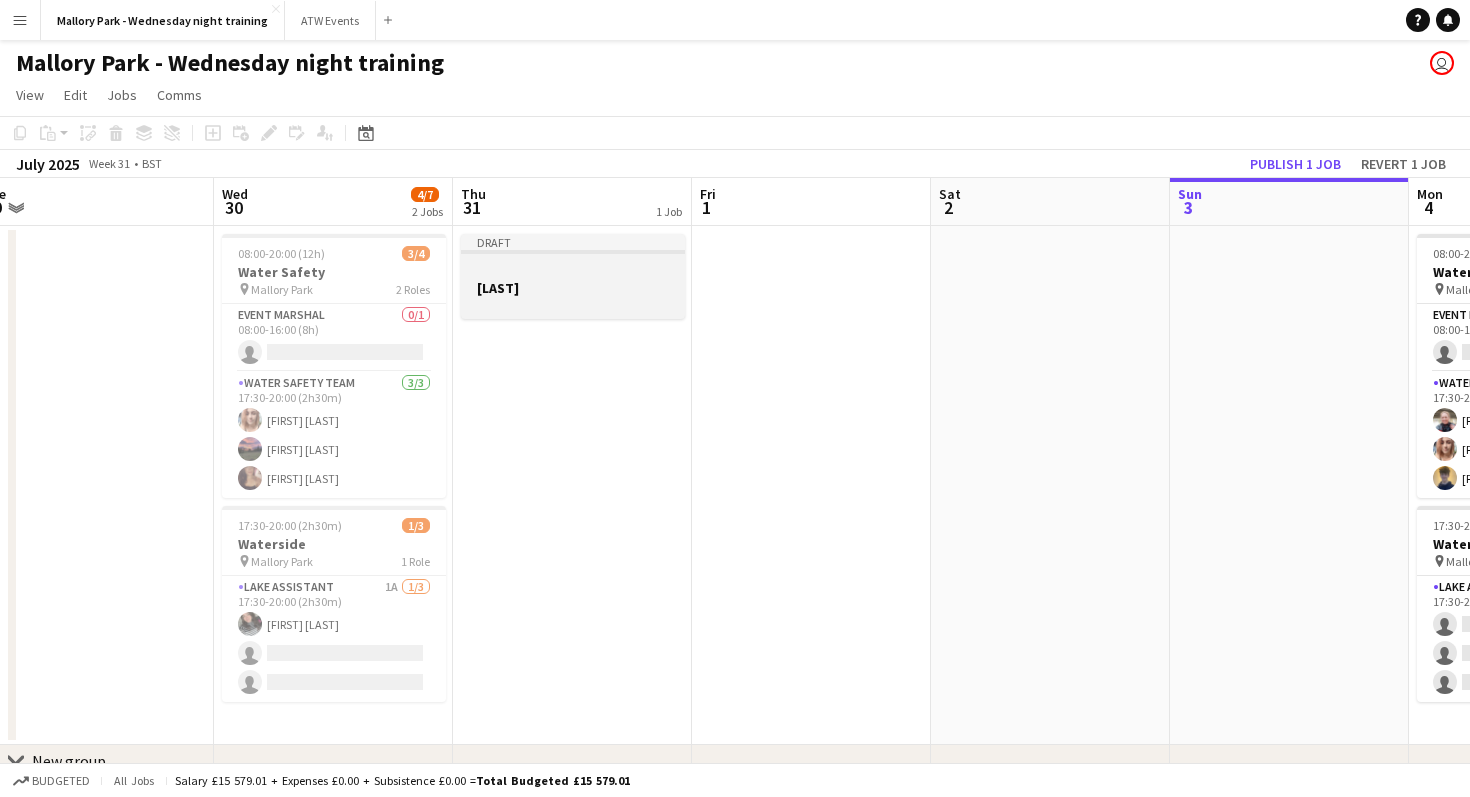 click at bounding box center [573, 305] 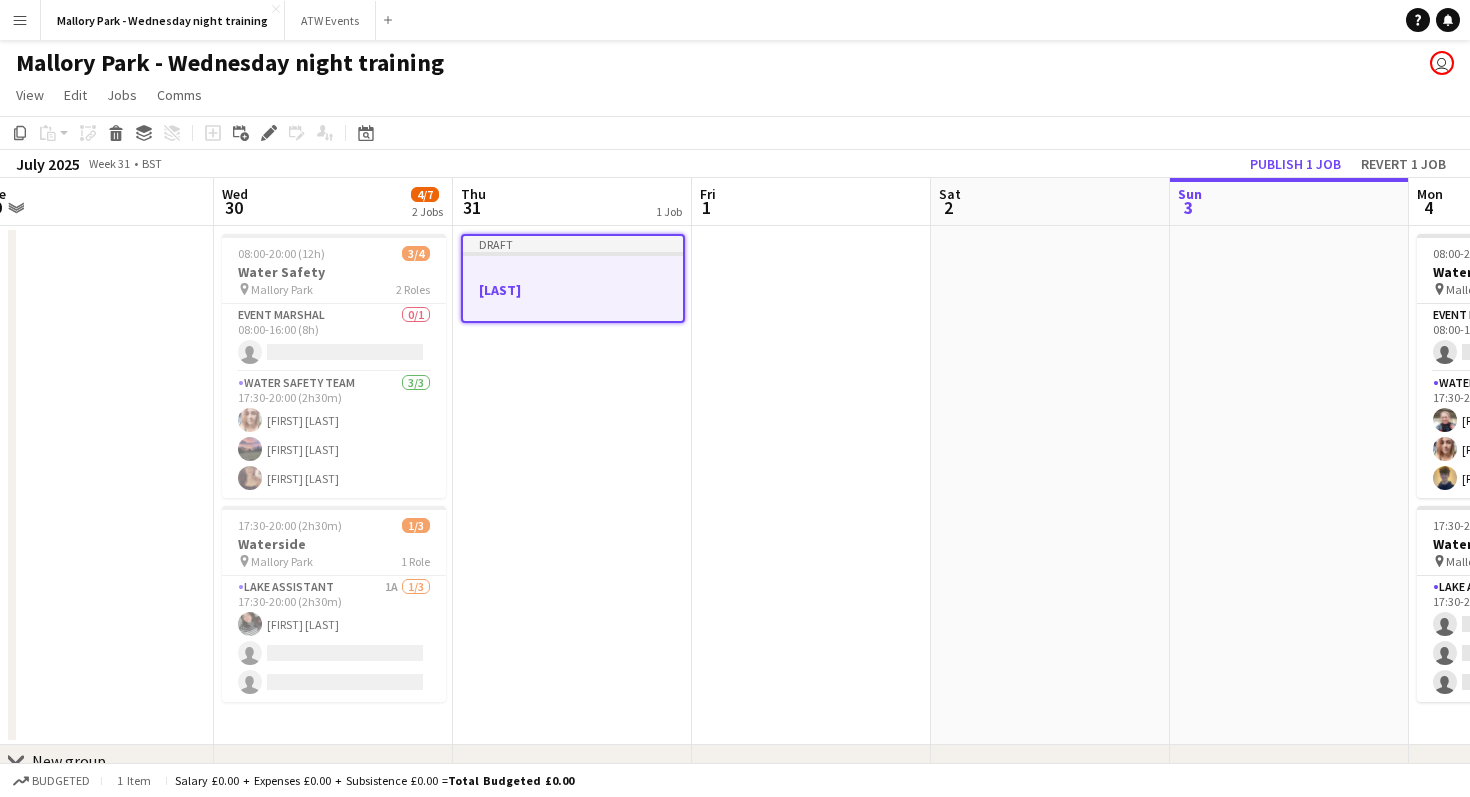 click on "Add job
Add linked Job
Edit
Edit linked Job
Applicants" 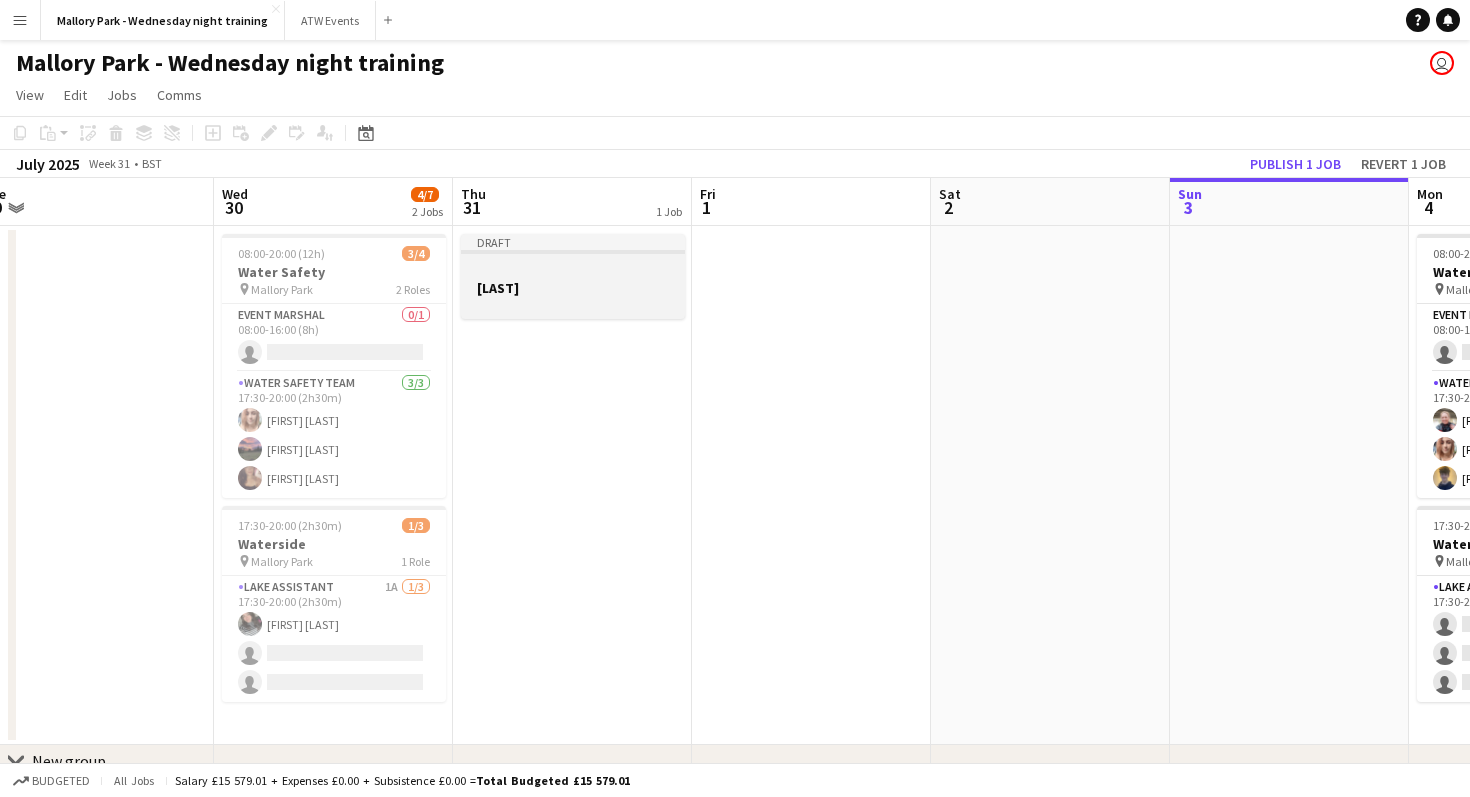 click on "Draft   Mallory" at bounding box center [573, 276] 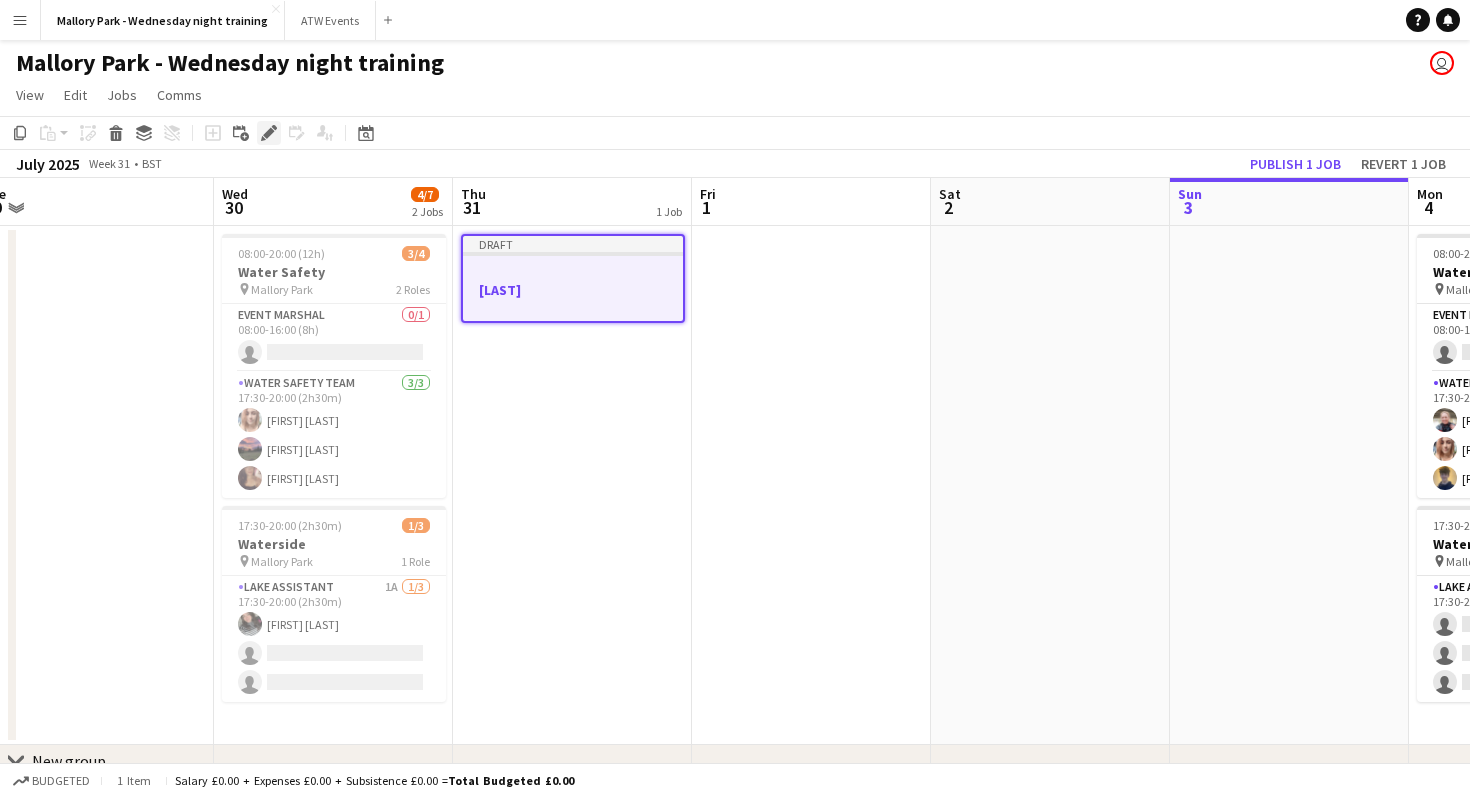 click on "Edit" 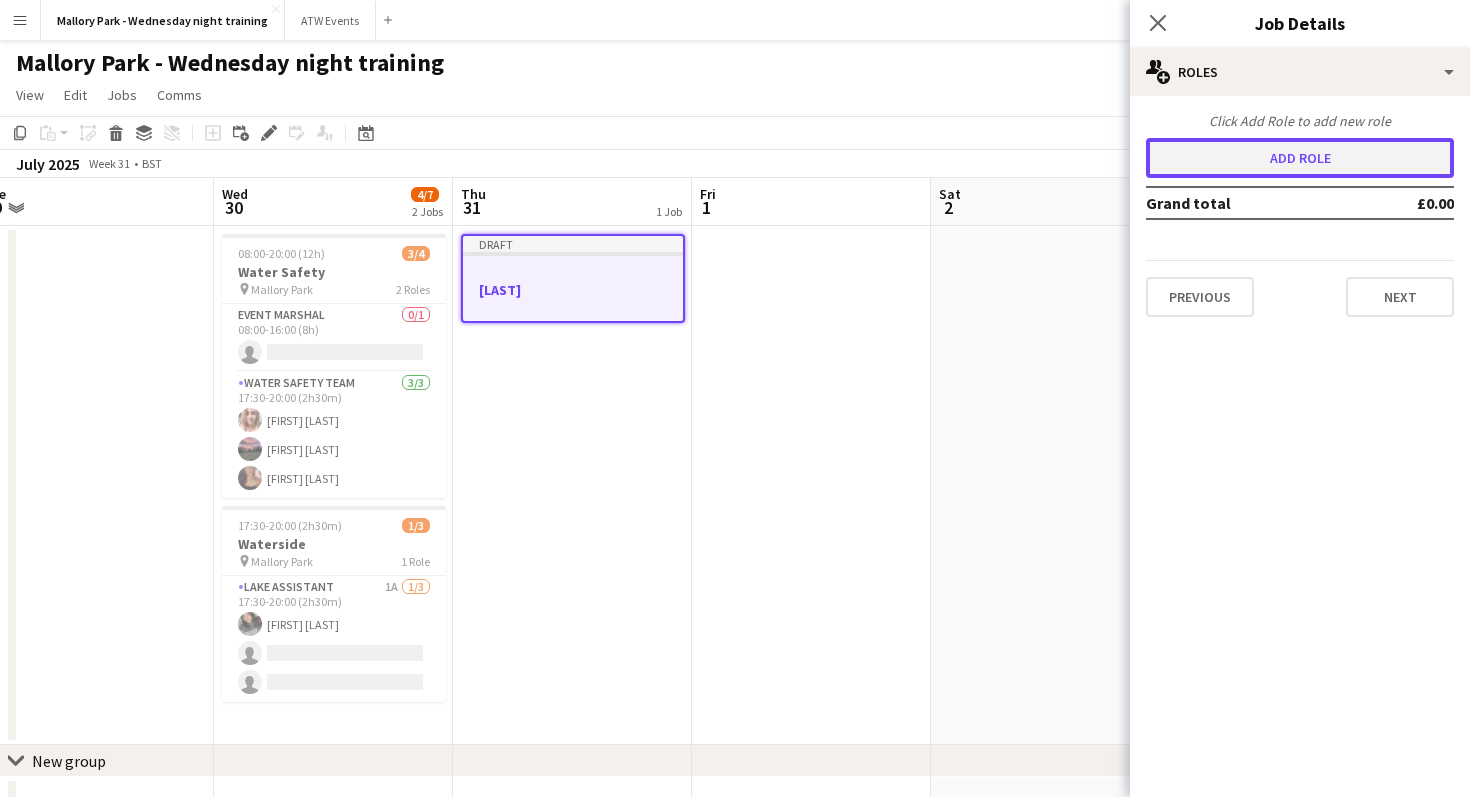 click on "Add role" at bounding box center [1300, 158] 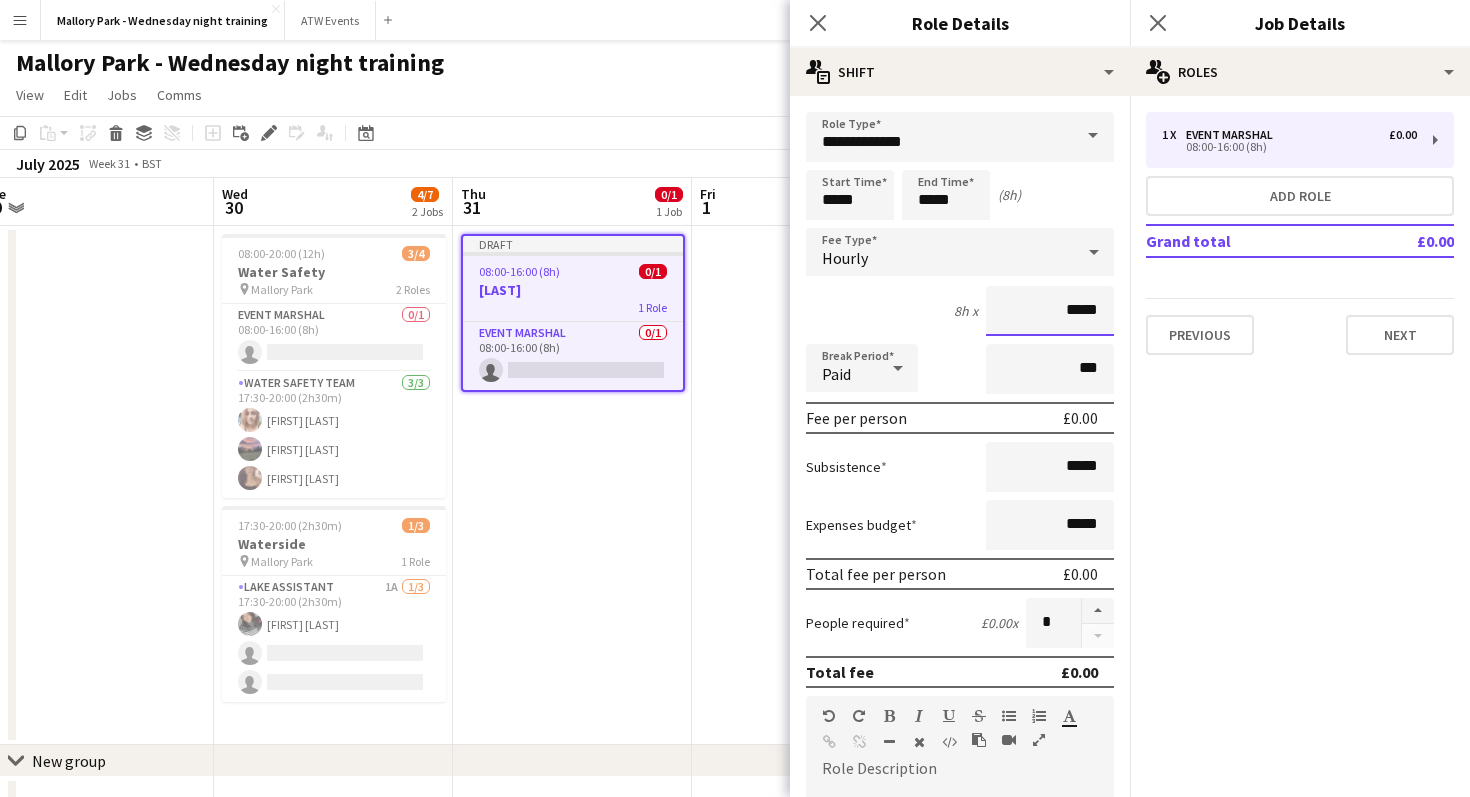 click on "*****" at bounding box center [1050, 311] 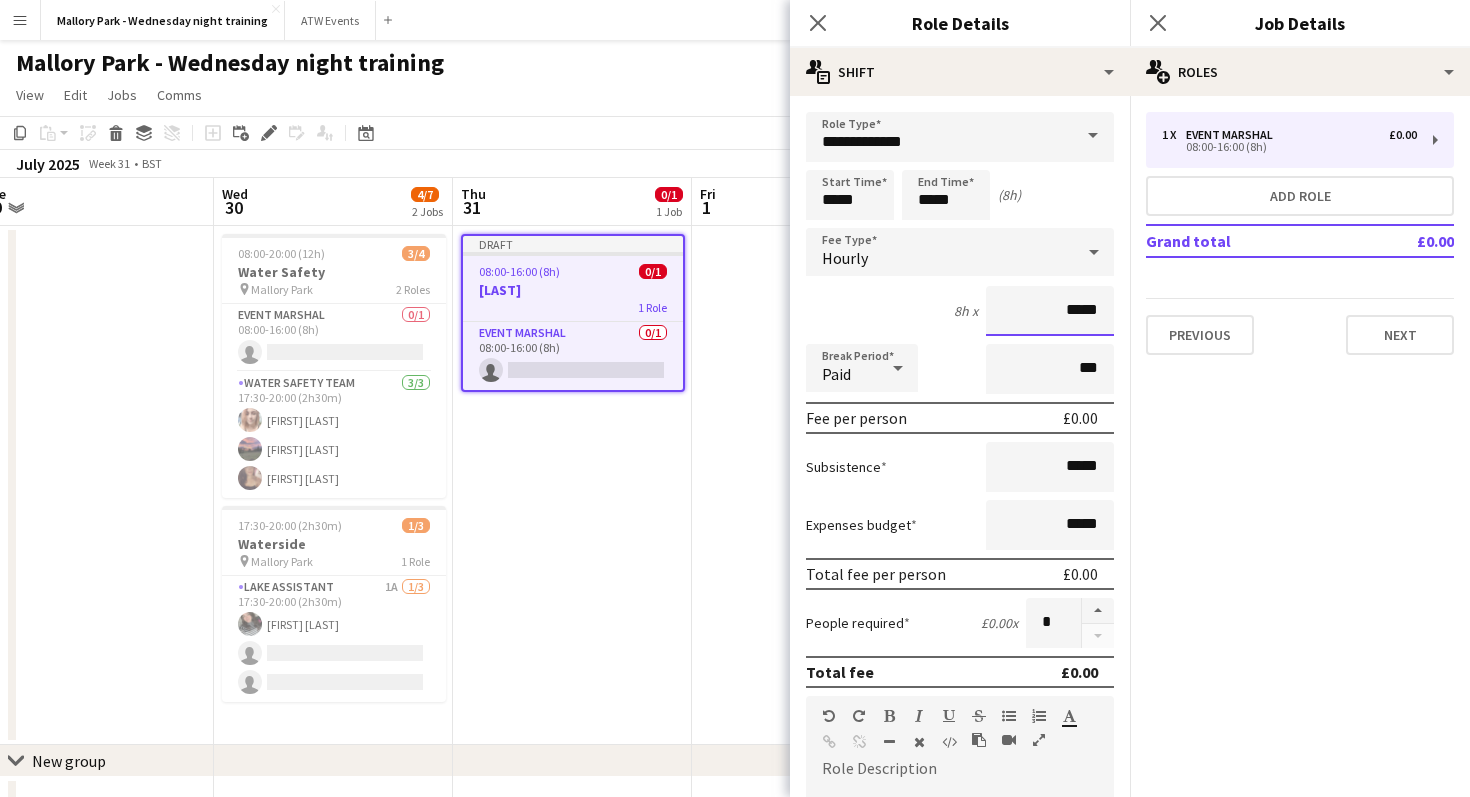 click on "*****" at bounding box center [1050, 311] 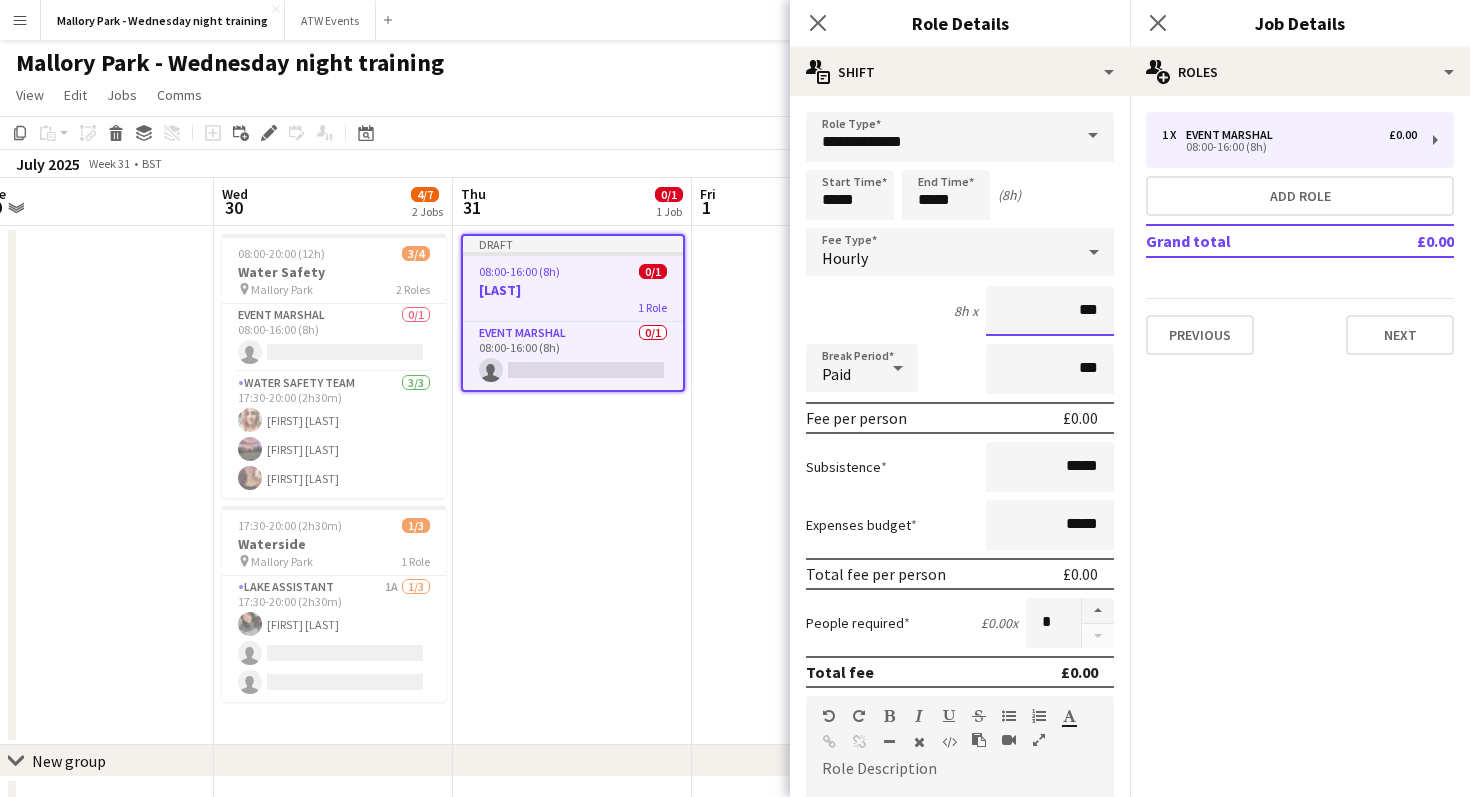 type on "**" 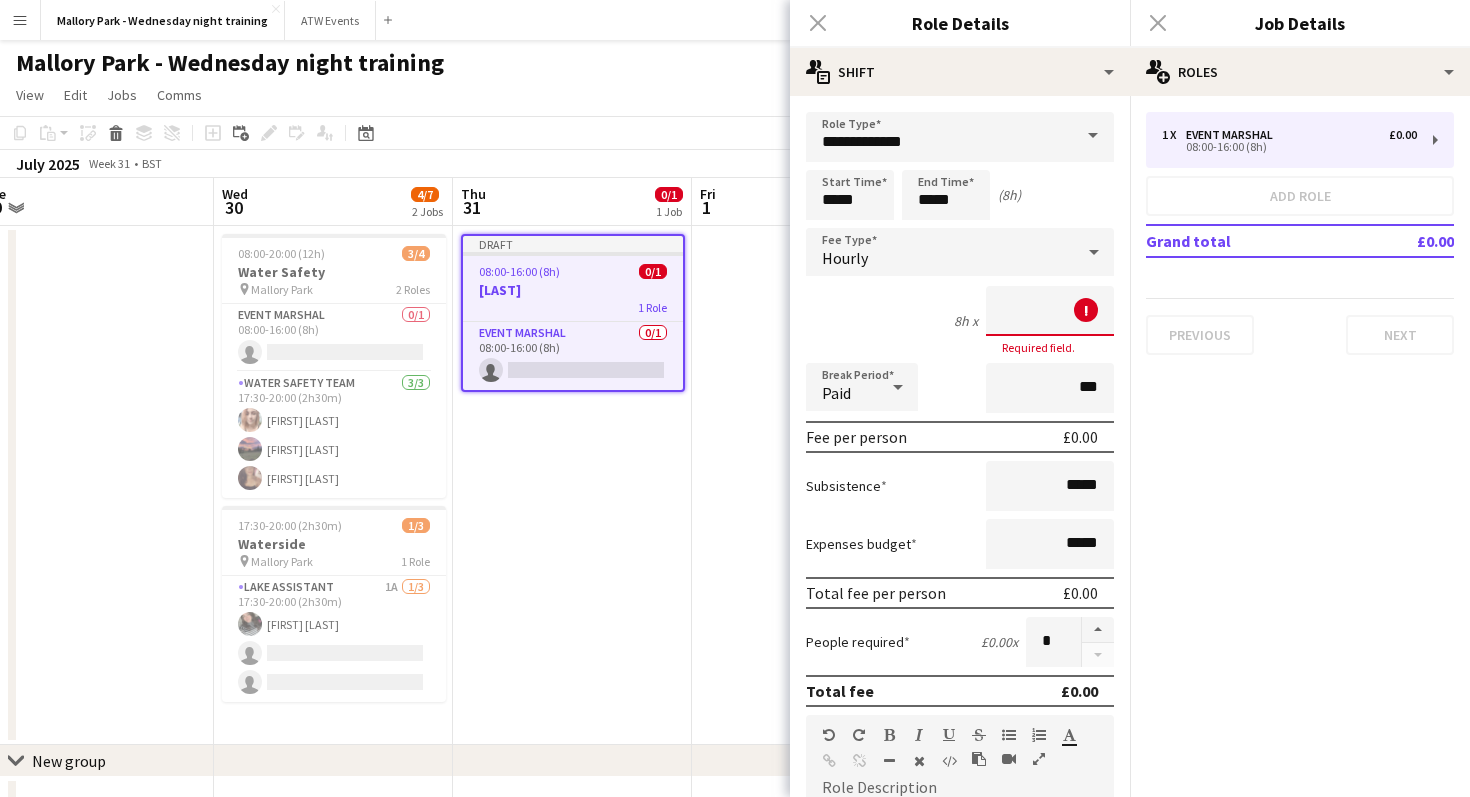 type on "**" 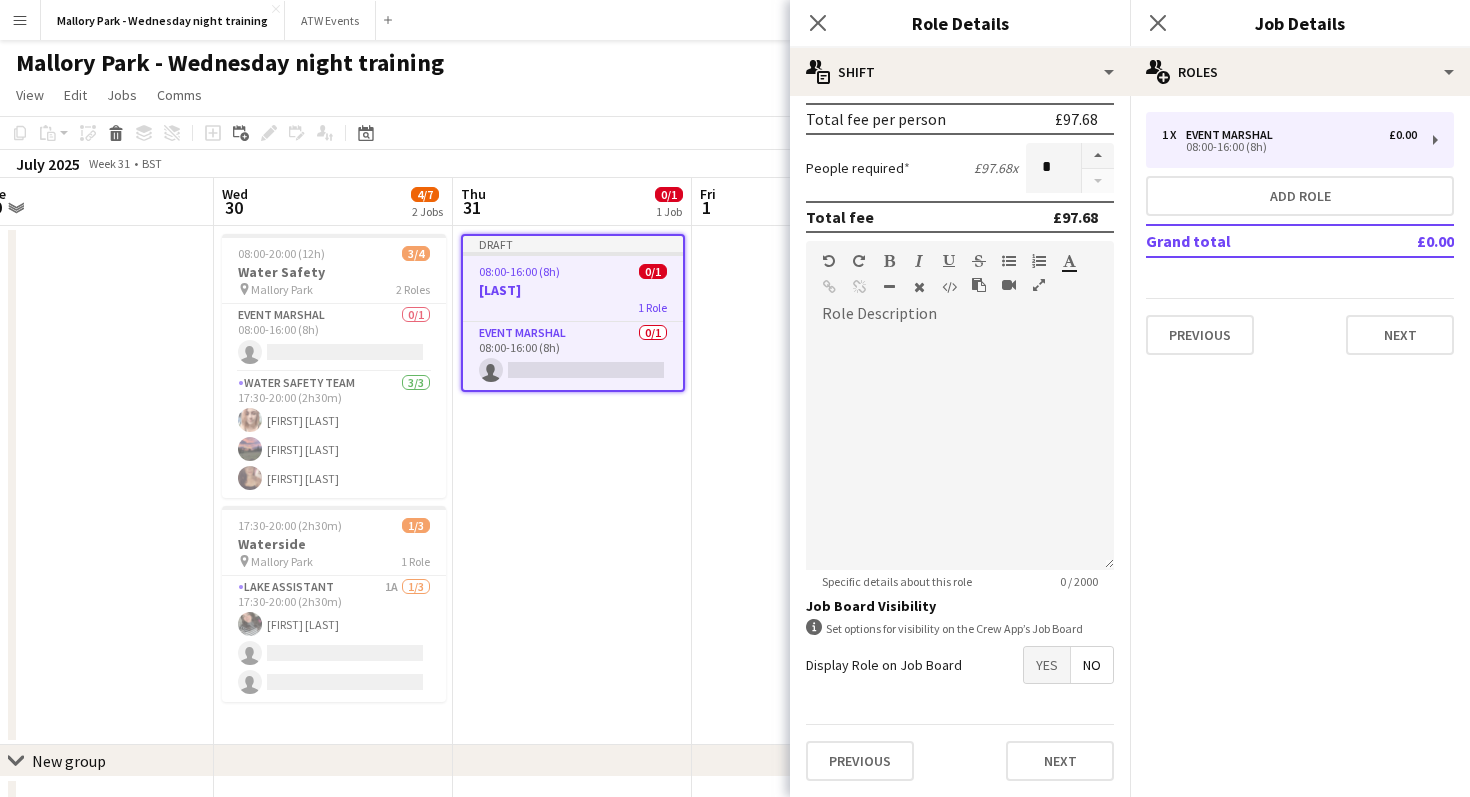 scroll, scrollTop: 0, scrollLeft: 0, axis: both 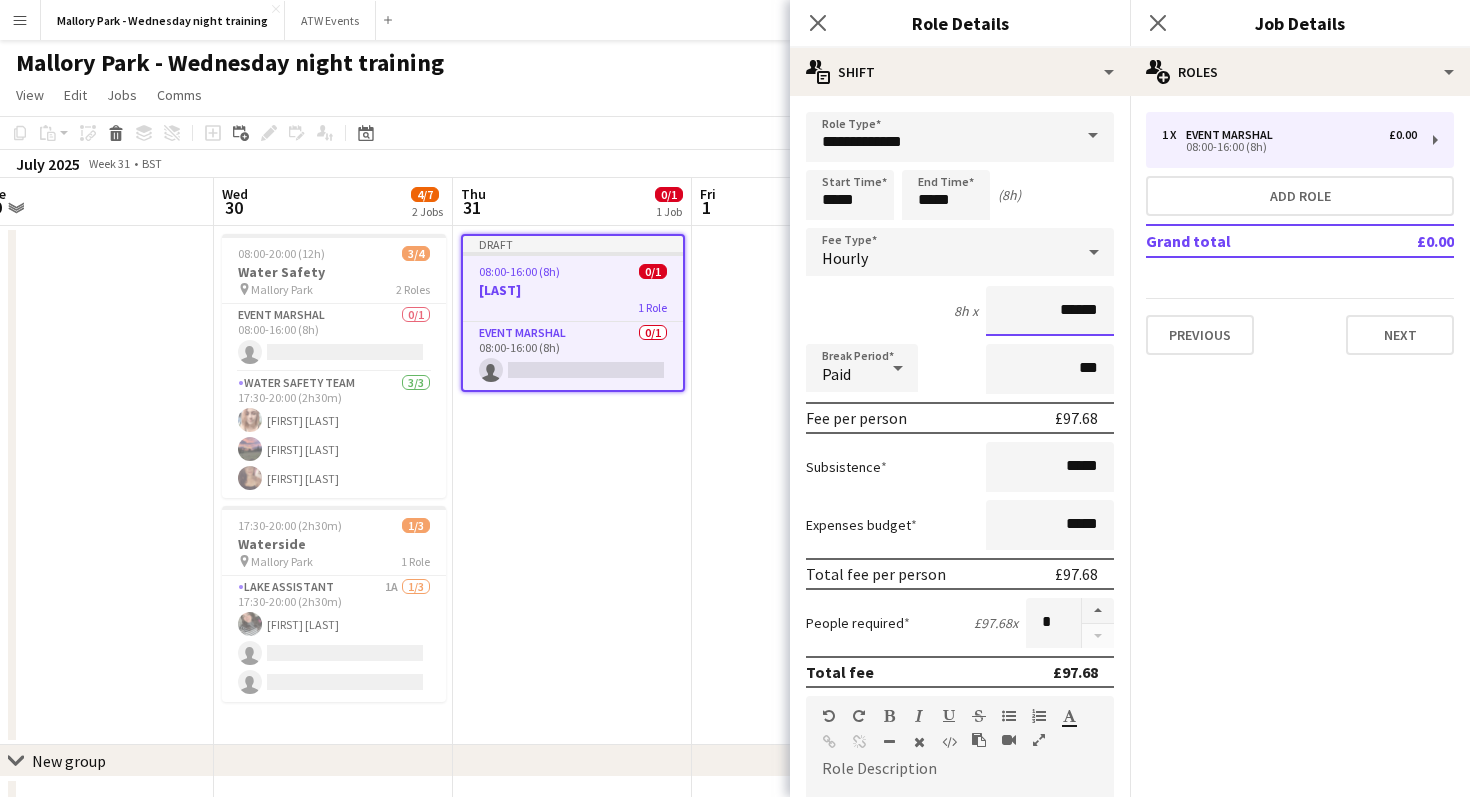 type on "******" 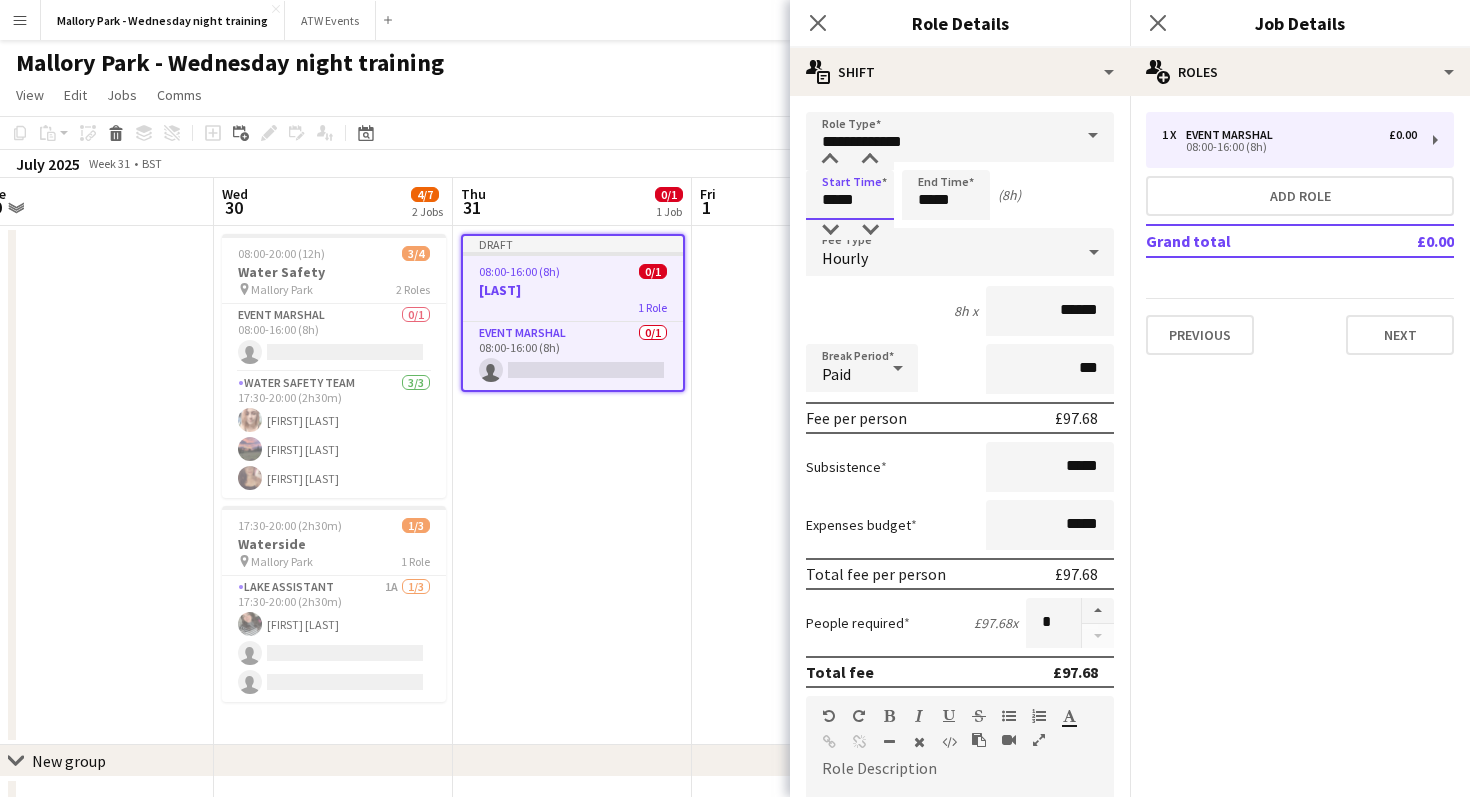click on "*****" at bounding box center (850, 195) 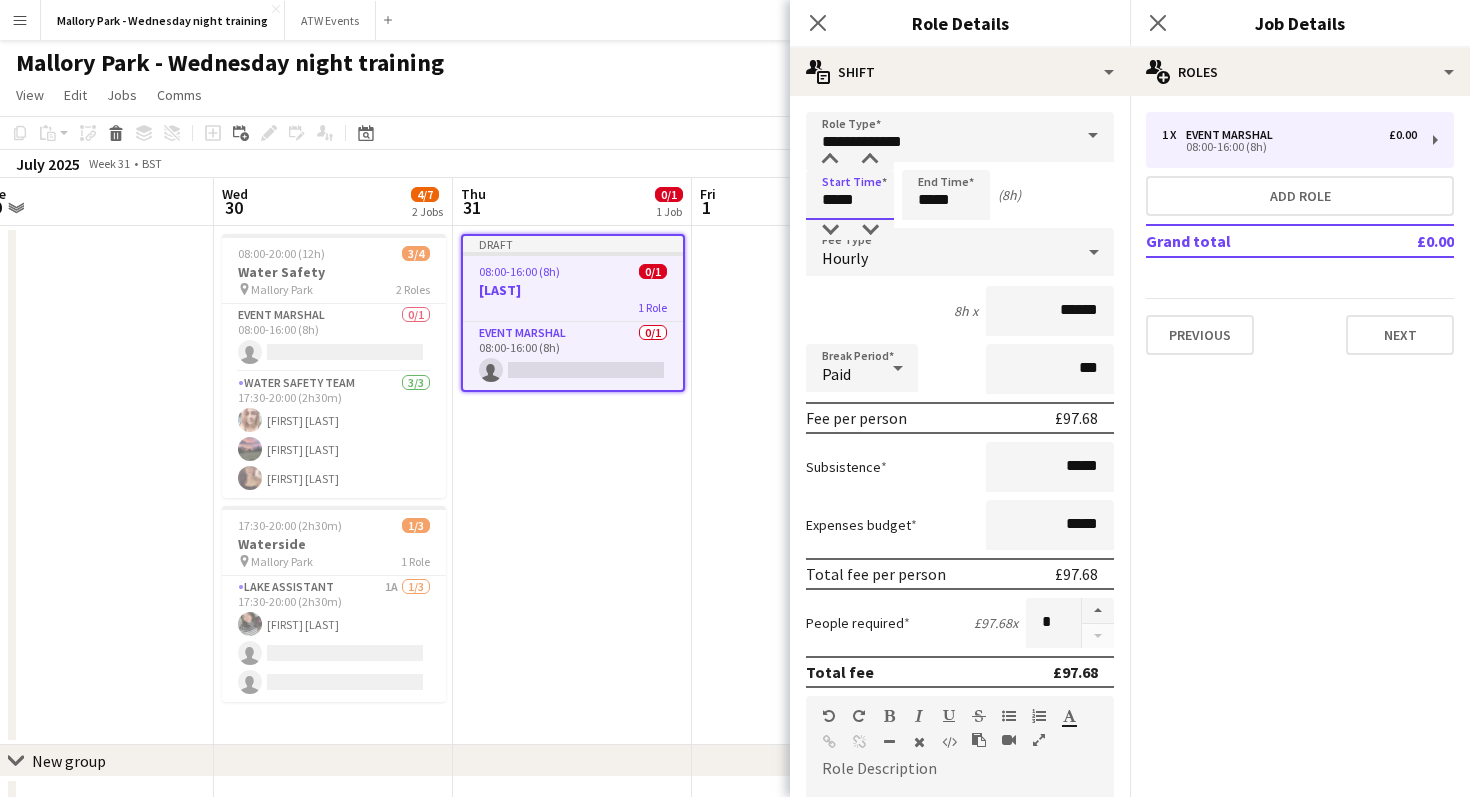 type on "*****" 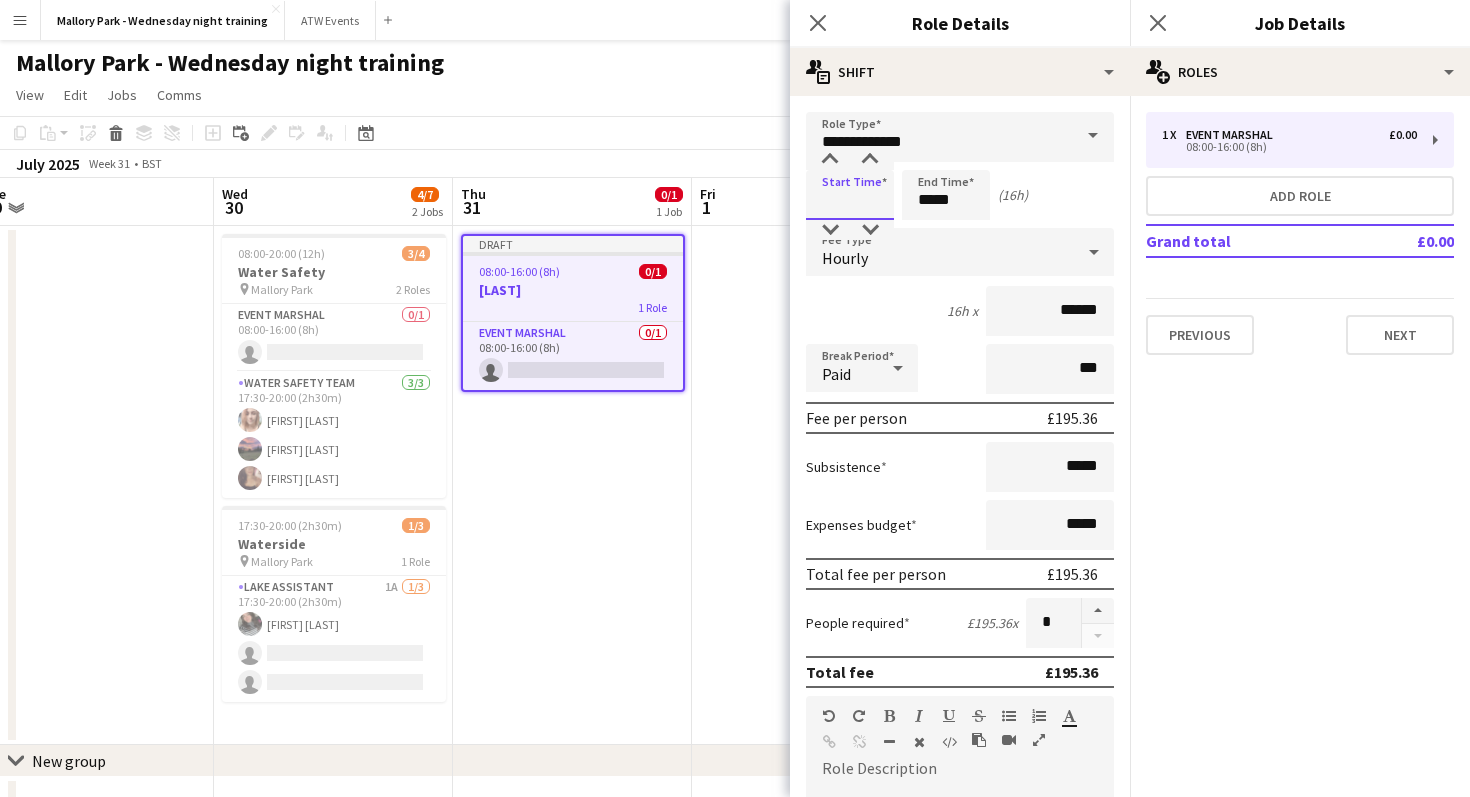 type on "*****" 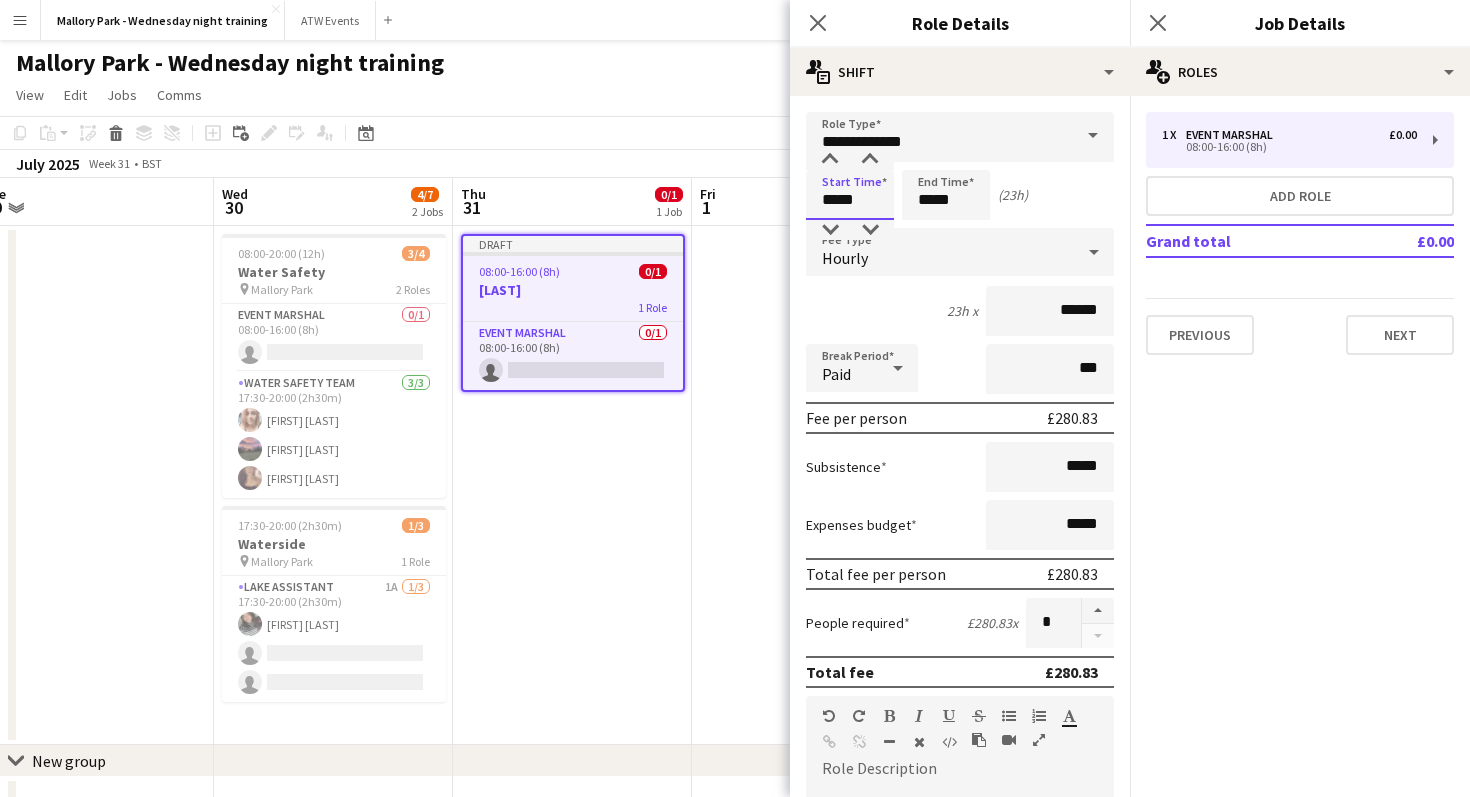 type on "*****" 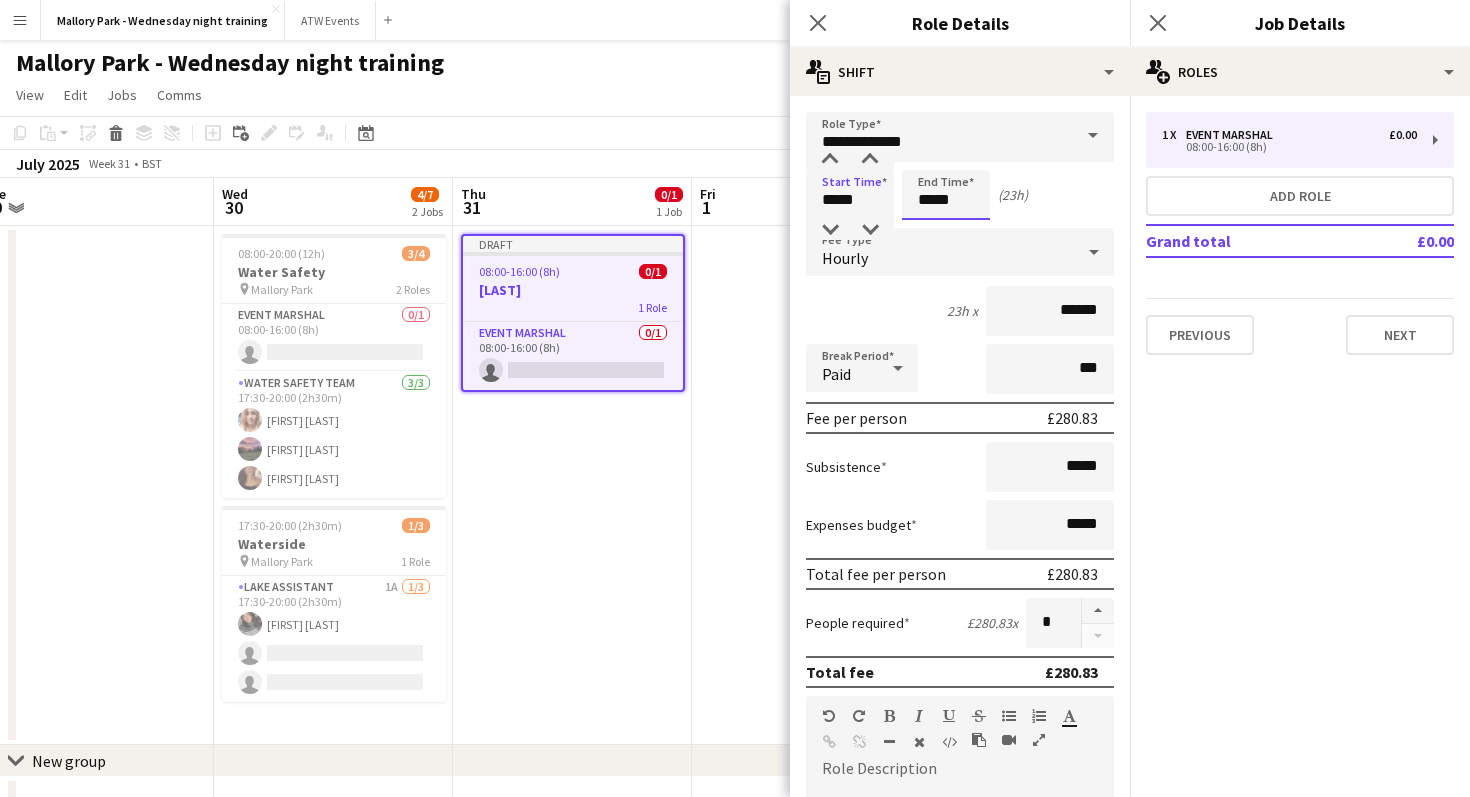 click on "*****" at bounding box center (946, 195) 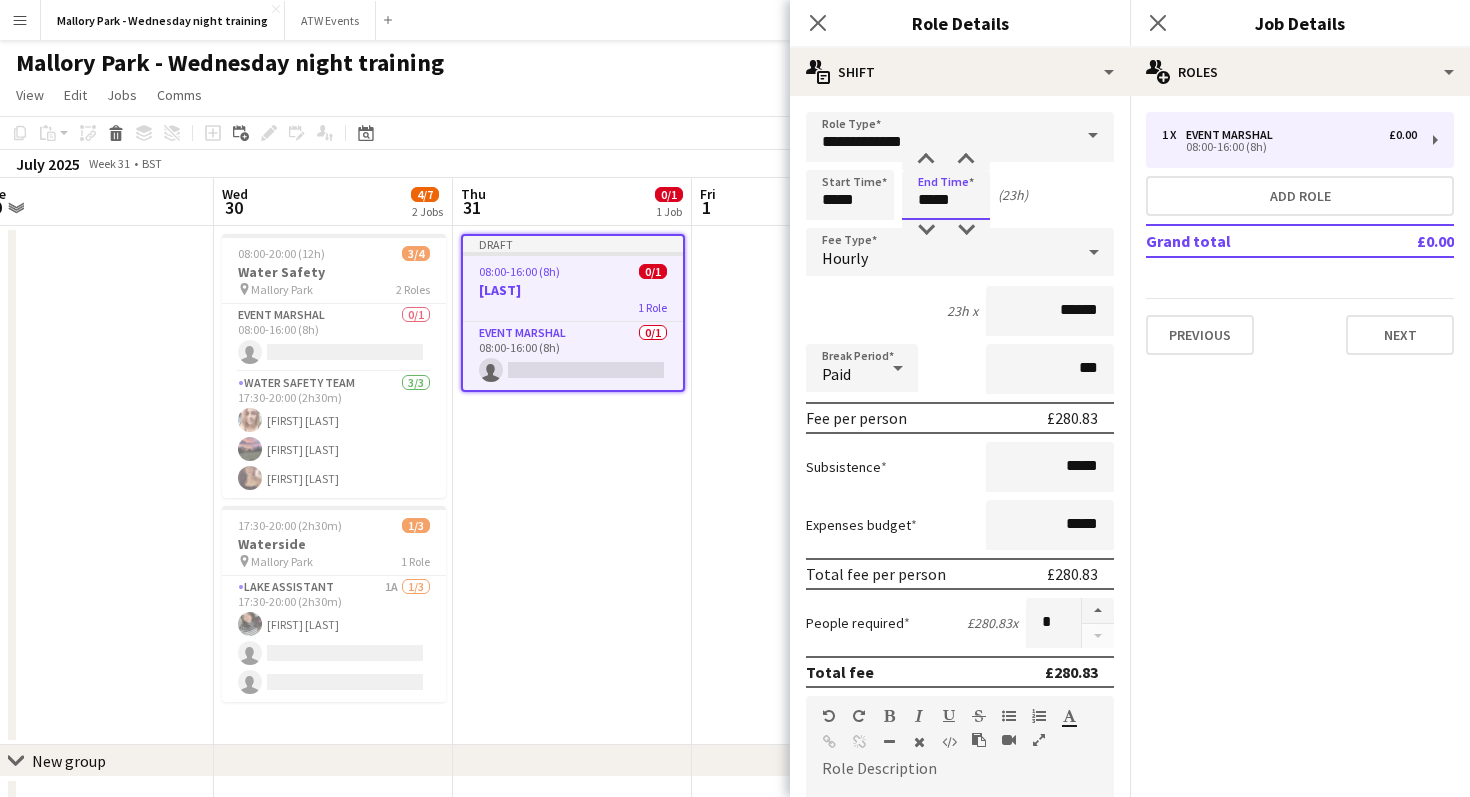 type on "*****" 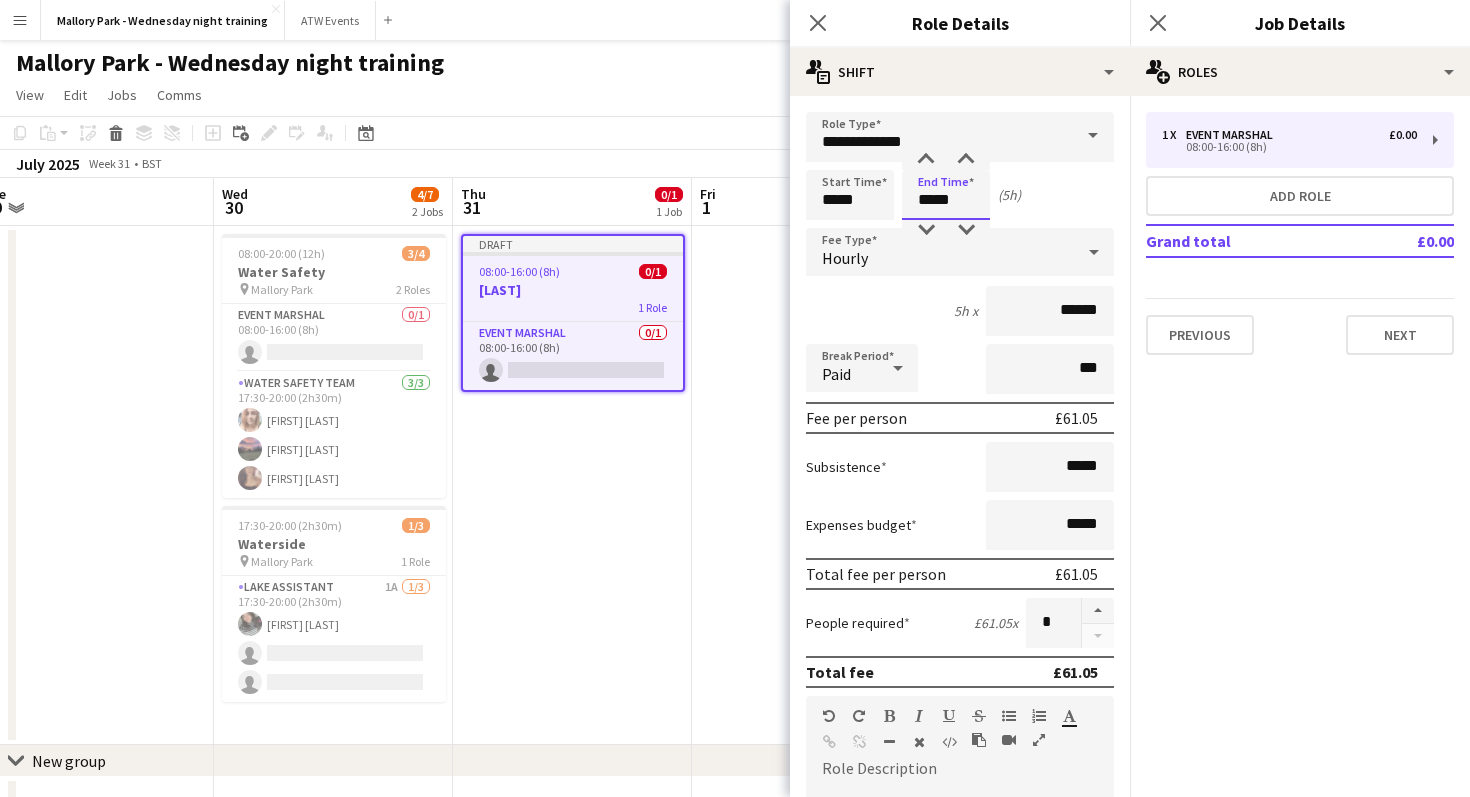 scroll, scrollTop: 455, scrollLeft: 0, axis: vertical 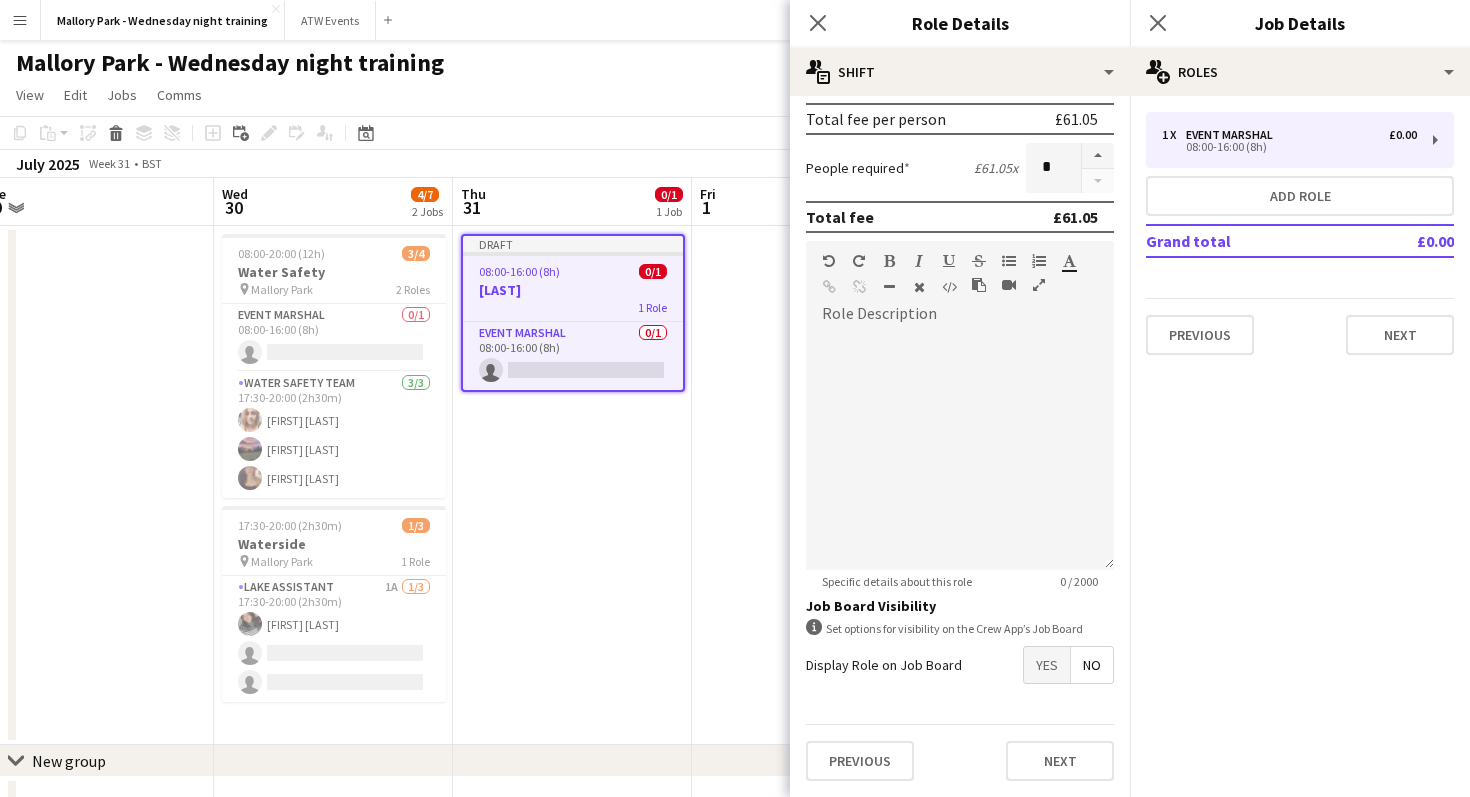 type on "*****" 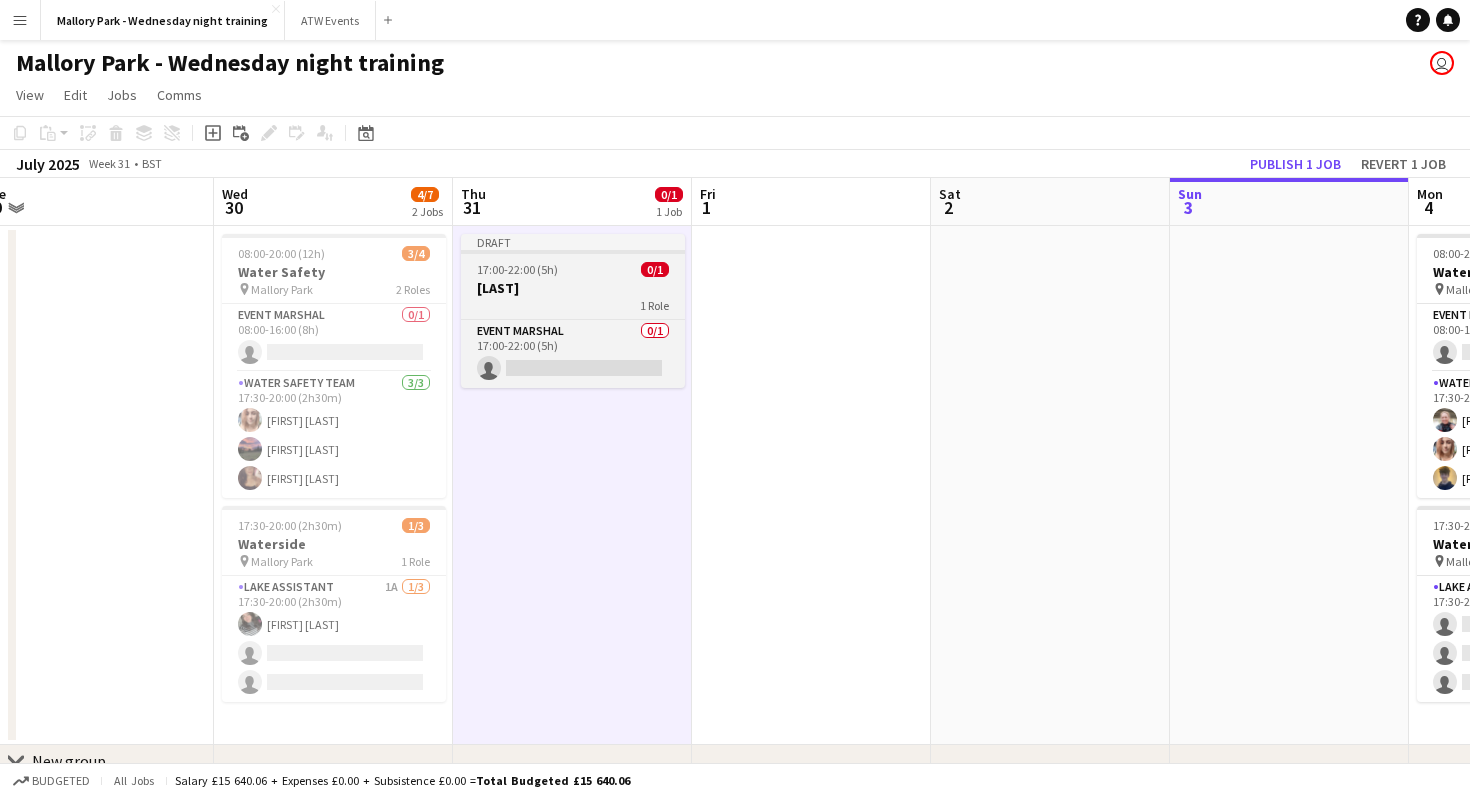 click on "1 Role" at bounding box center (573, 305) 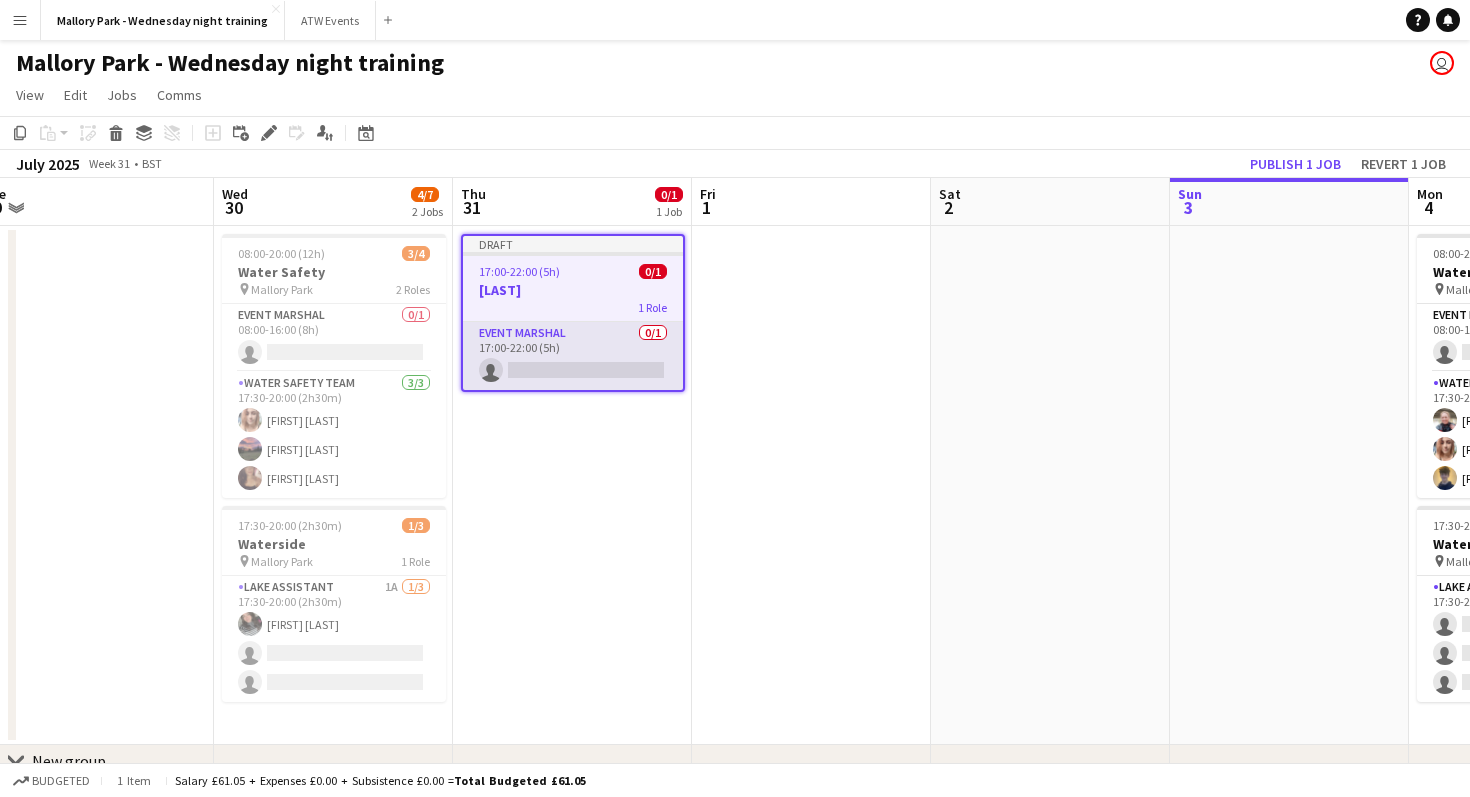 click on "Event Marshal   0/1   17:00-22:00 (5h)
single-neutral-actions" at bounding box center (573, 356) 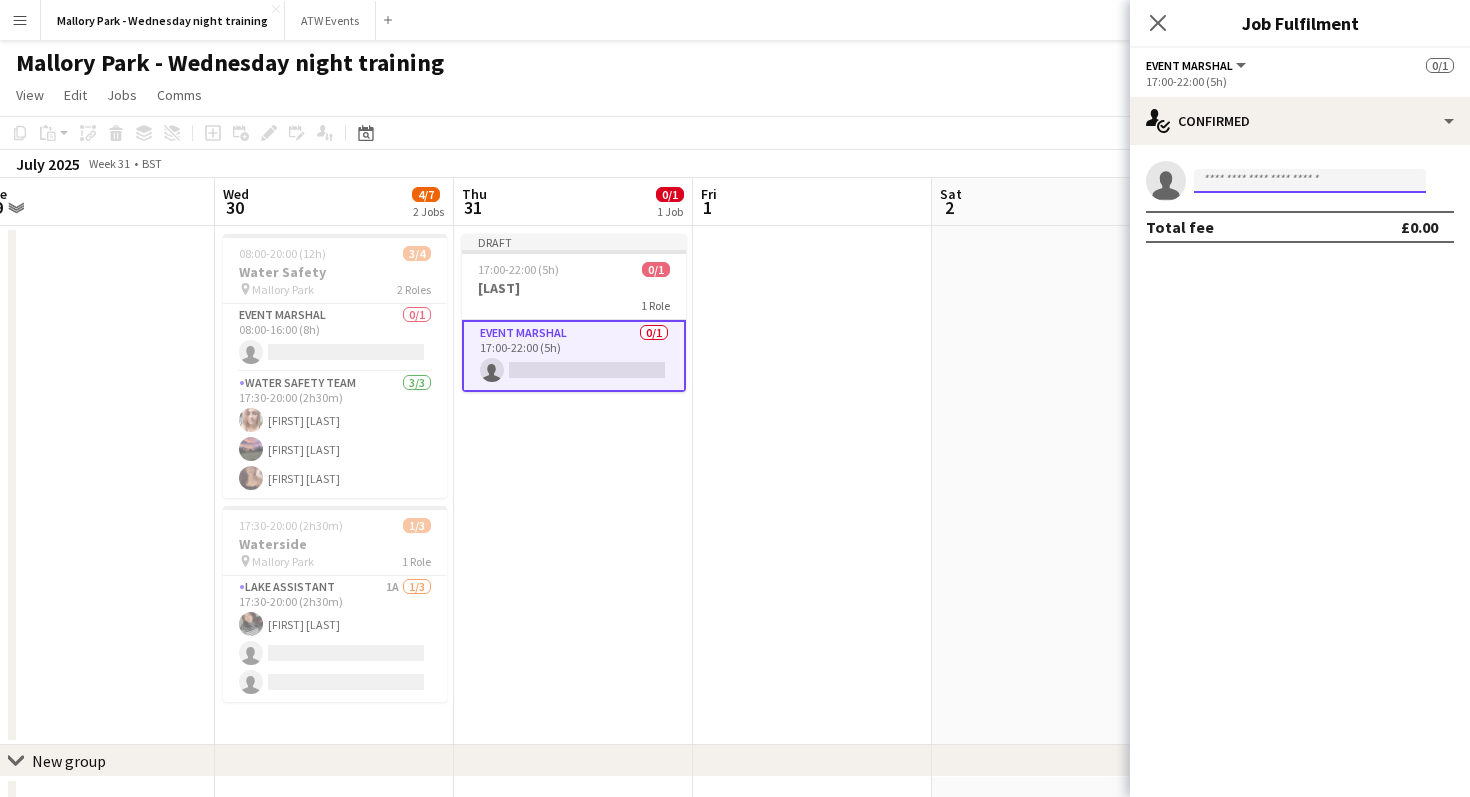 click at bounding box center (1310, 181) 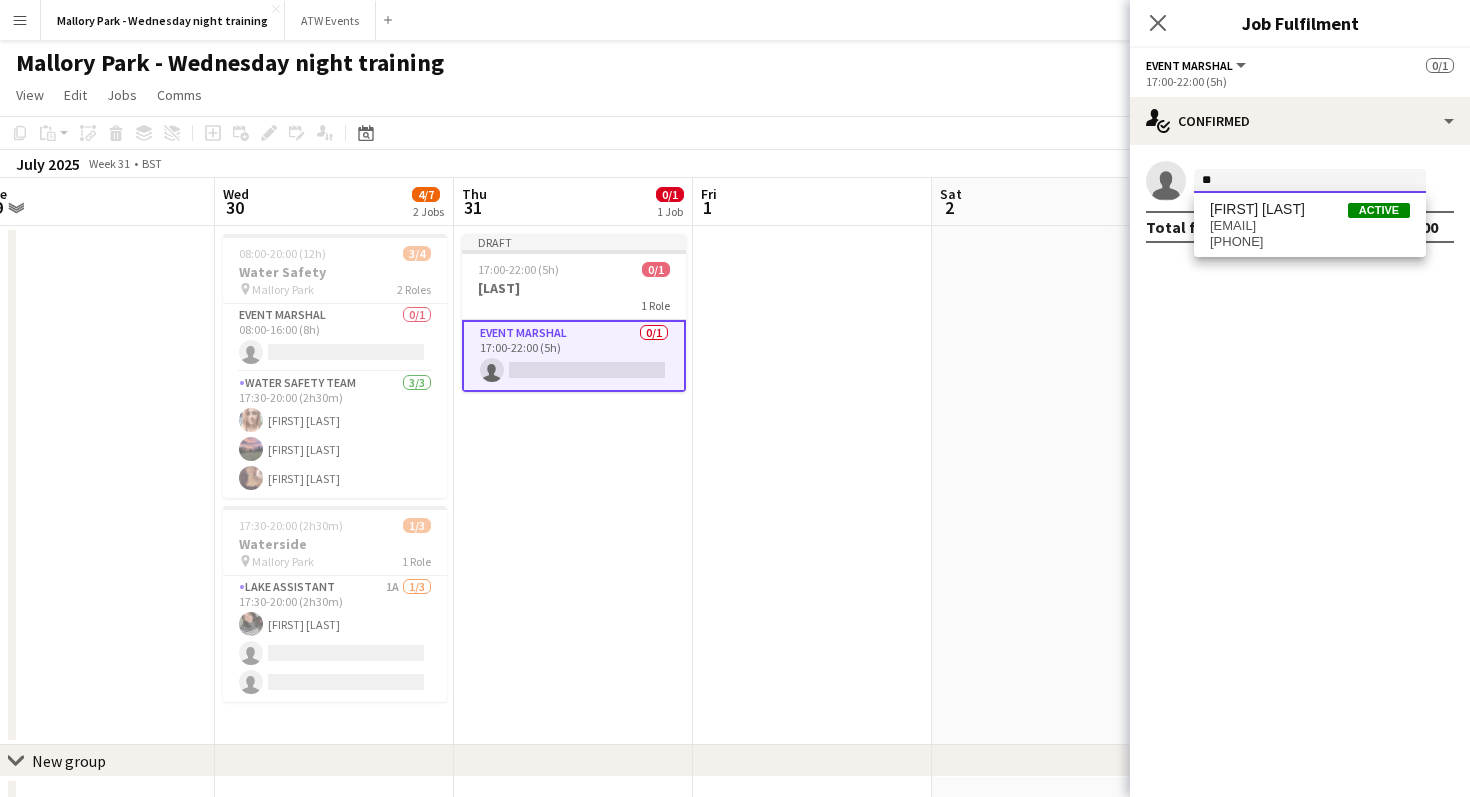 type on "*" 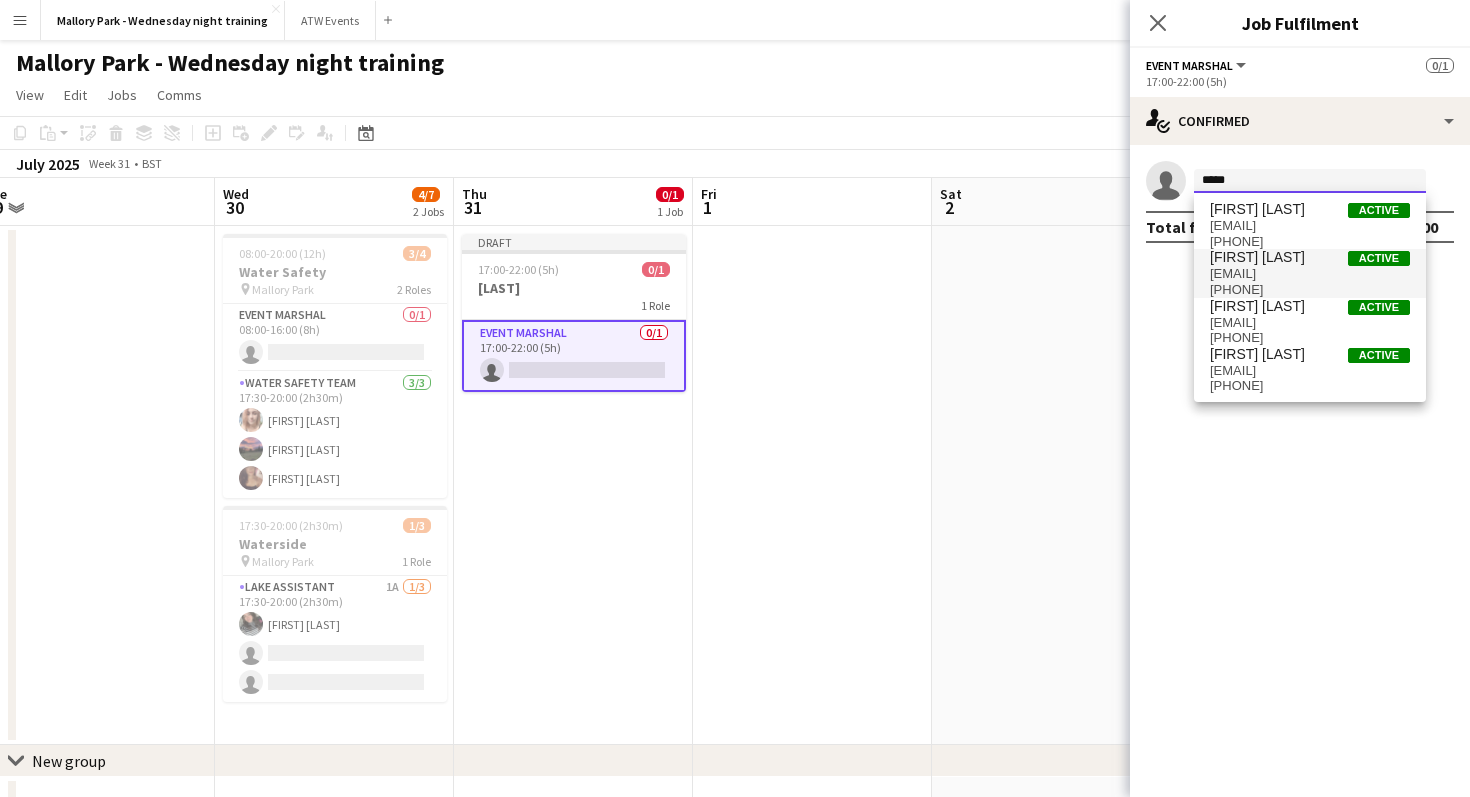 type on "*****" 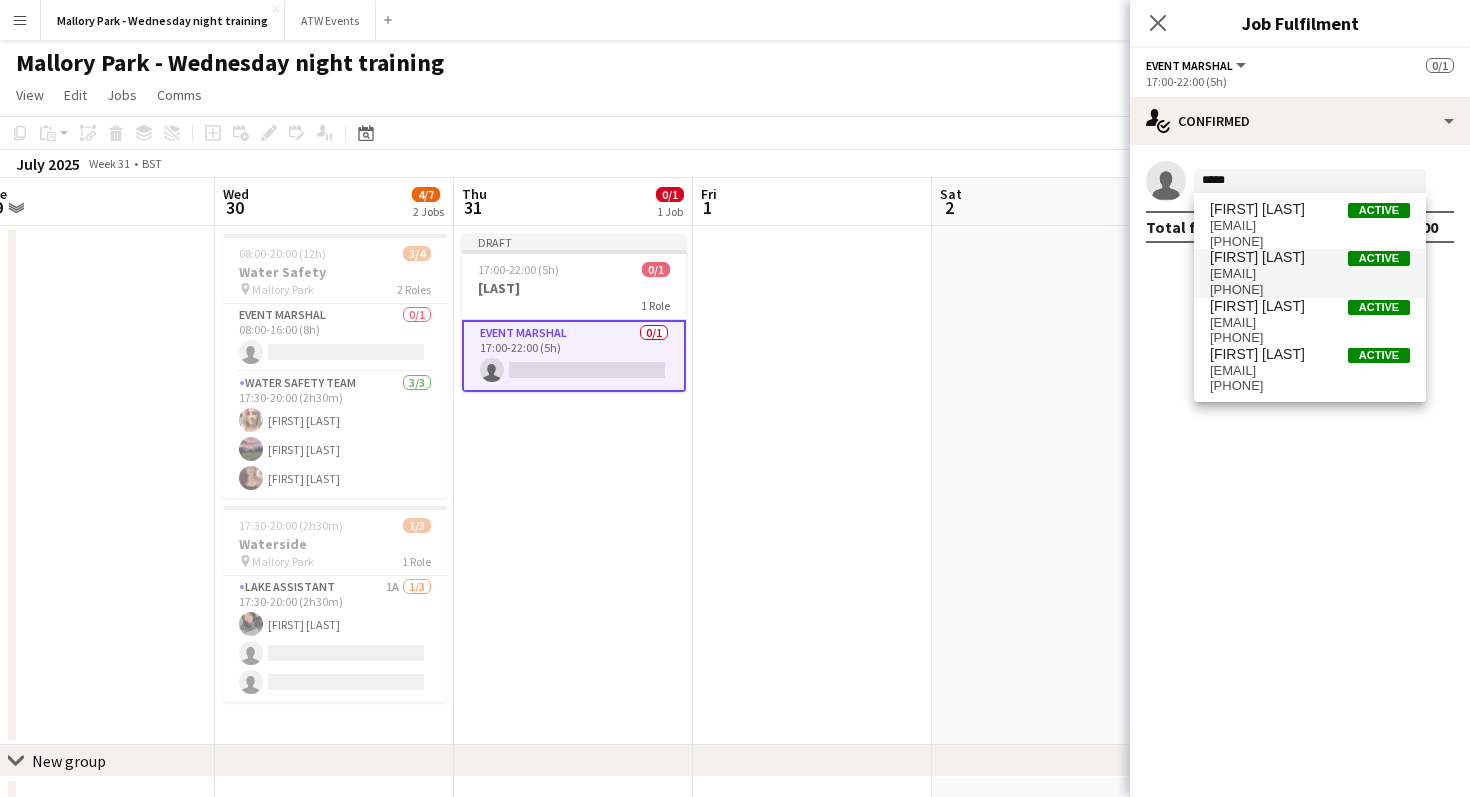 click on "[FIRST] [LAST]" at bounding box center (1257, 257) 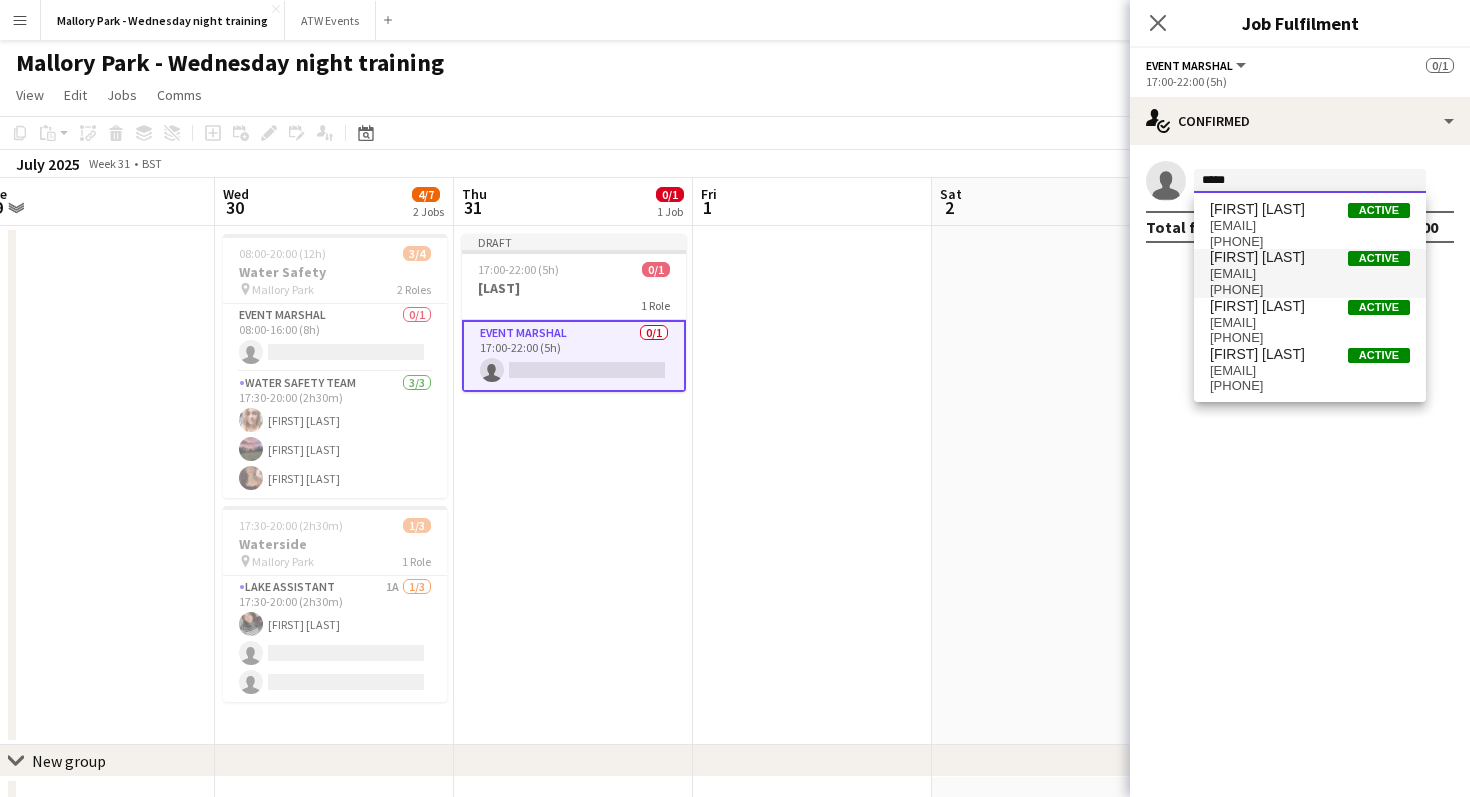 type 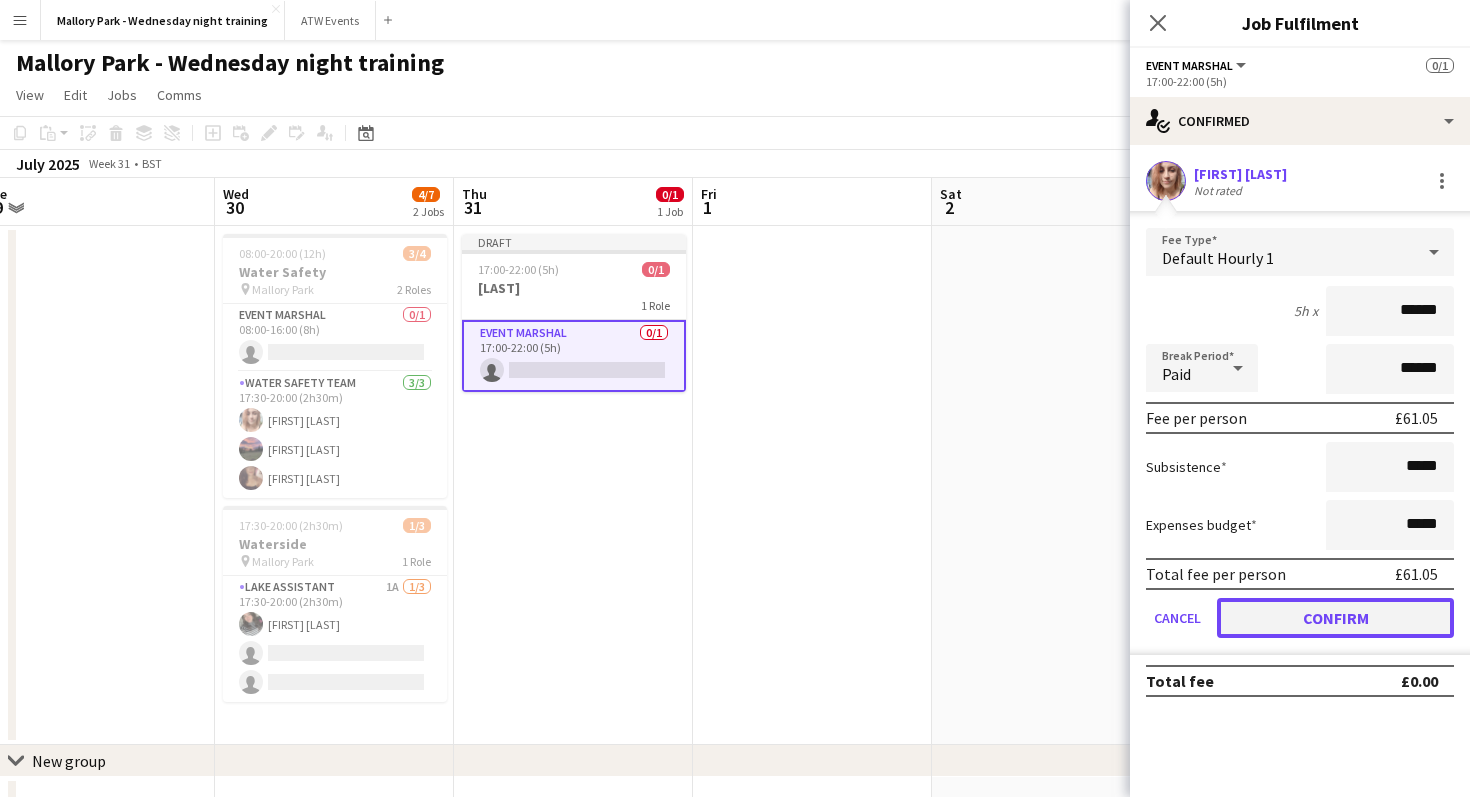 click on "Confirm" at bounding box center [1335, 618] 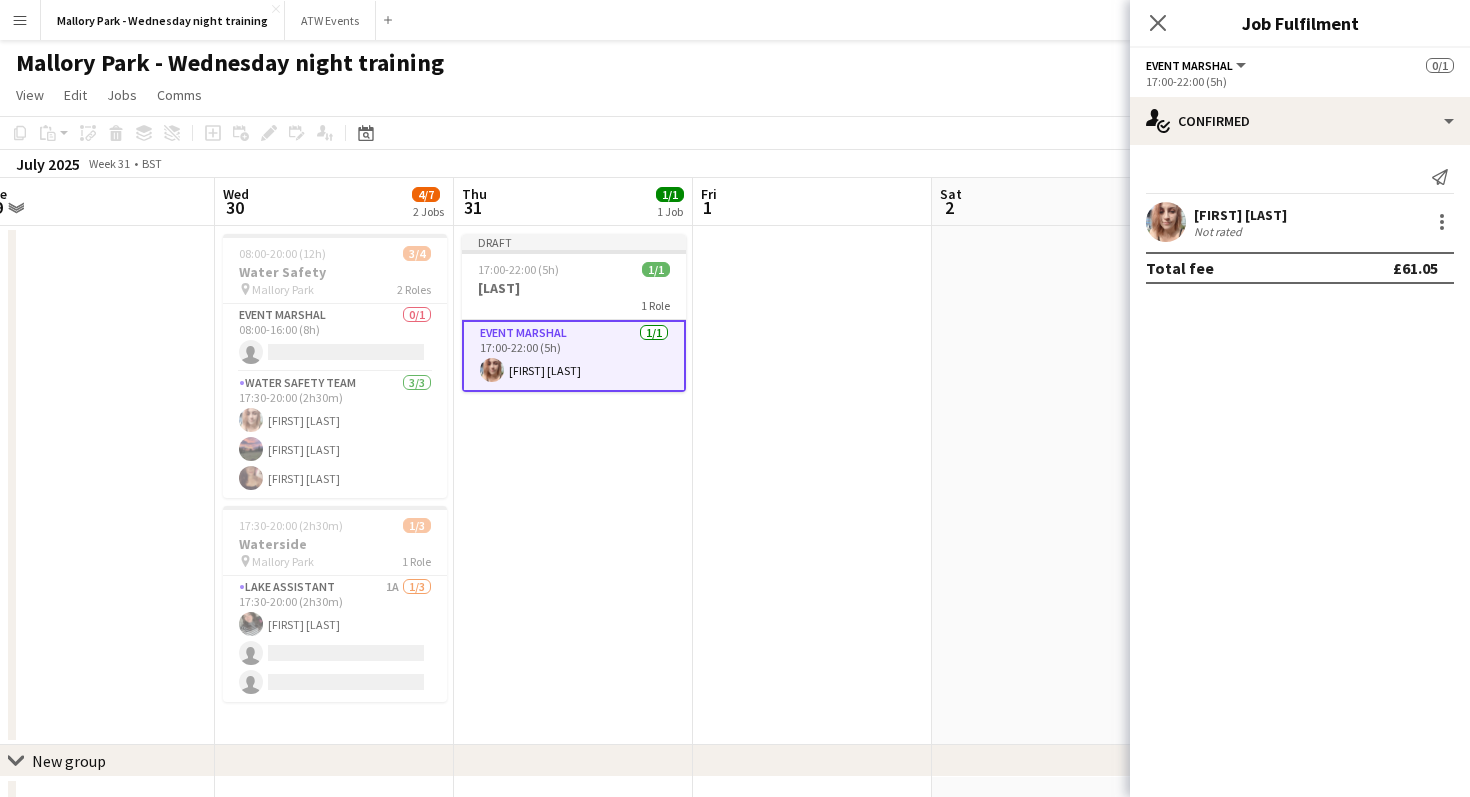 click at bounding box center [812, 485] 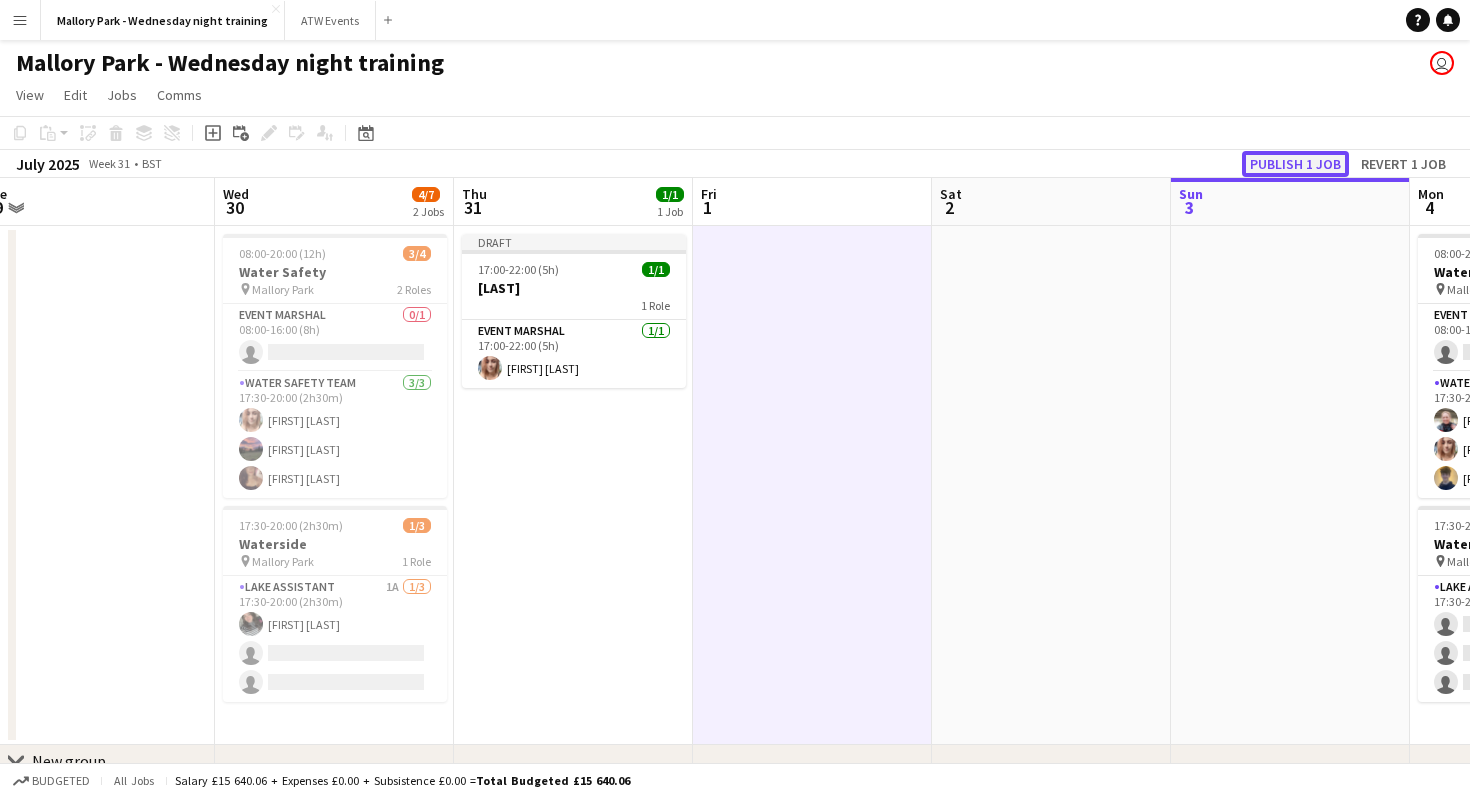 click on "Publish 1 job" 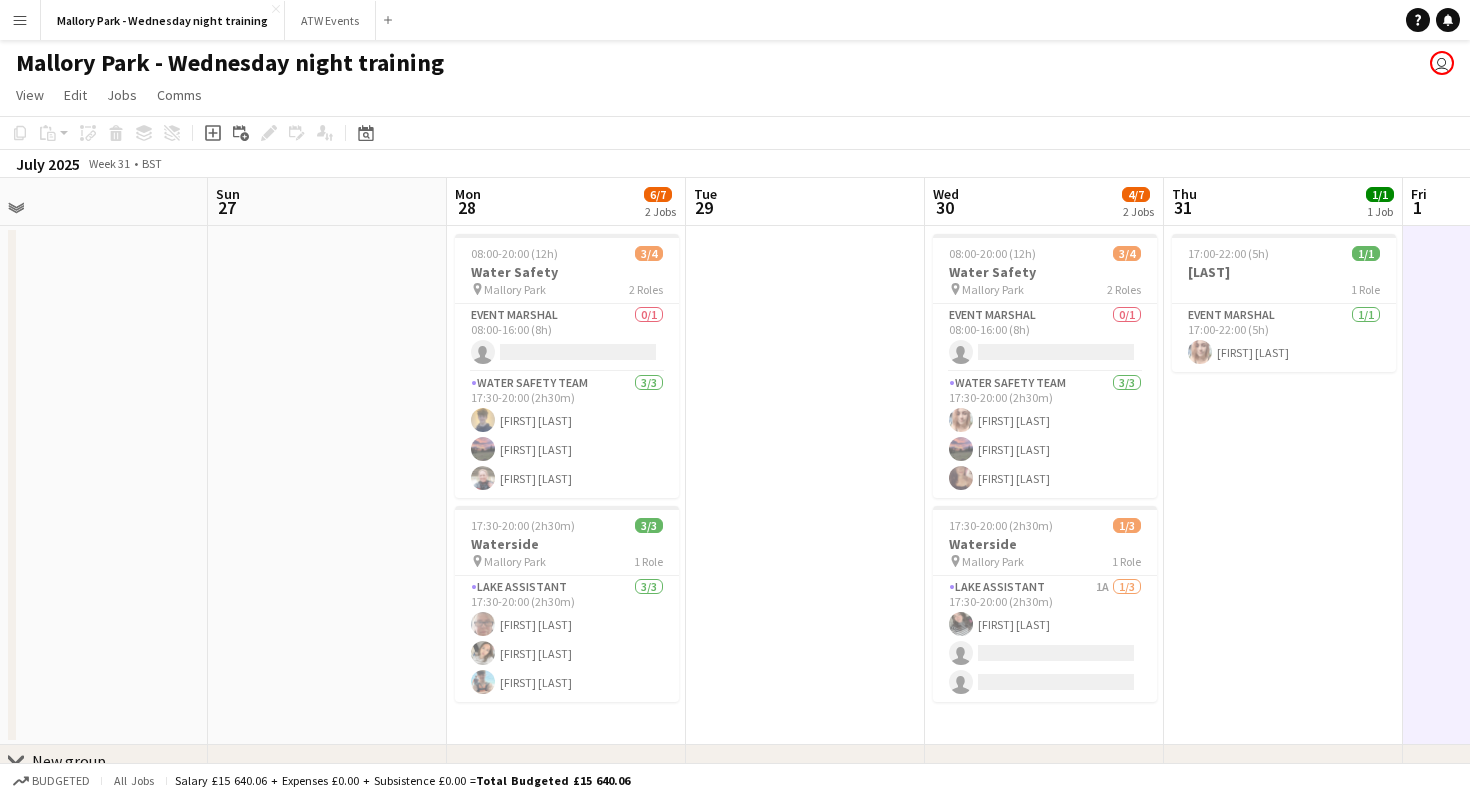 scroll, scrollTop: 0, scrollLeft: 504, axis: horizontal 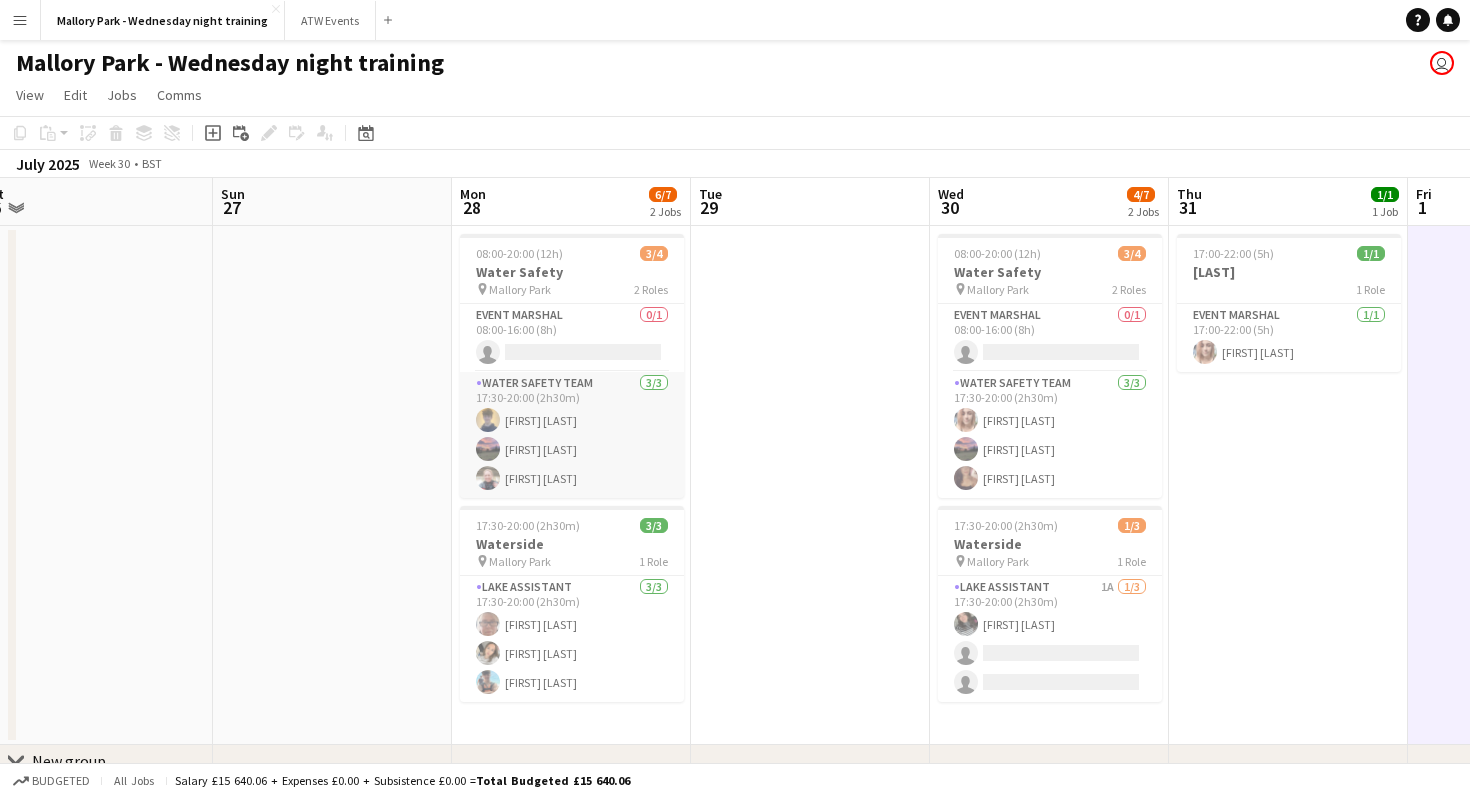 click on "Water Safety Team   3/3   17:30-20:00 (2h30m)
Harry Macswiney izzy macswiney Katarina Compton" at bounding box center [572, 435] 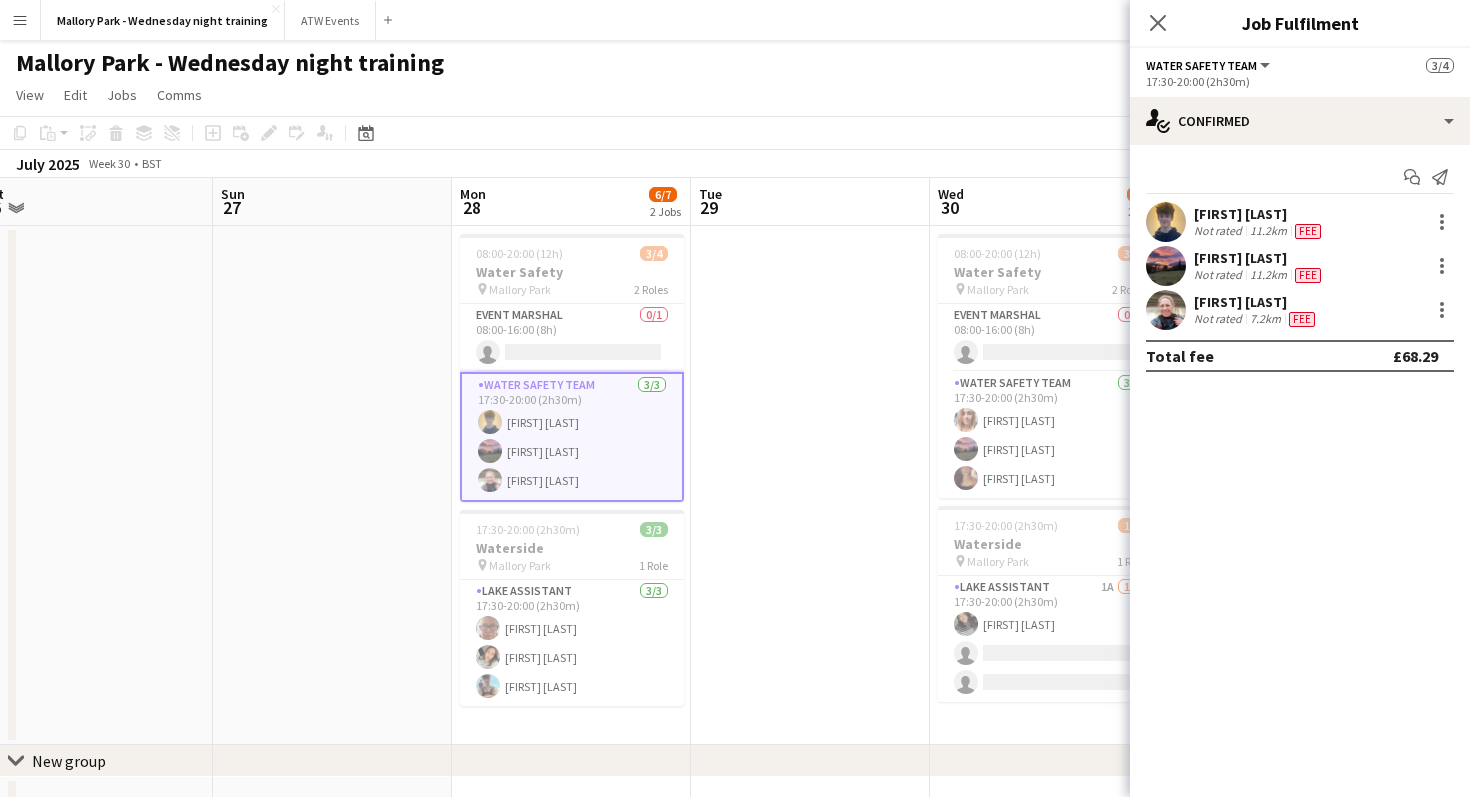 click at bounding box center (810, 485) 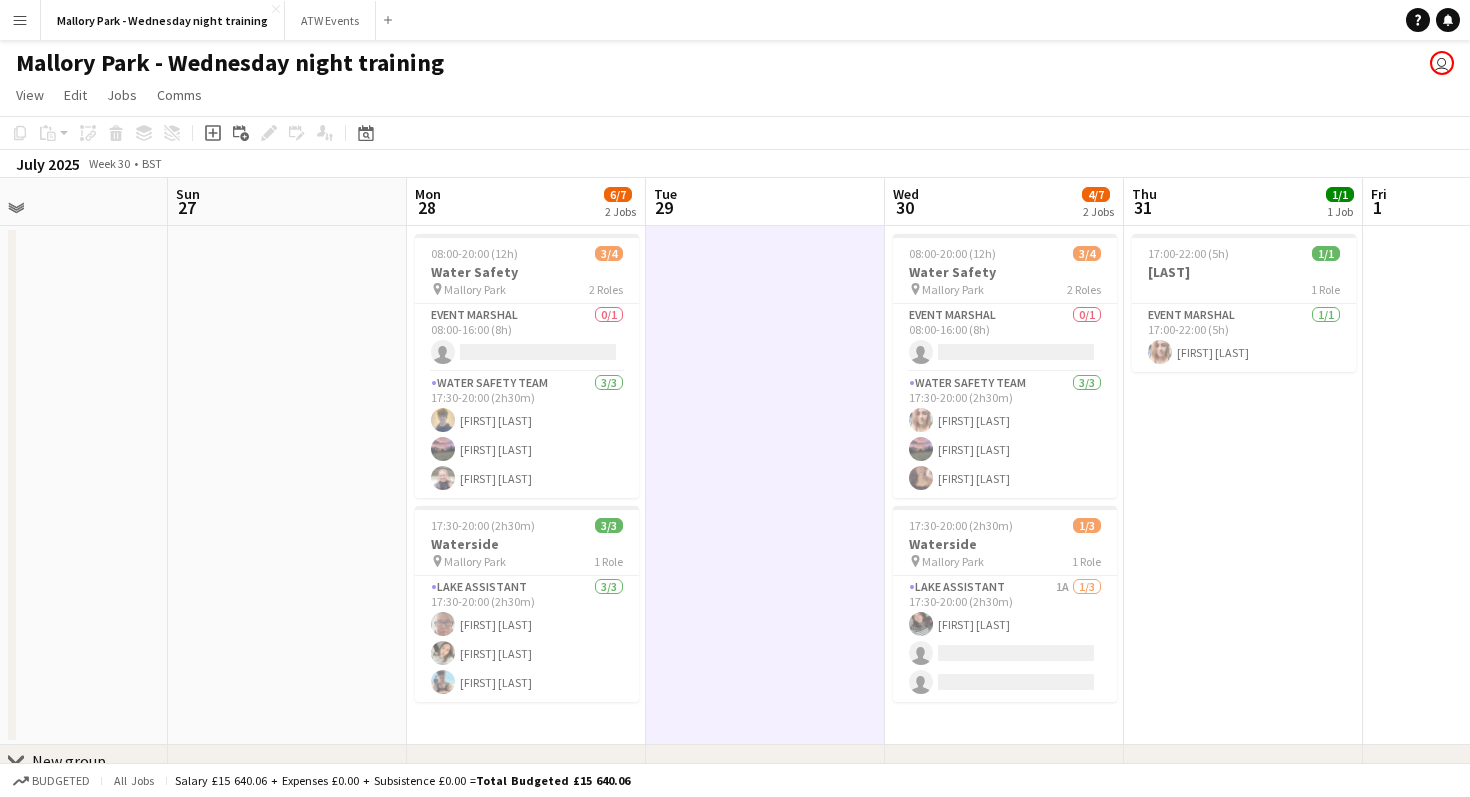 scroll, scrollTop: 0, scrollLeft: 566, axis: horizontal 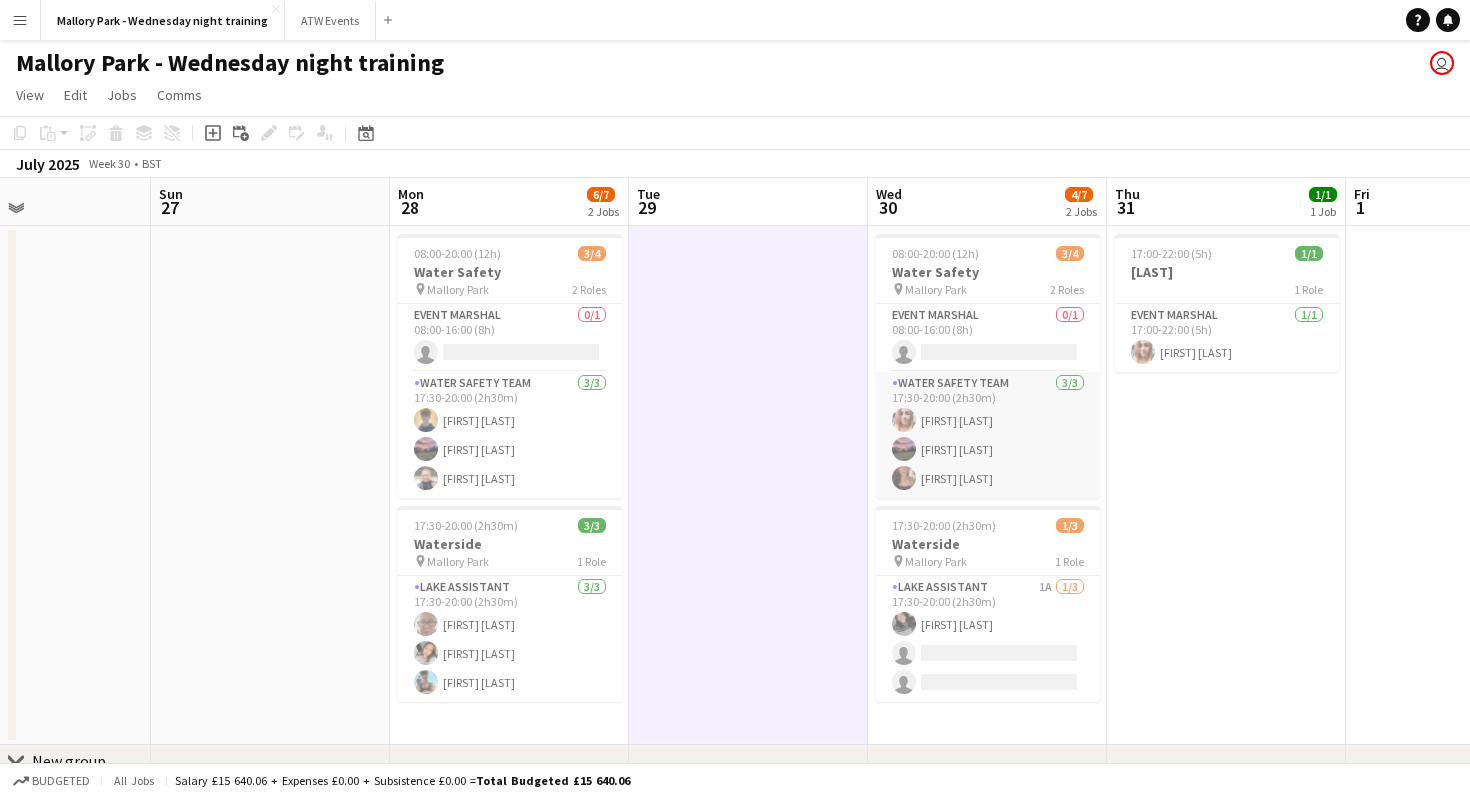 click on "Water Safety Team   3/3   17:30-20:00 (2h30m)
Natasha Jenkins izzy macswiney Claire Hook" at bounding box center (988, 435) 